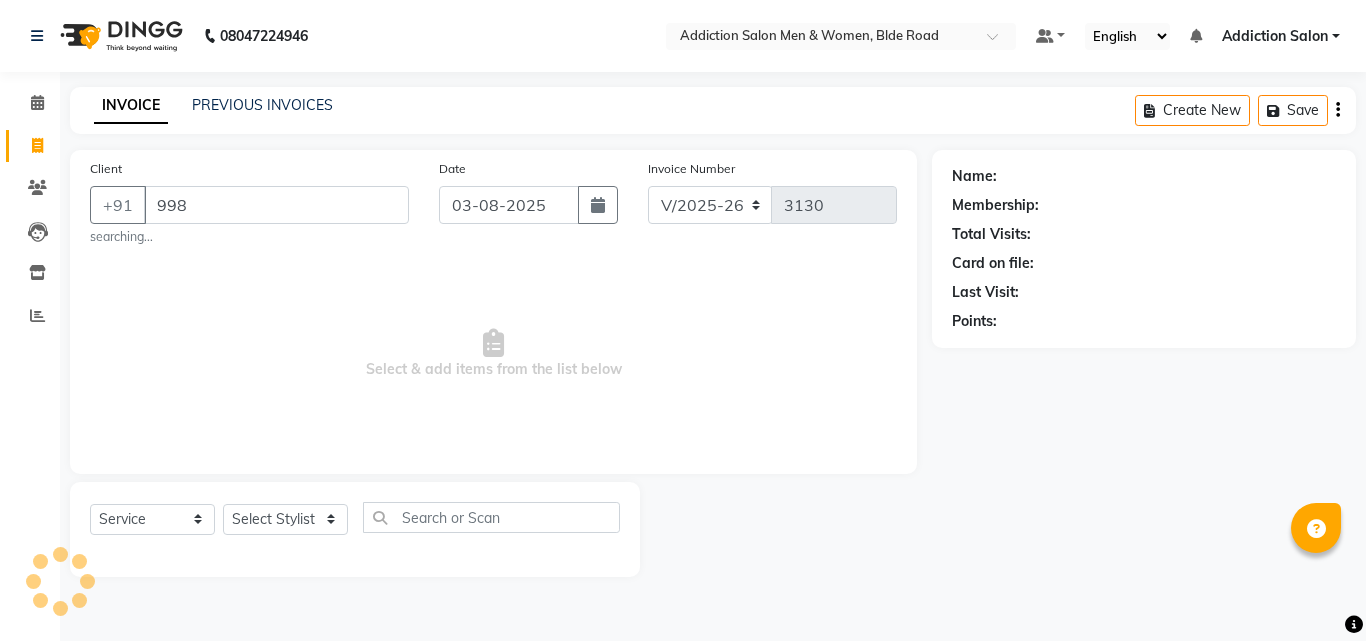 select on "6595" 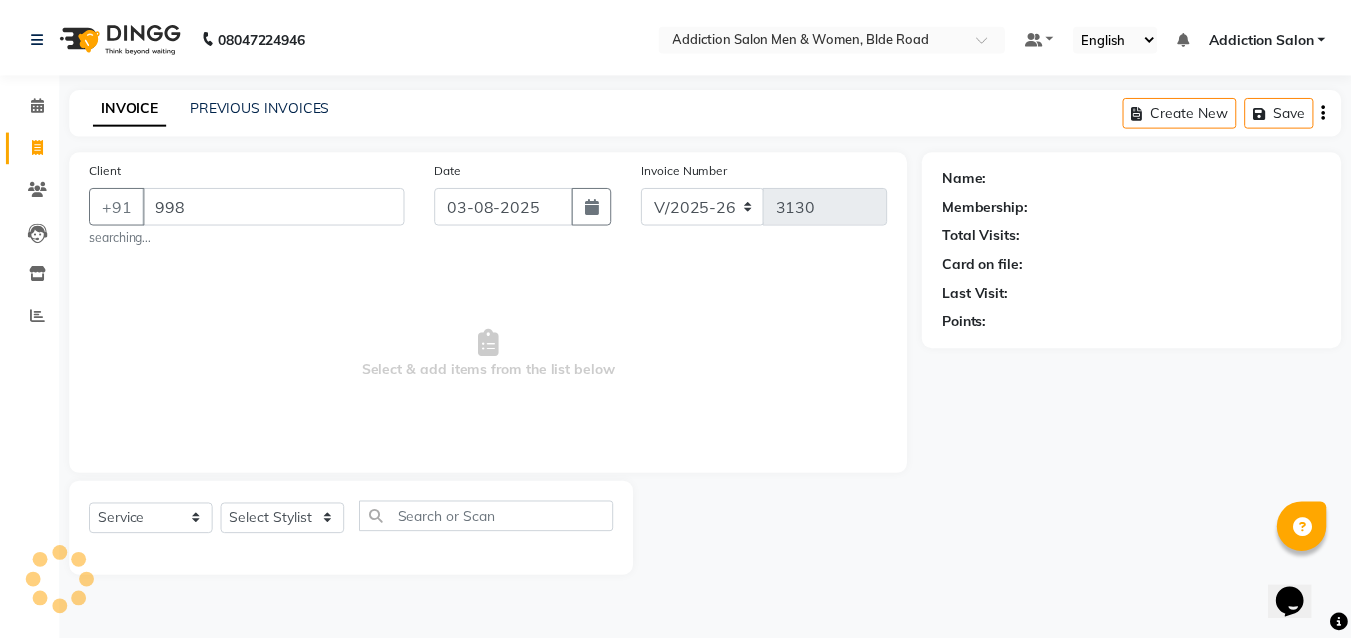 scroll, scrollTop: 0, scrollLeft: 0, axis: both 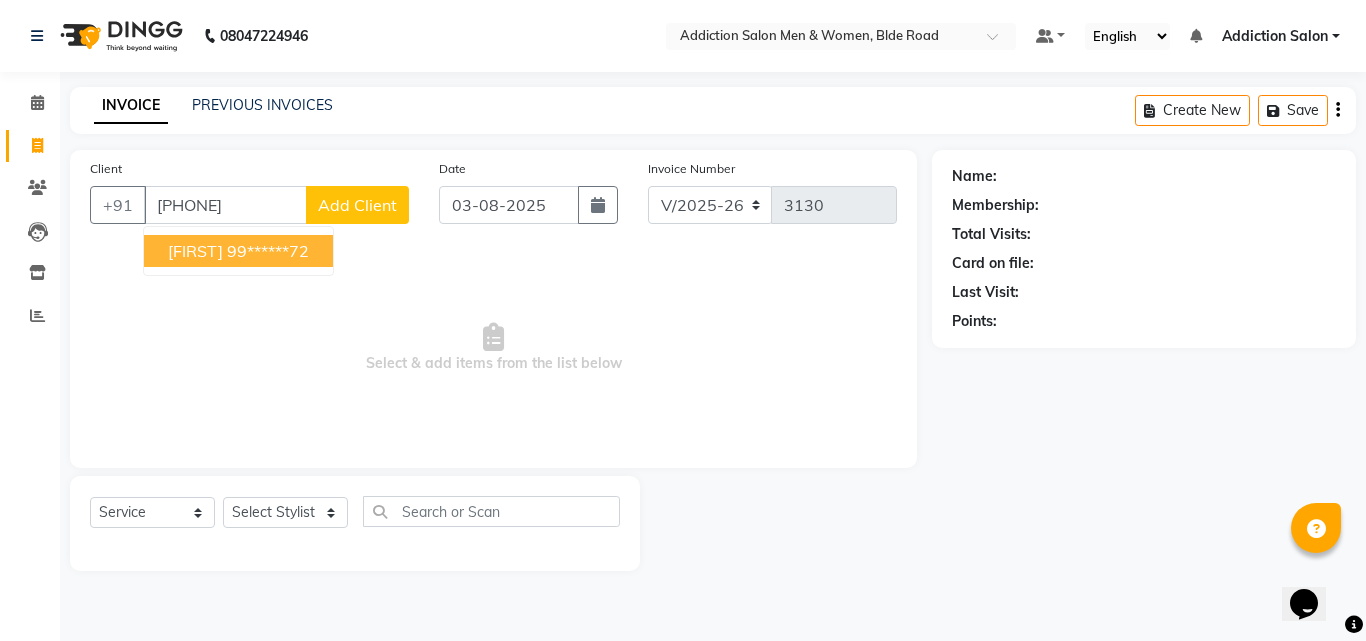 click on "99******72" at bounding box center [268, 251] 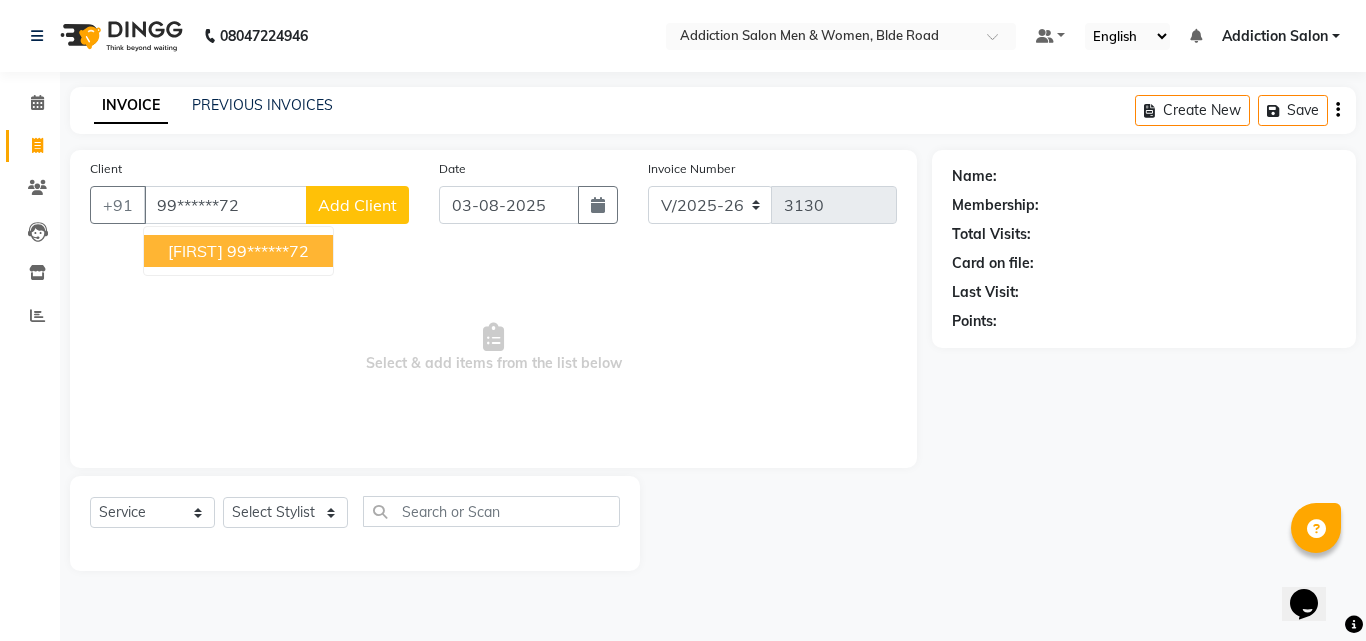type on "99******72" 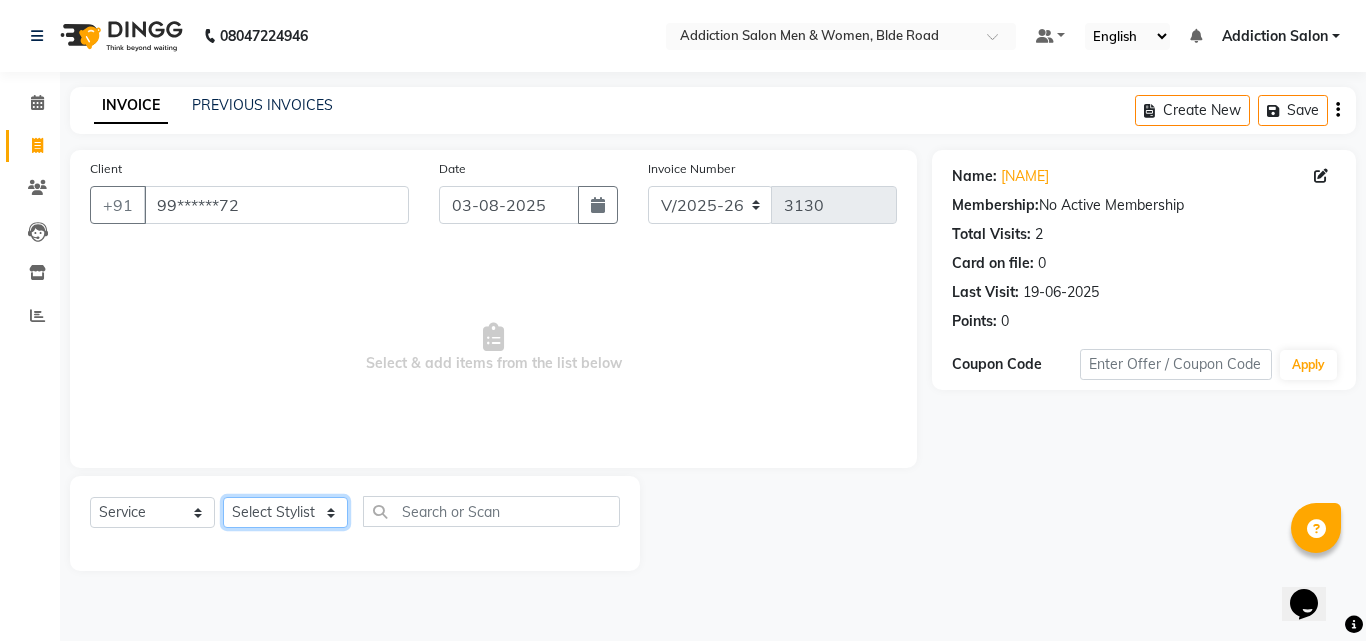 click on "Select Stylist Addiction Salon ANJALI BANSIKA Kamal KARAN KOUSHIK Nikhil Nilesh  pal Pranav REKHA RATHOD SHARDA" 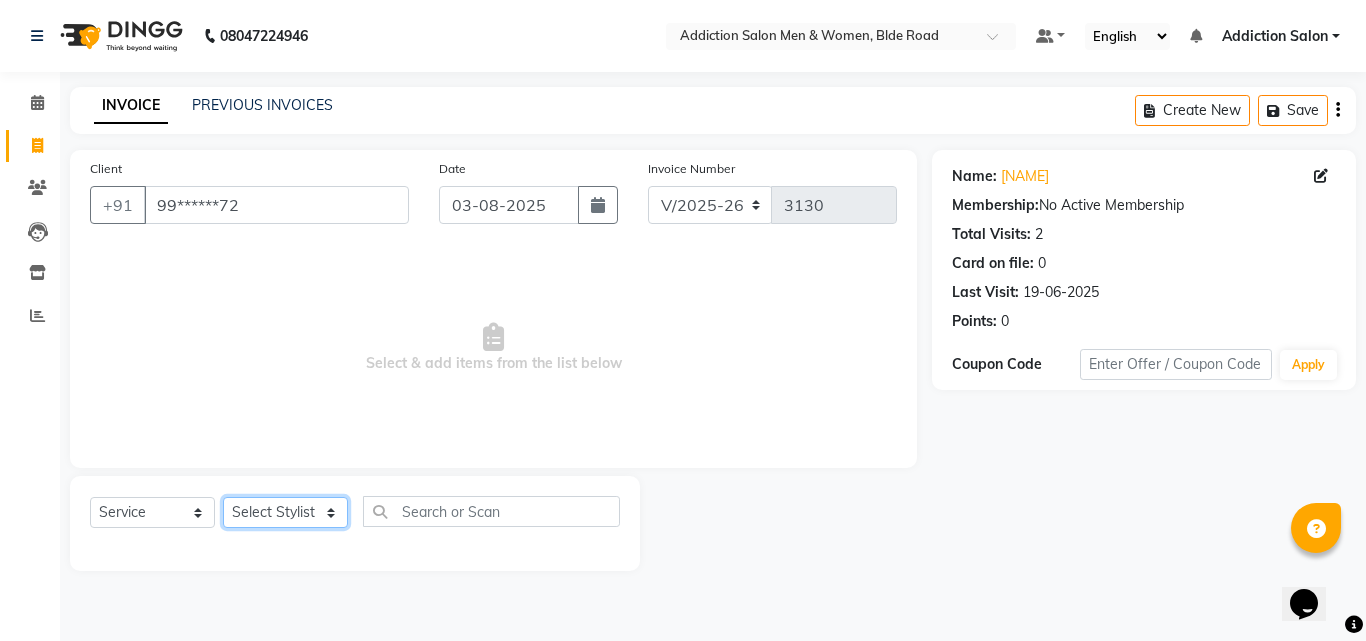 select on "61697" 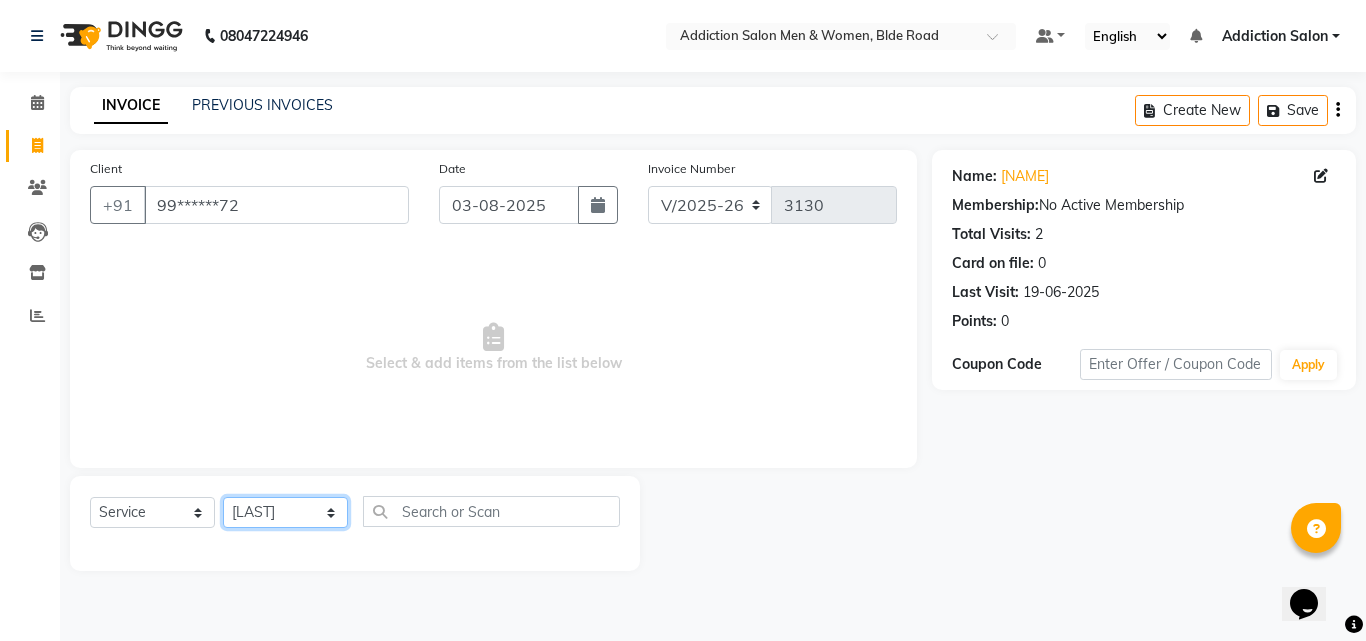 click on "Select Stylist Addiction Salon ANJALI BANSIKA Kamal KARAN KOUSHIK Nikhil Nilesh  pal Pranav REKHA RATHOD SHARDA" 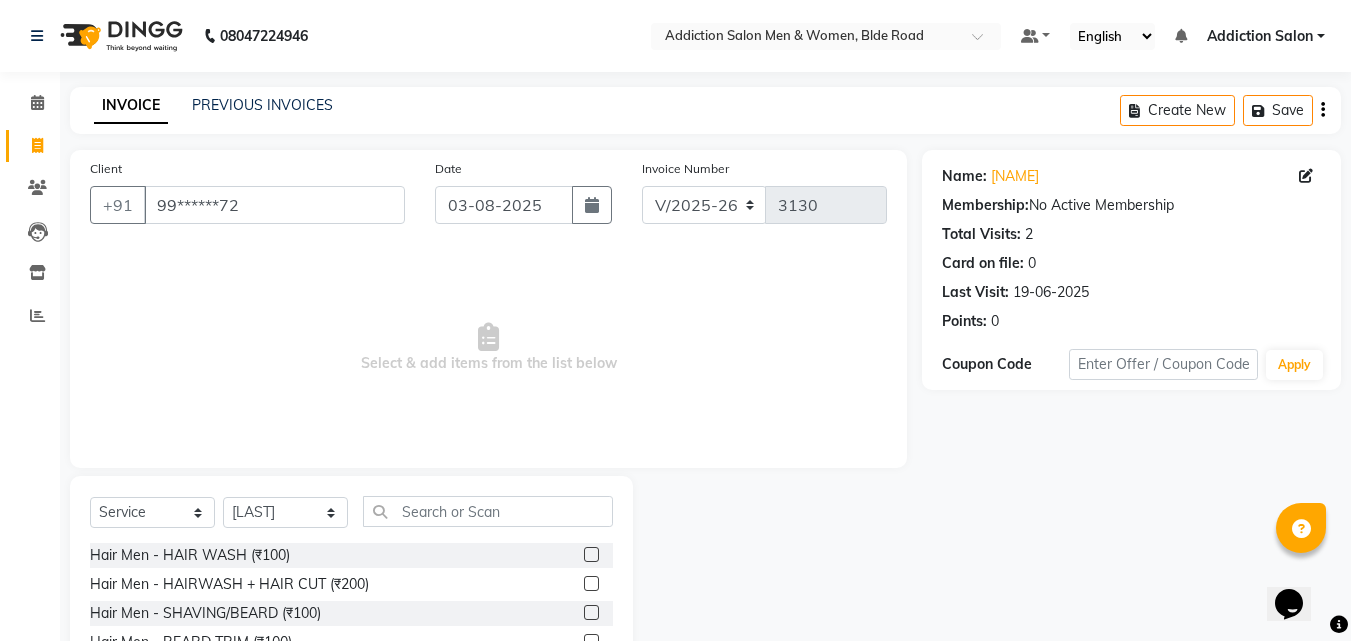 click 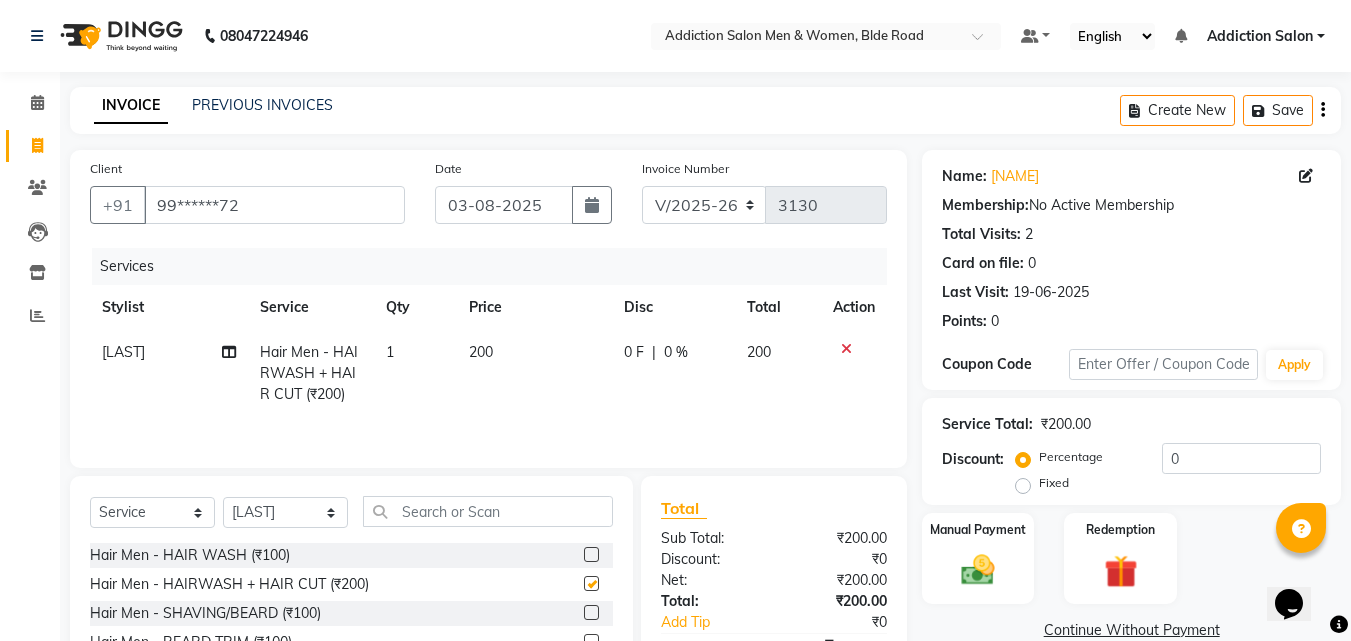 checkbox on "false" 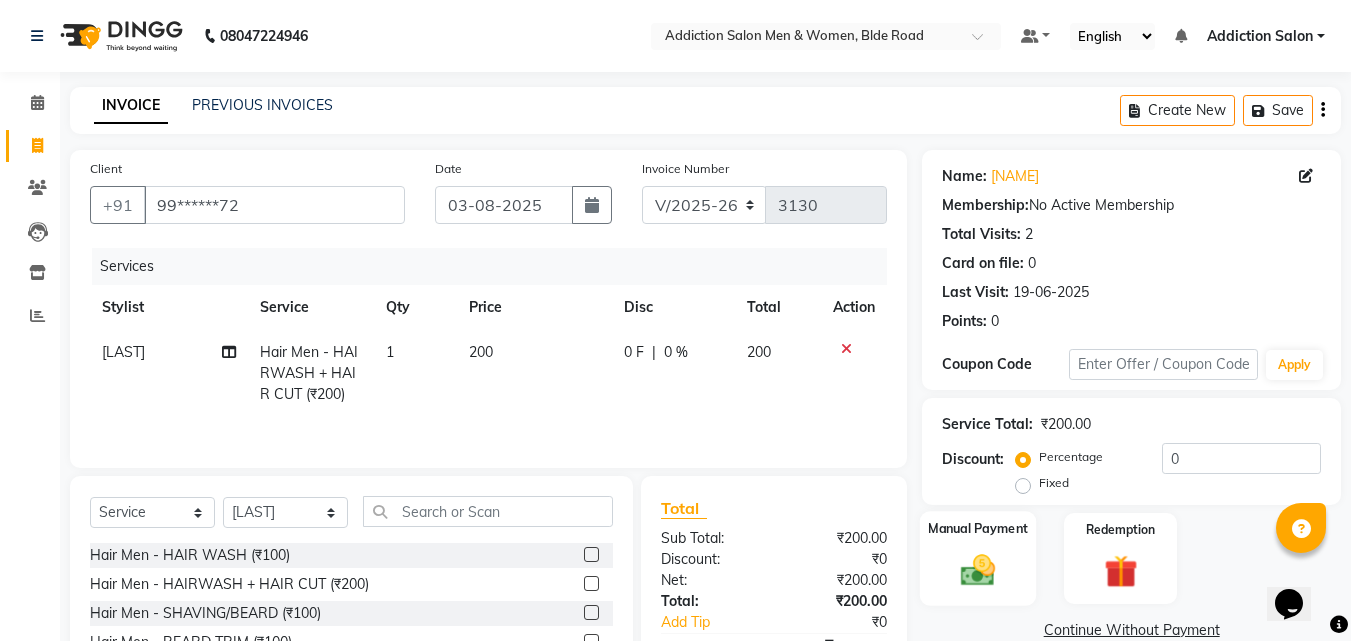 click 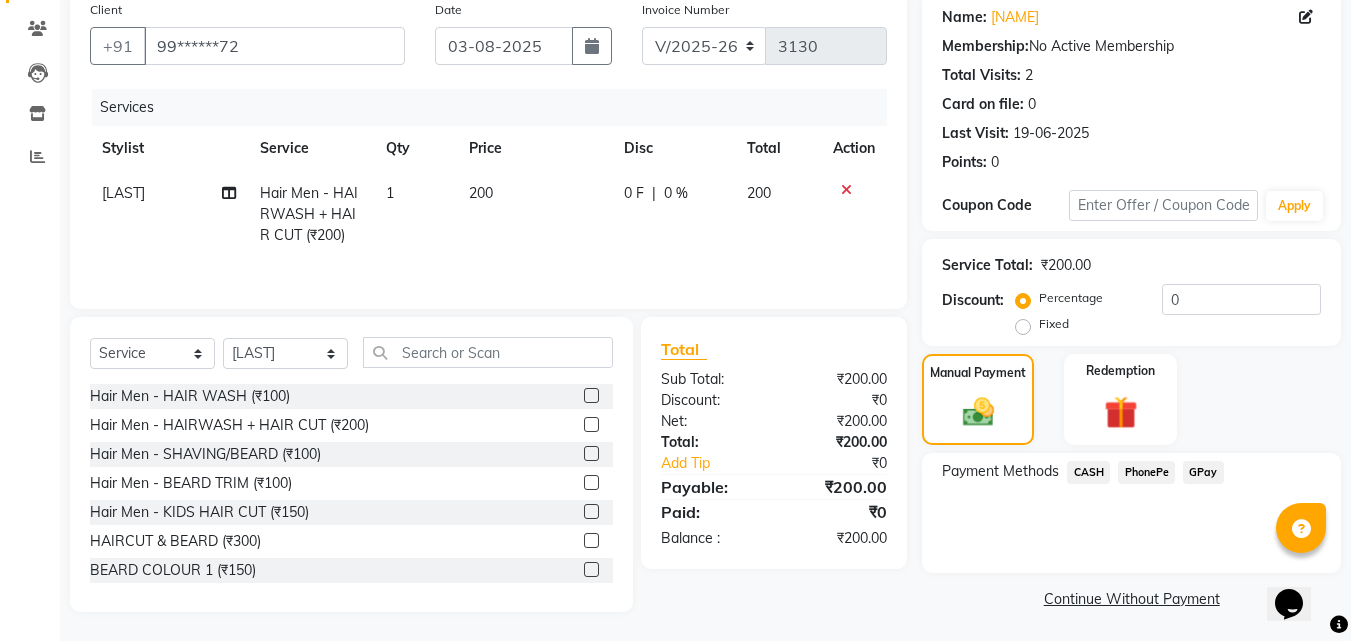 scroll, scrollTop: 162, scrollLeft: 0, axis: vertical 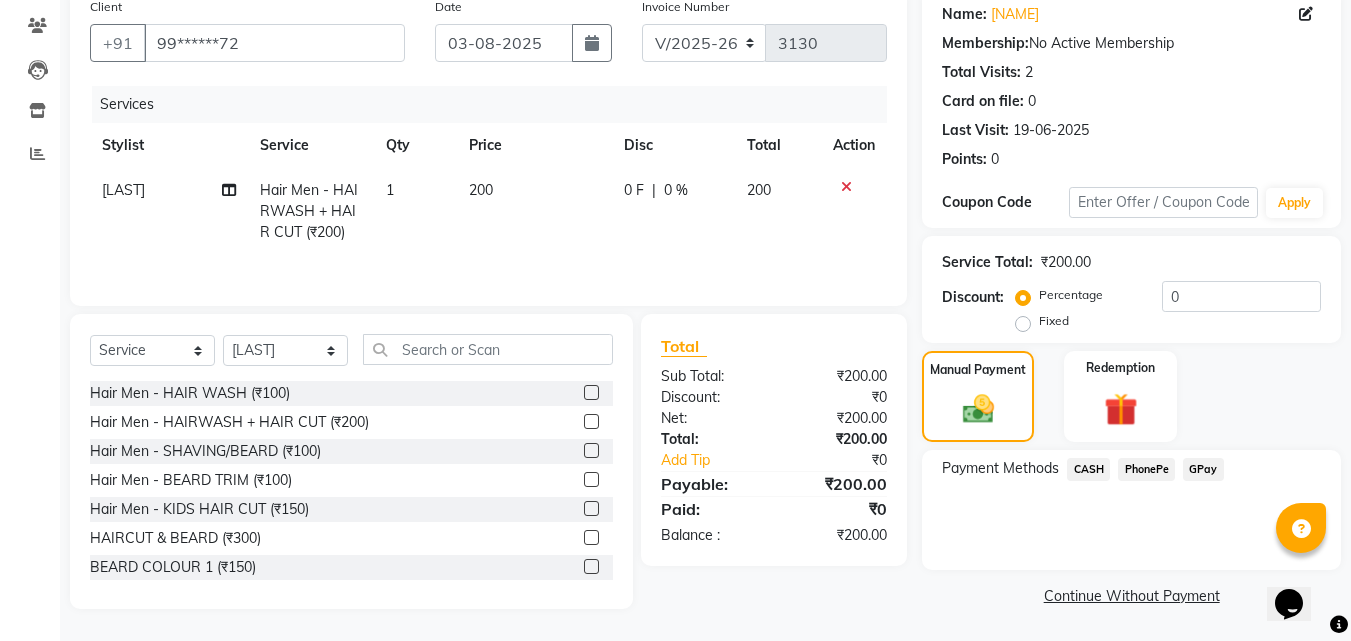click on "CASH" 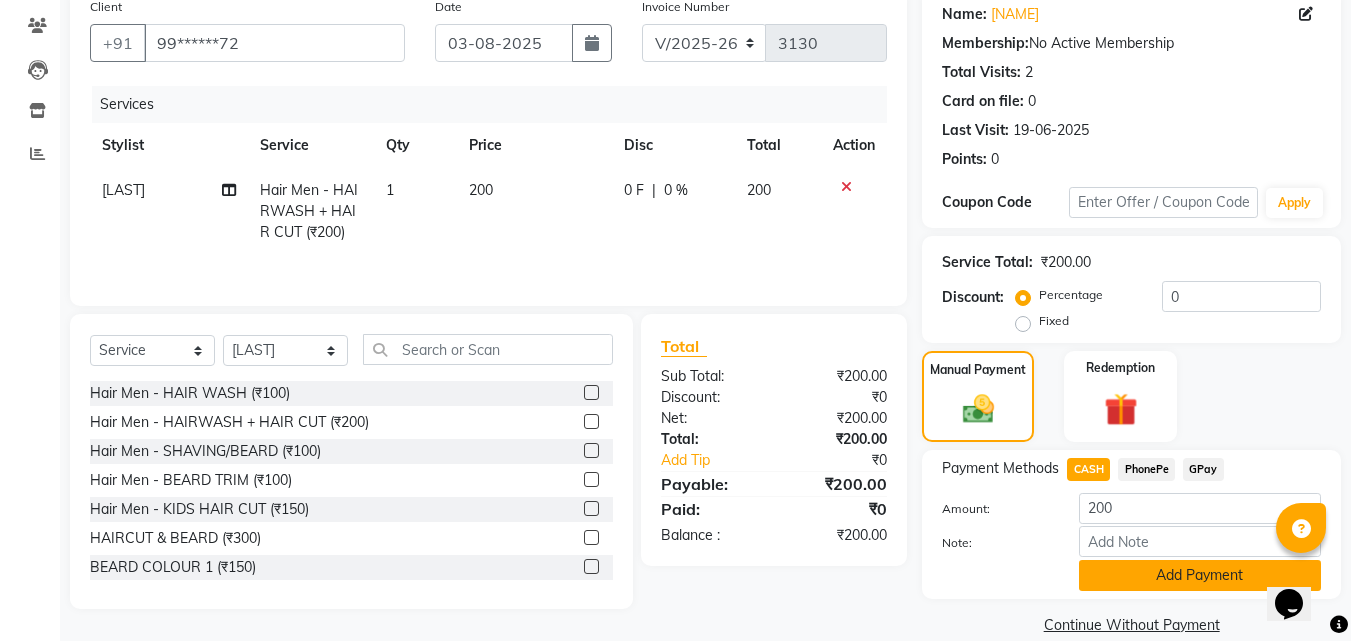 click on "Add Payment" 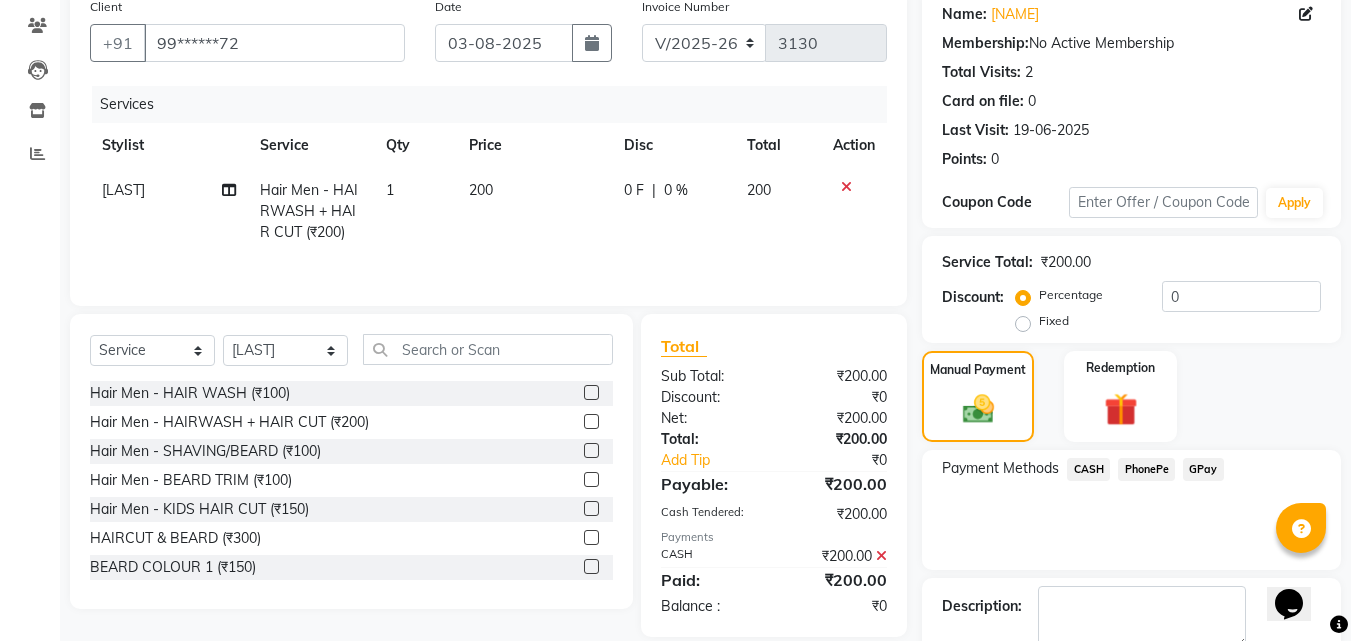scroll, scrollTop: 275, scrollLeft: 0, axis: vertical 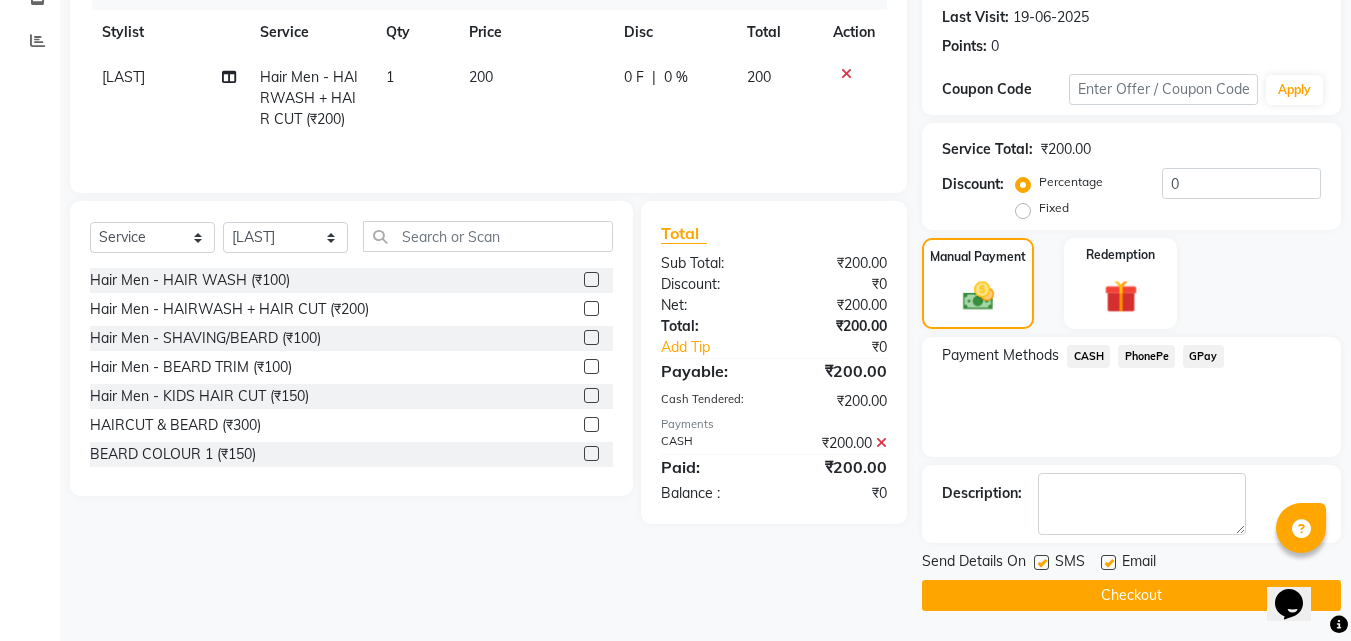 click on "Checkout" 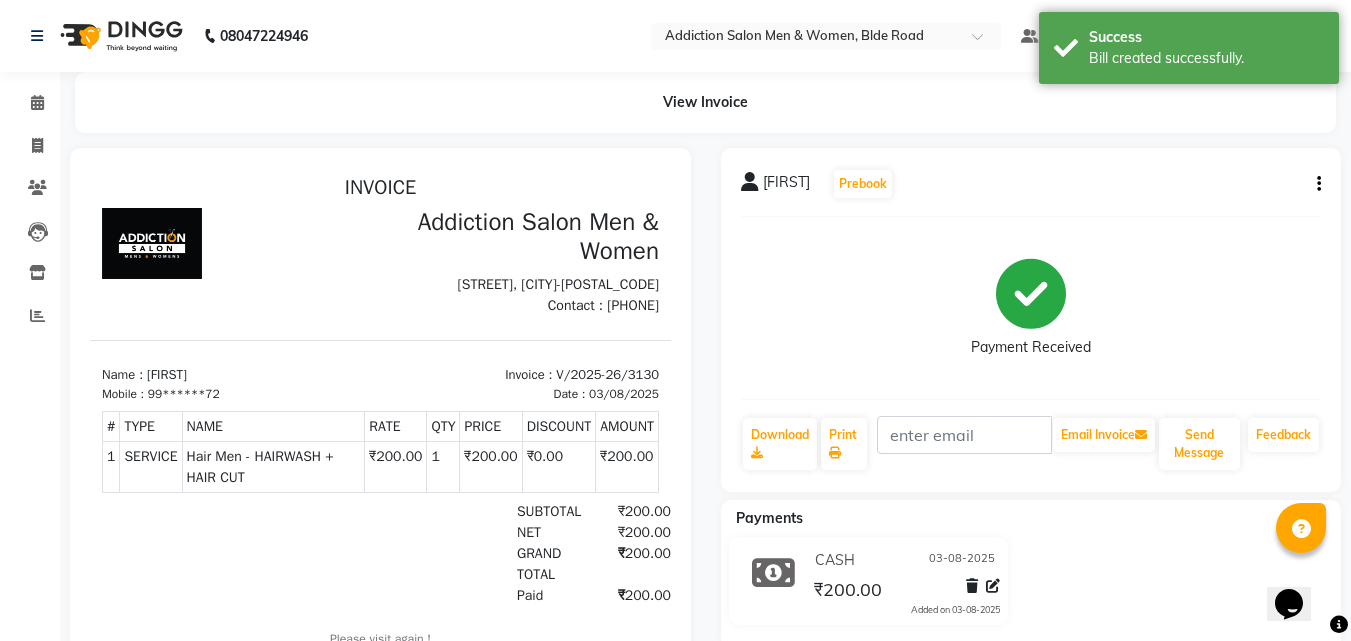 scroll, scrollTop: 0, scrollLeft: 0, axis: both 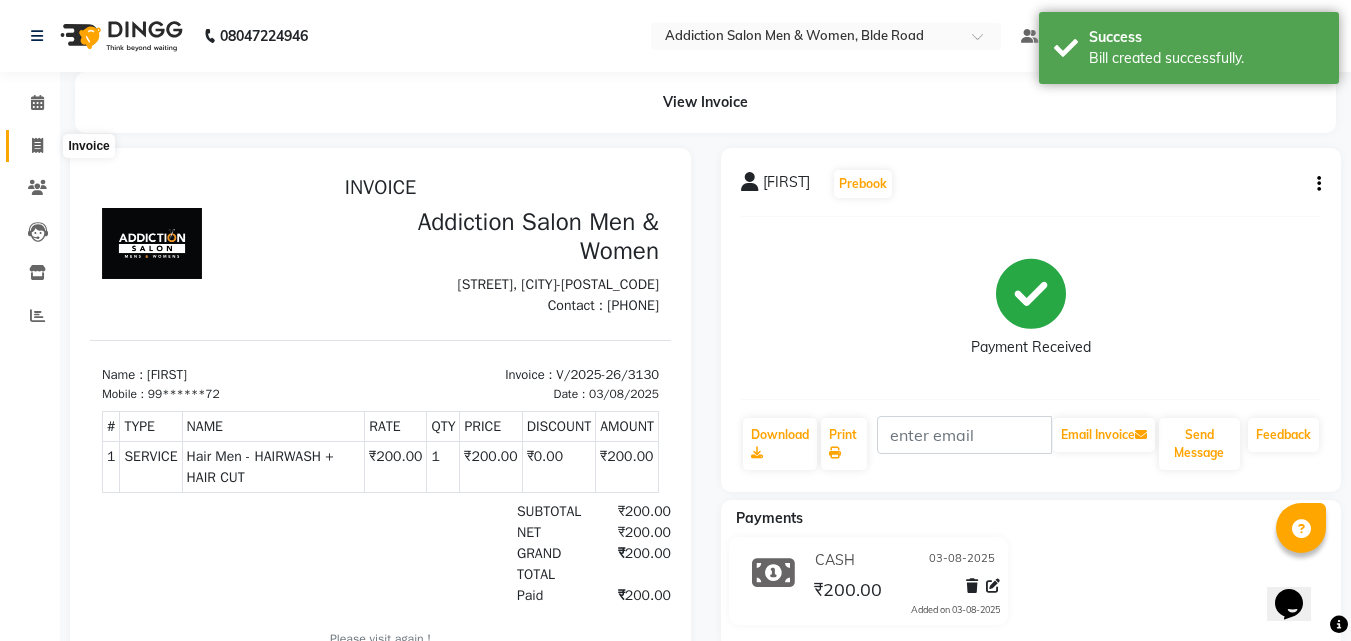 click 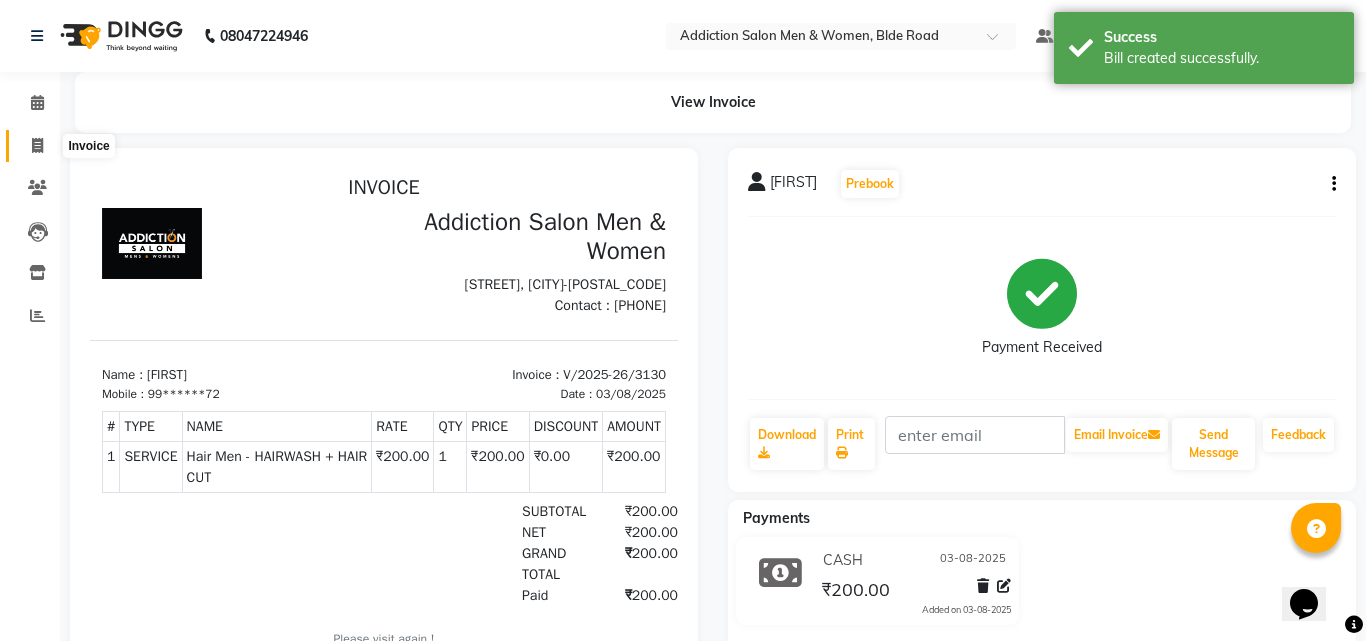 select on "service" 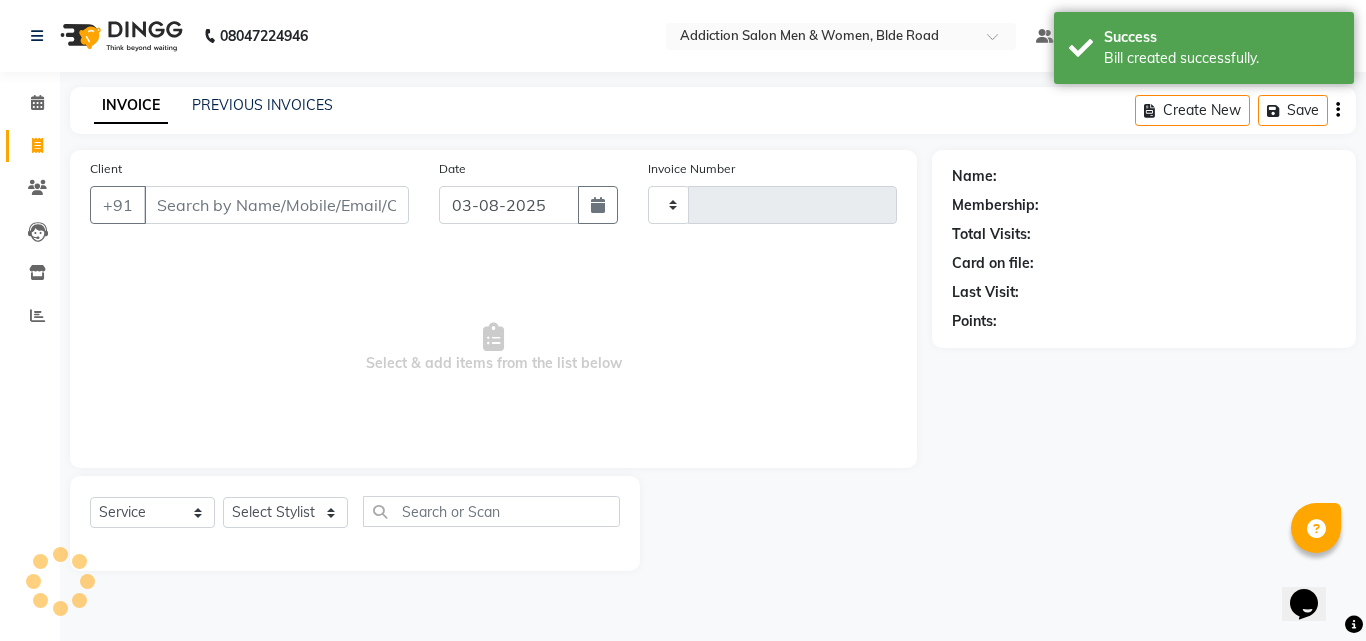 type on "3131" 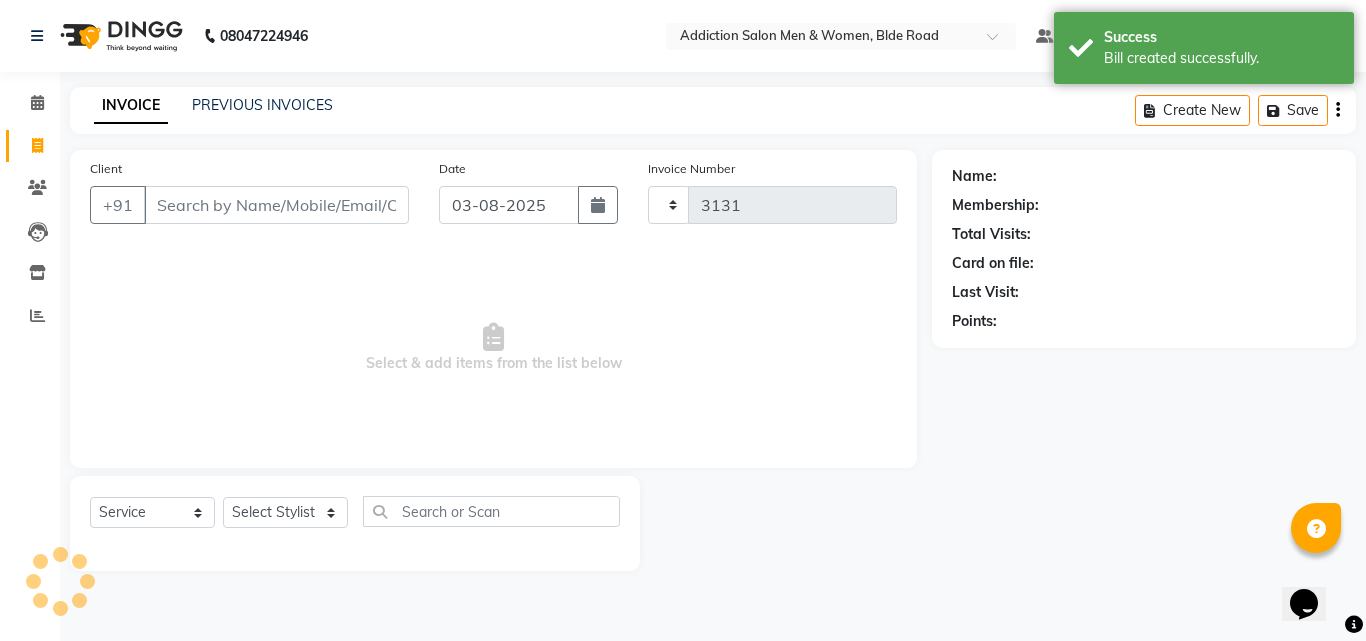 select on "6595" 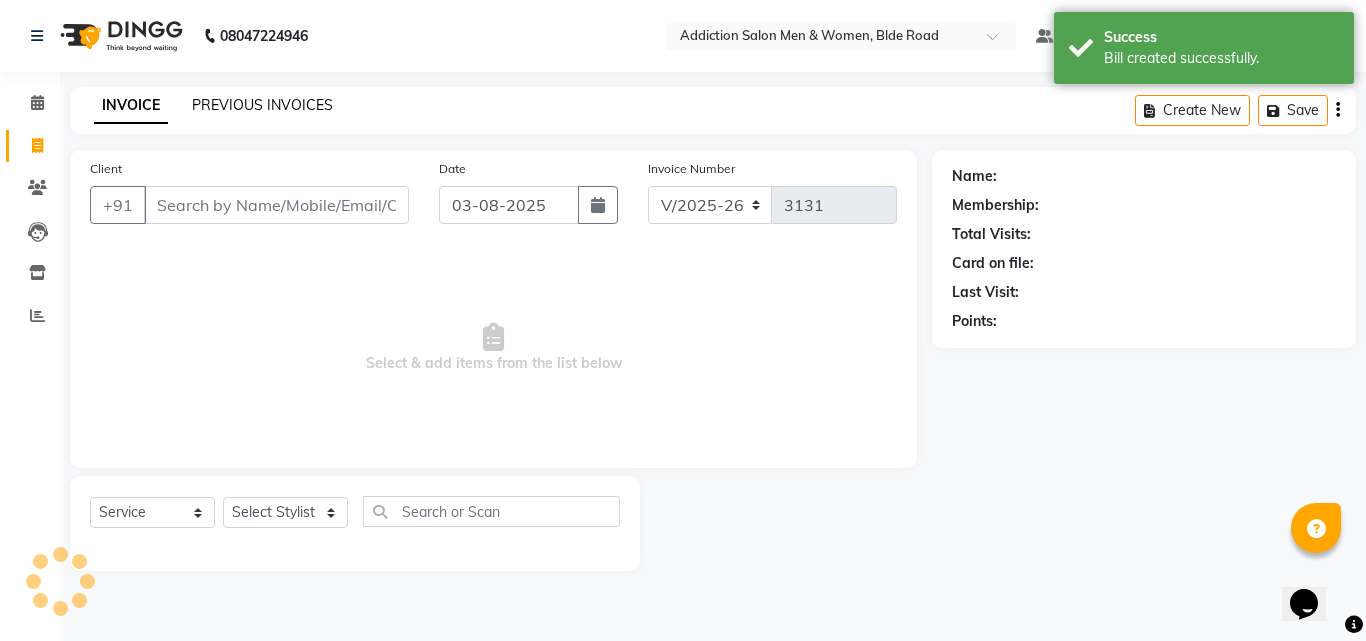 click on "PREVIOUS INVOICES" 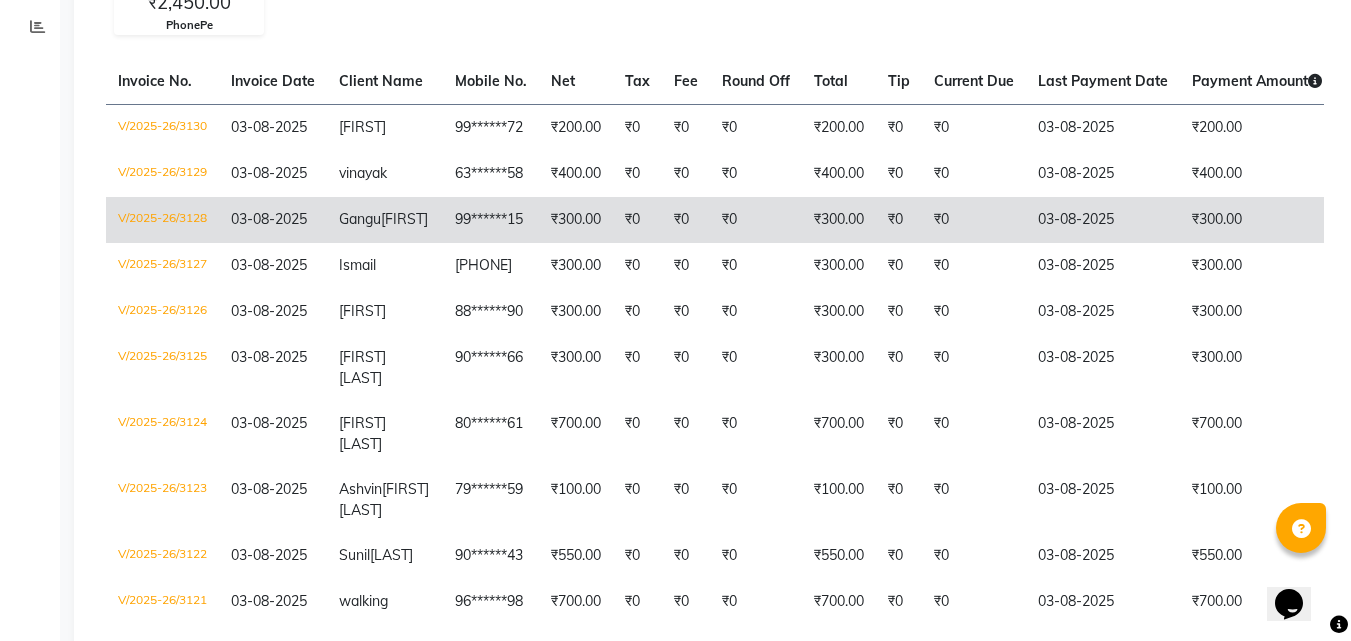 scroll, scrollTop: 0, scrollLeft: 0, axis: both 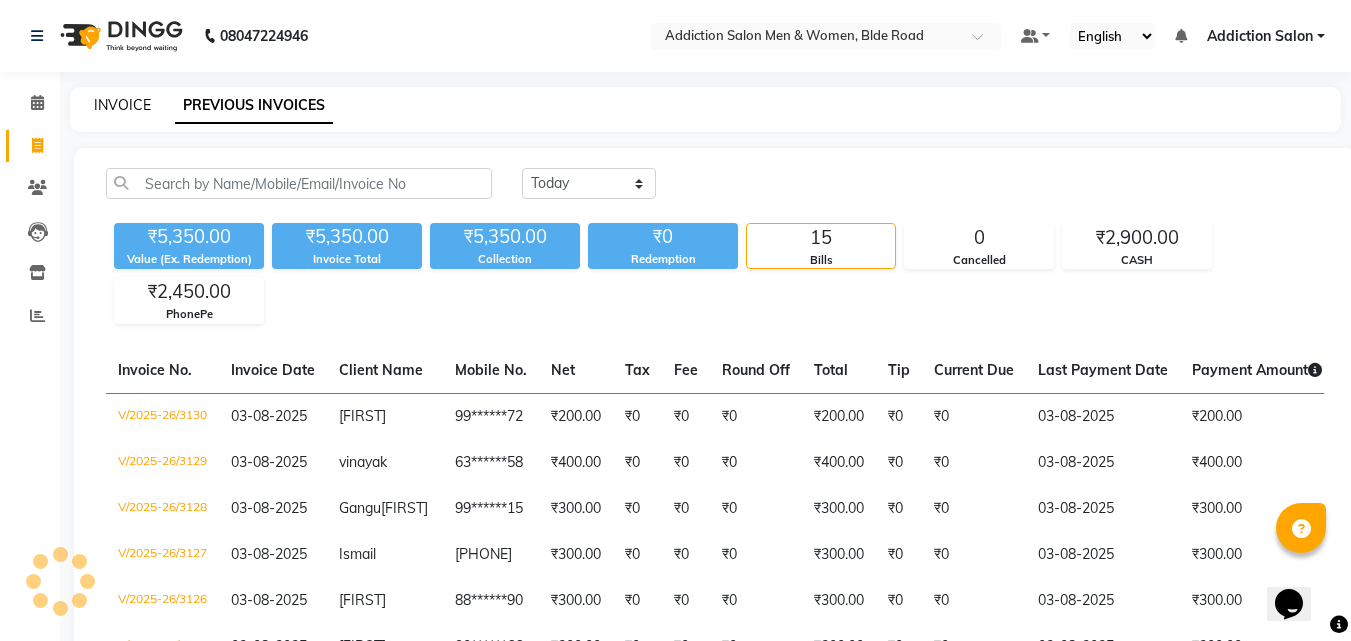 click on "INVOICE" 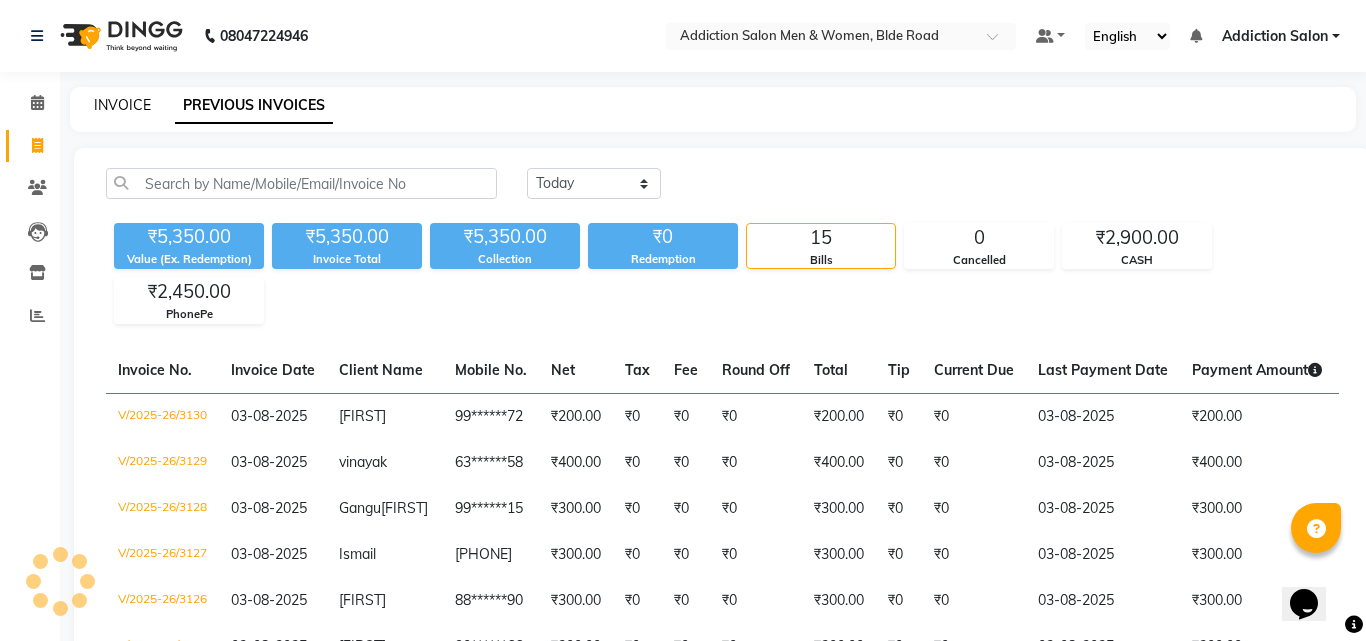select on "service" 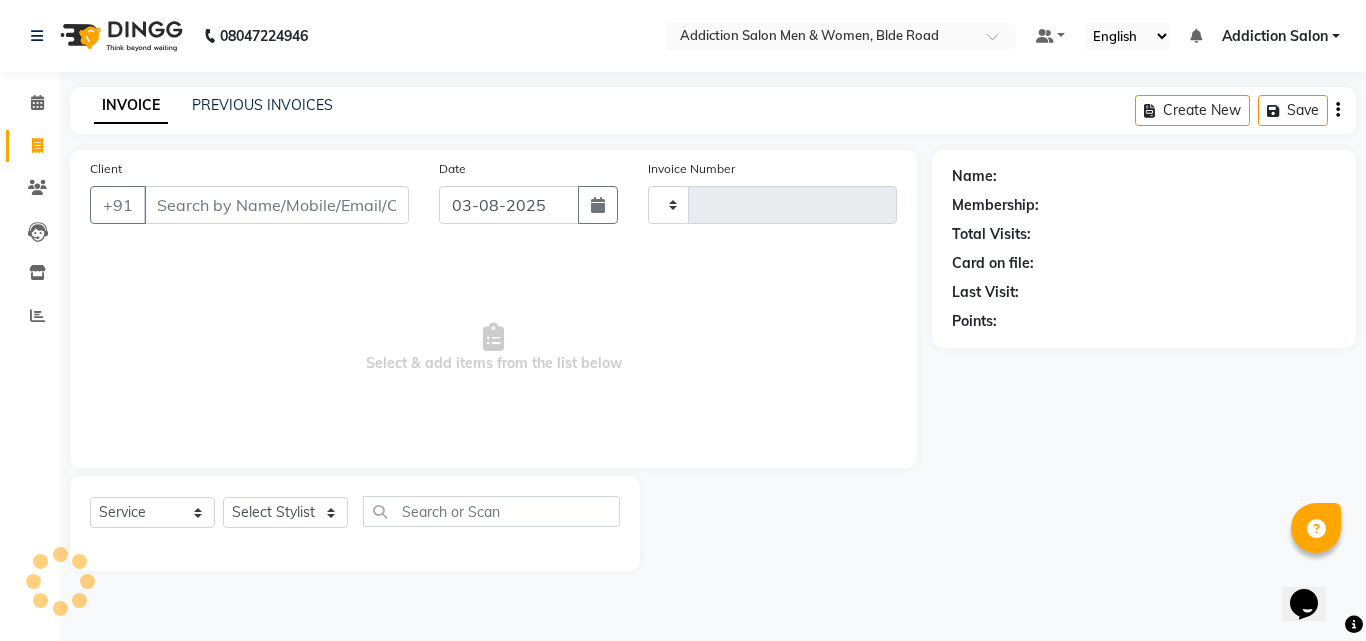 type on "3131" 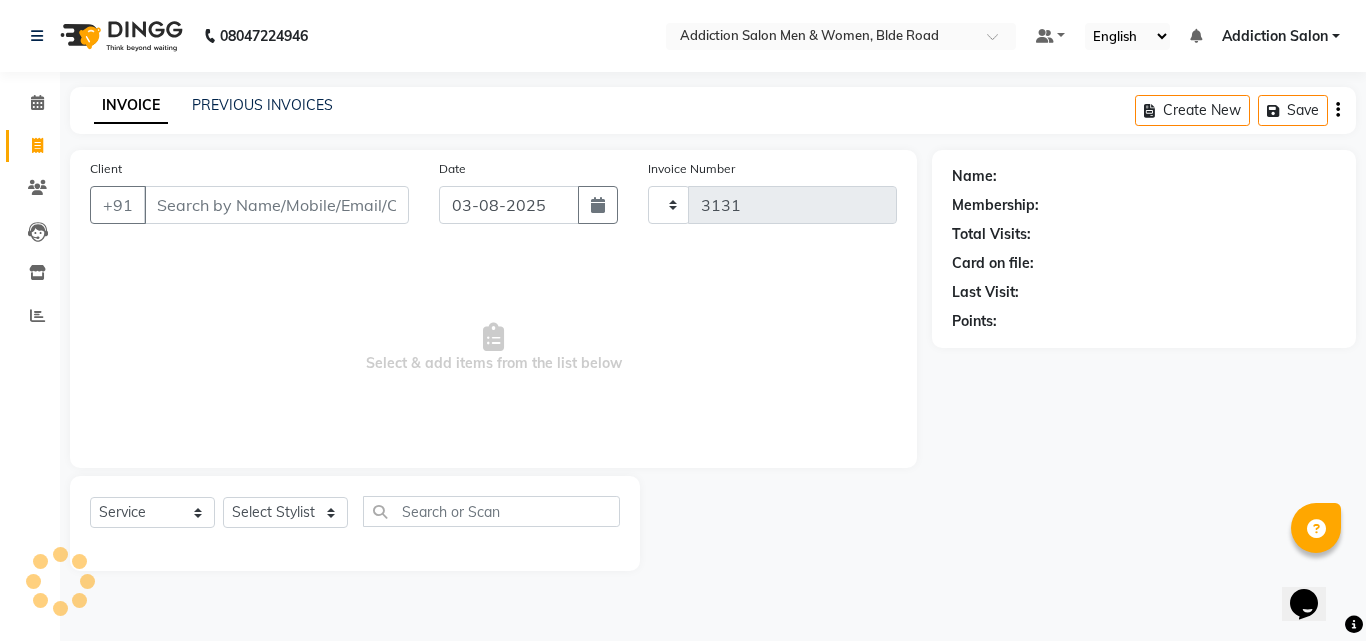 select on "6595" 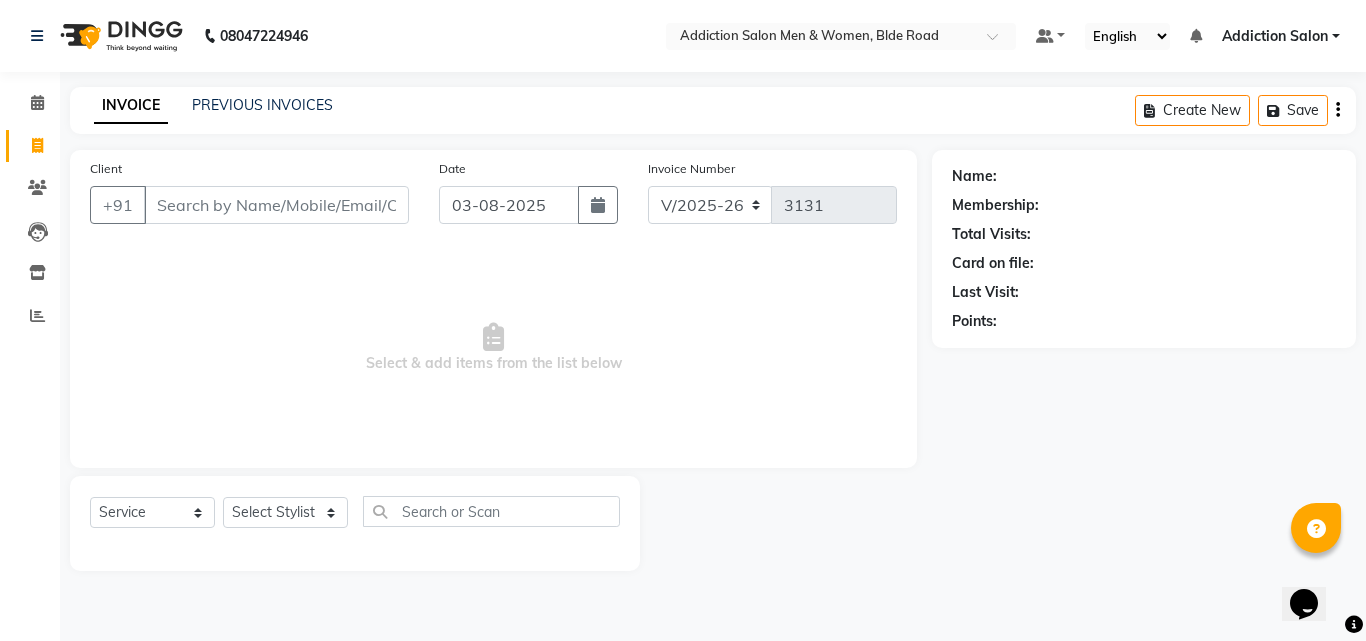 click on "Client" at bounding box center [276, 205] 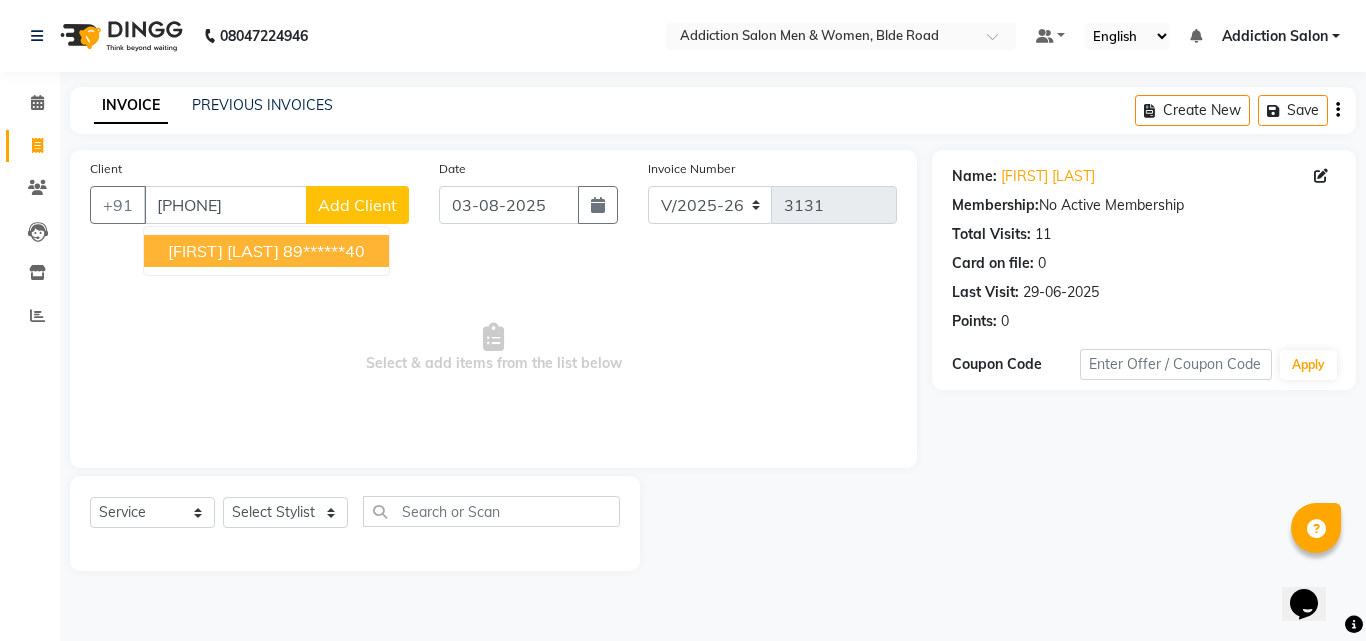 click on "[FIRST] [LAST]" at bounding box center (223, 251) 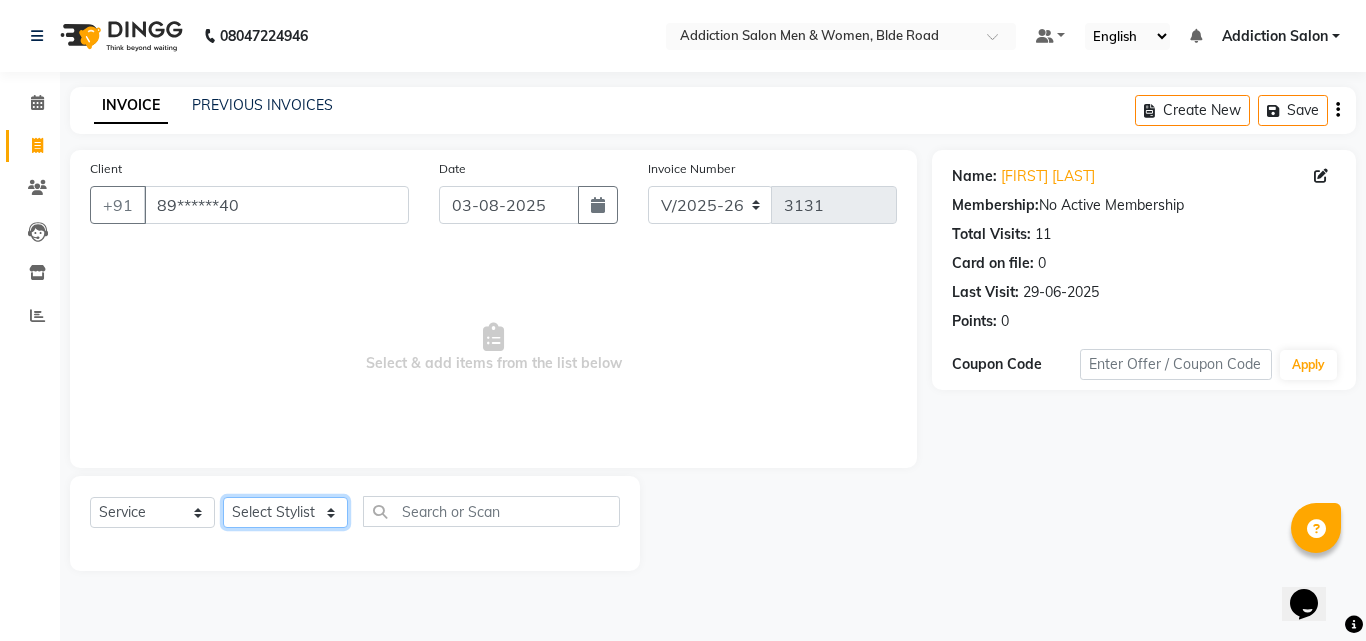 click on "Select Stylist Addiction Salon ANJALI BANSIKA Kamal KARAN KOUSHIK Nikhil Nilesh  pal Pranav REKHA RATHOD SHARDA" 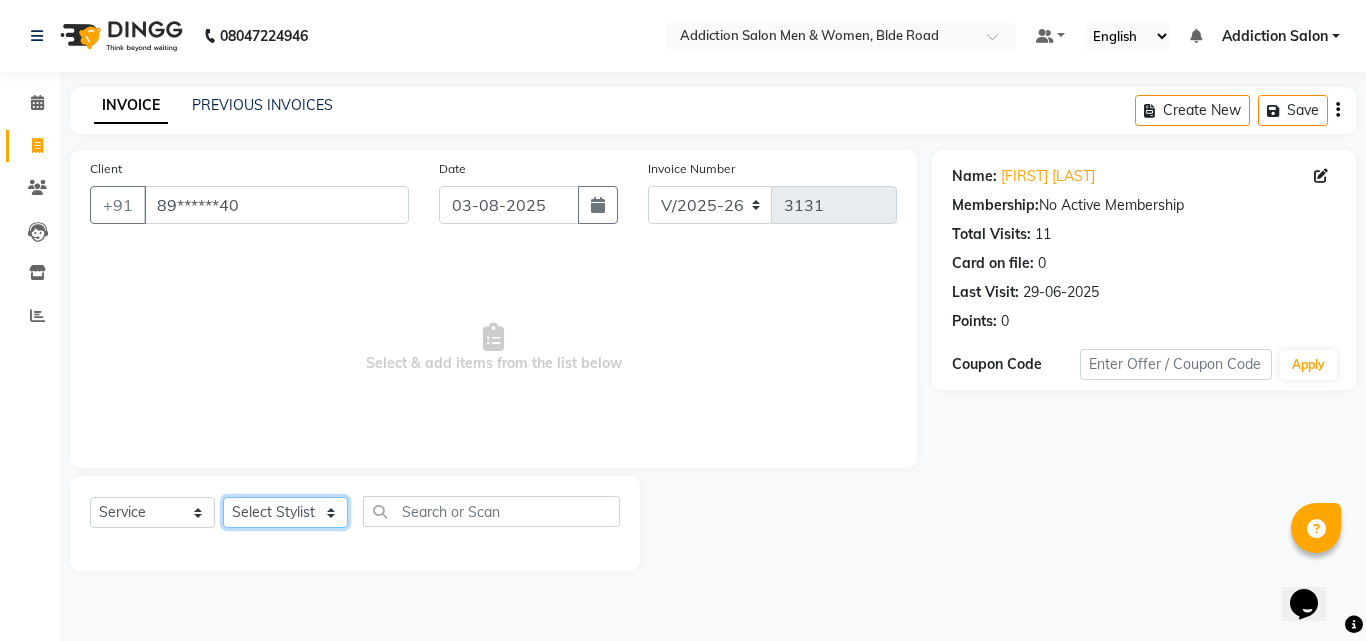 select on "86847" 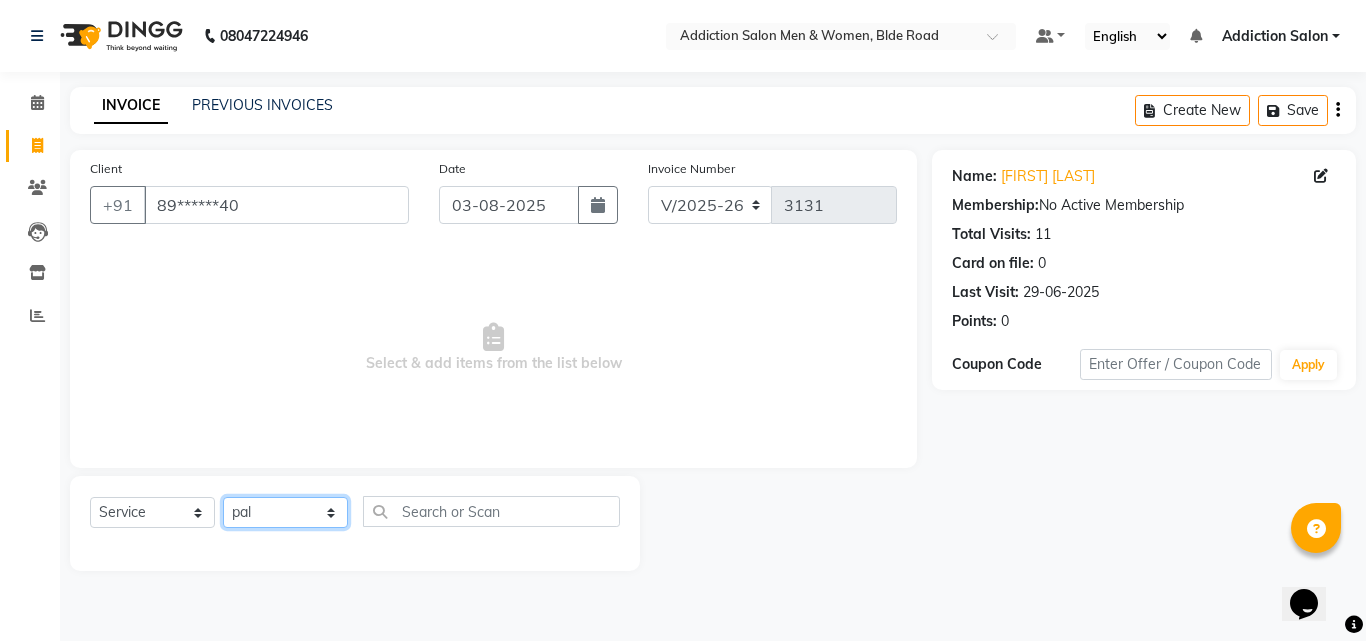 click on "Select Stylist Addiction Salon ANJALI BANSIKA Kamal KARAN KOUSHIK Nikhil Nilesh  pal Pranav REKHA RATHOD SHARDA" 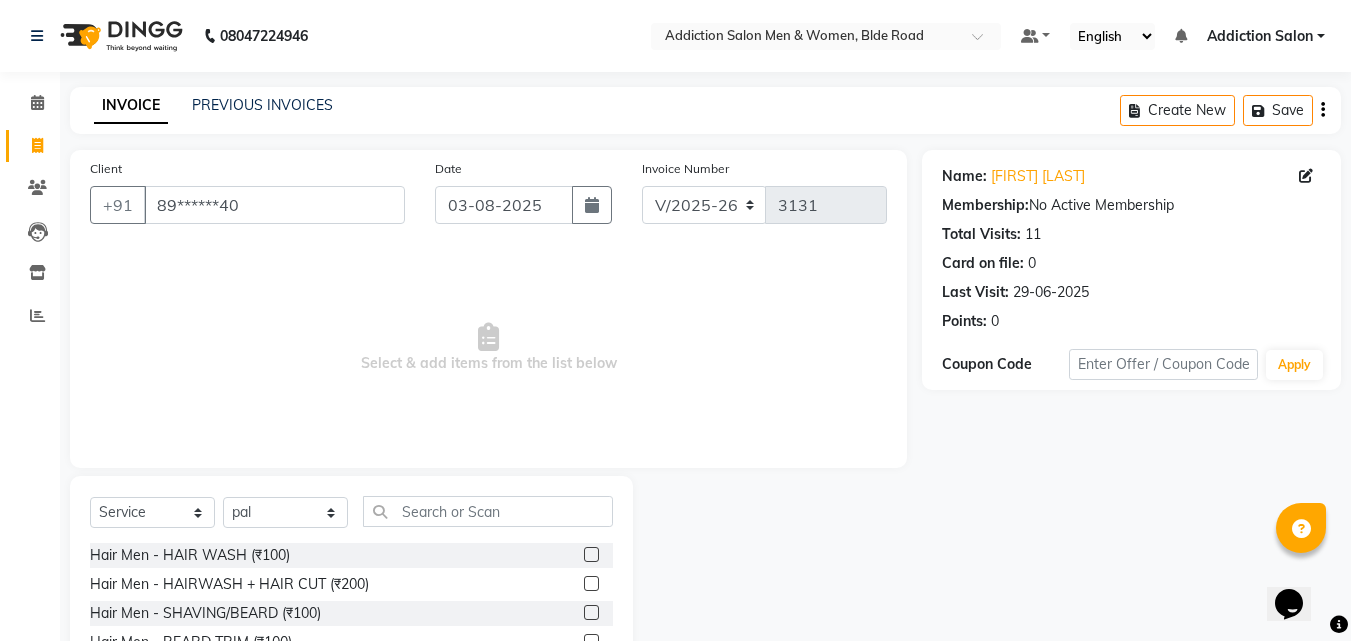 click 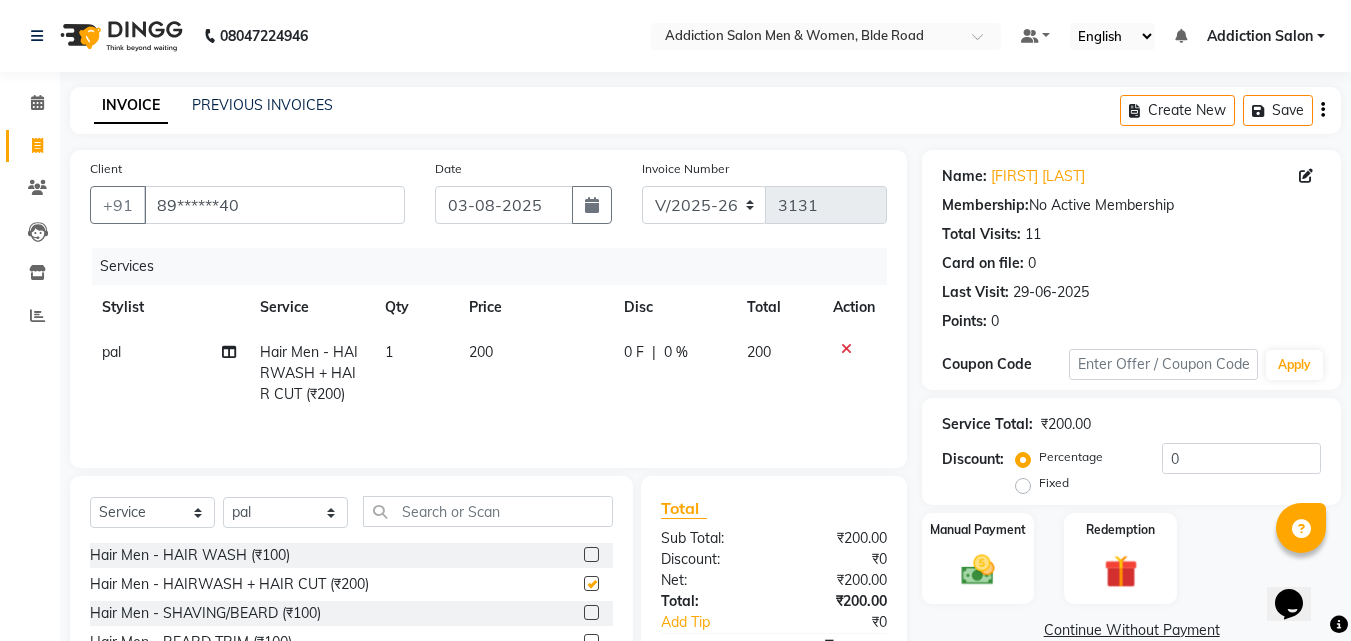 checkbox on "false" 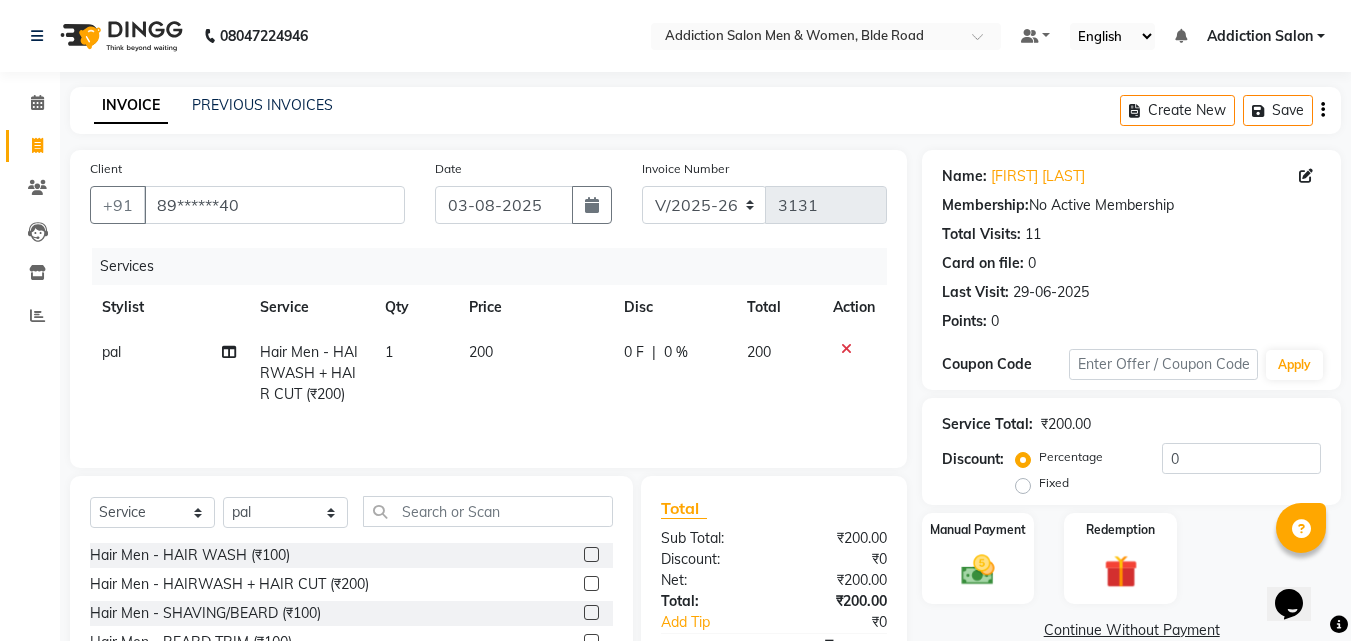 click 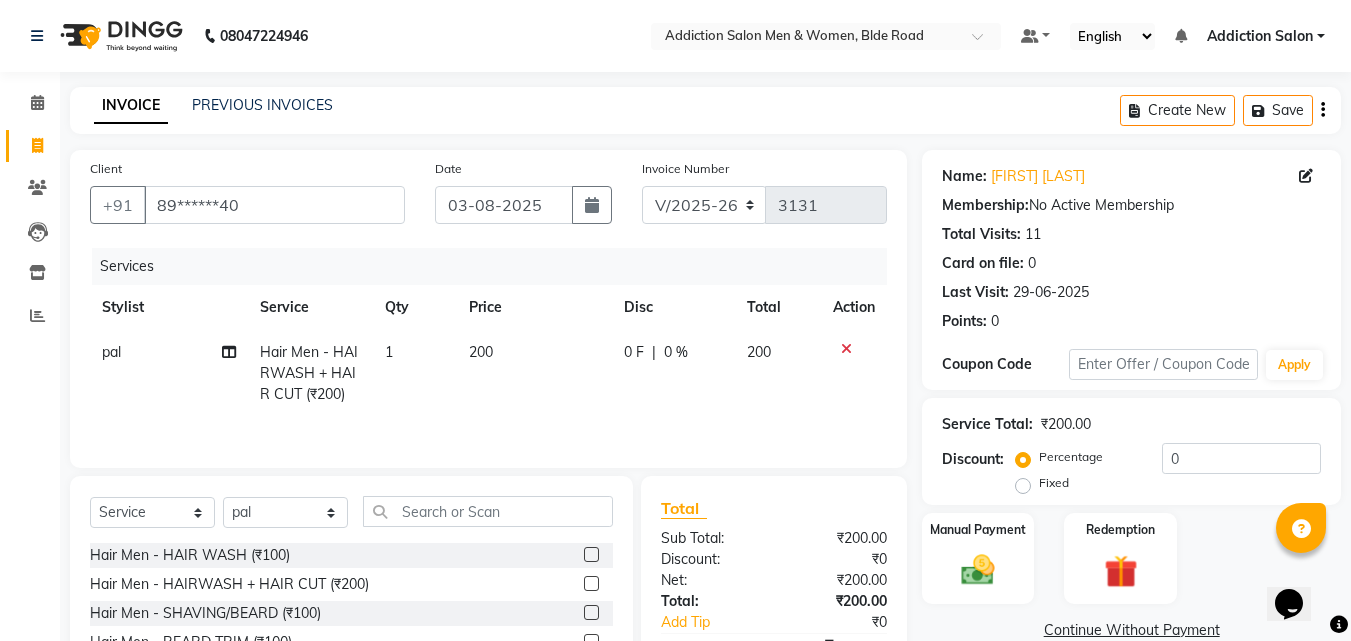 click 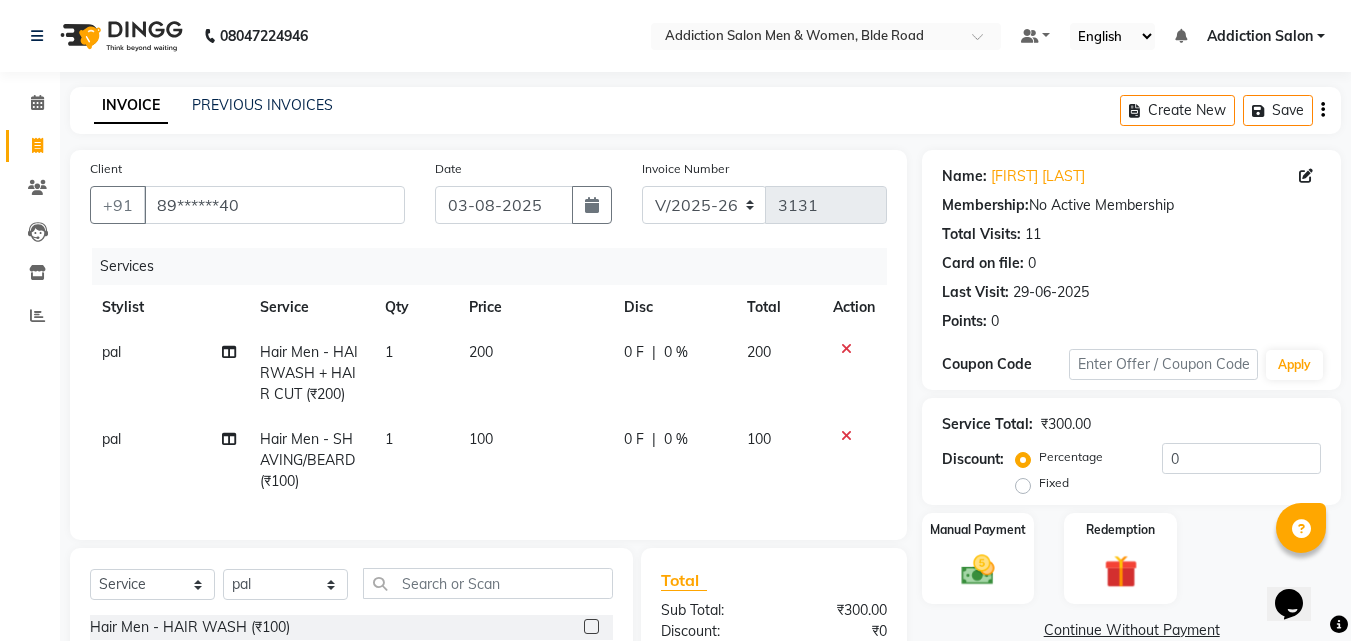 checkbox on "false" 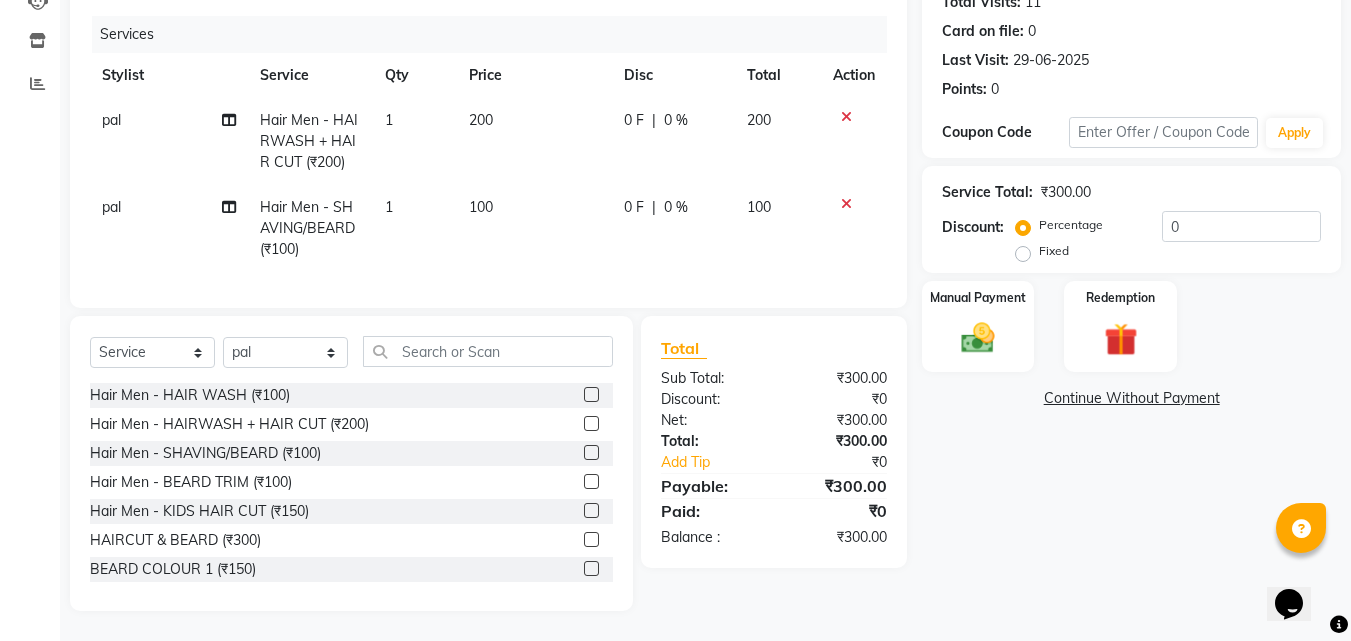 scroll, scrollTop: 247, scrollLeft: 0, axis: vertical 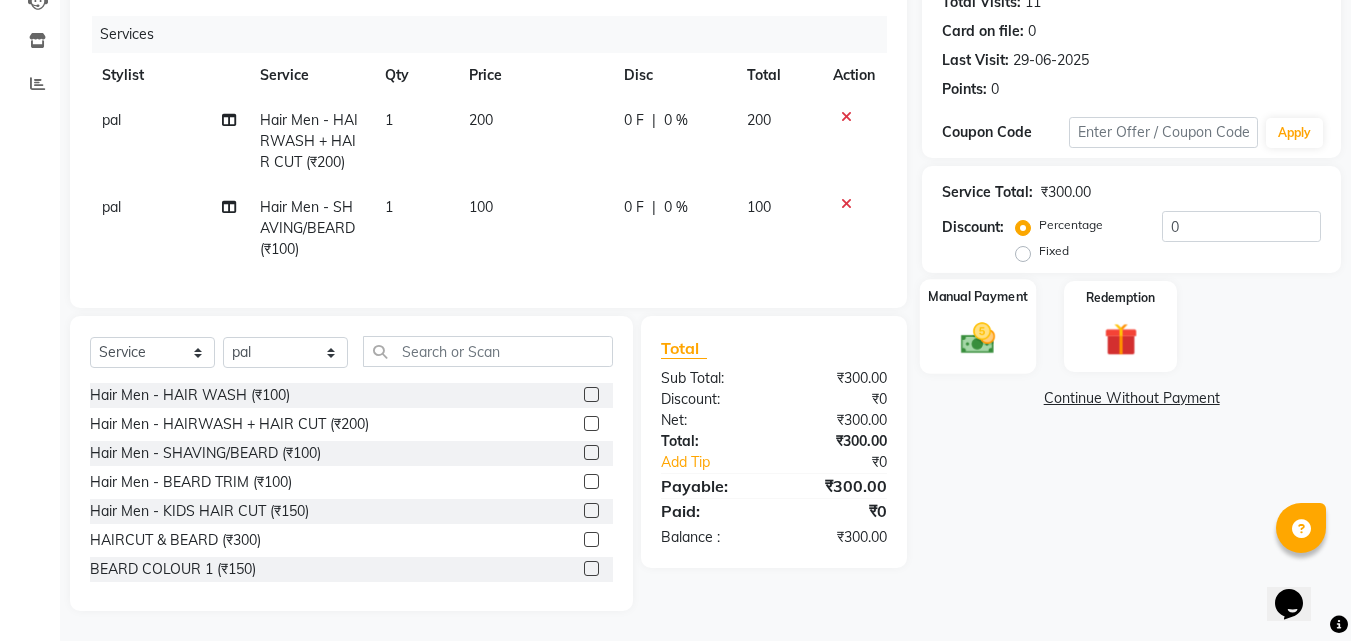 click 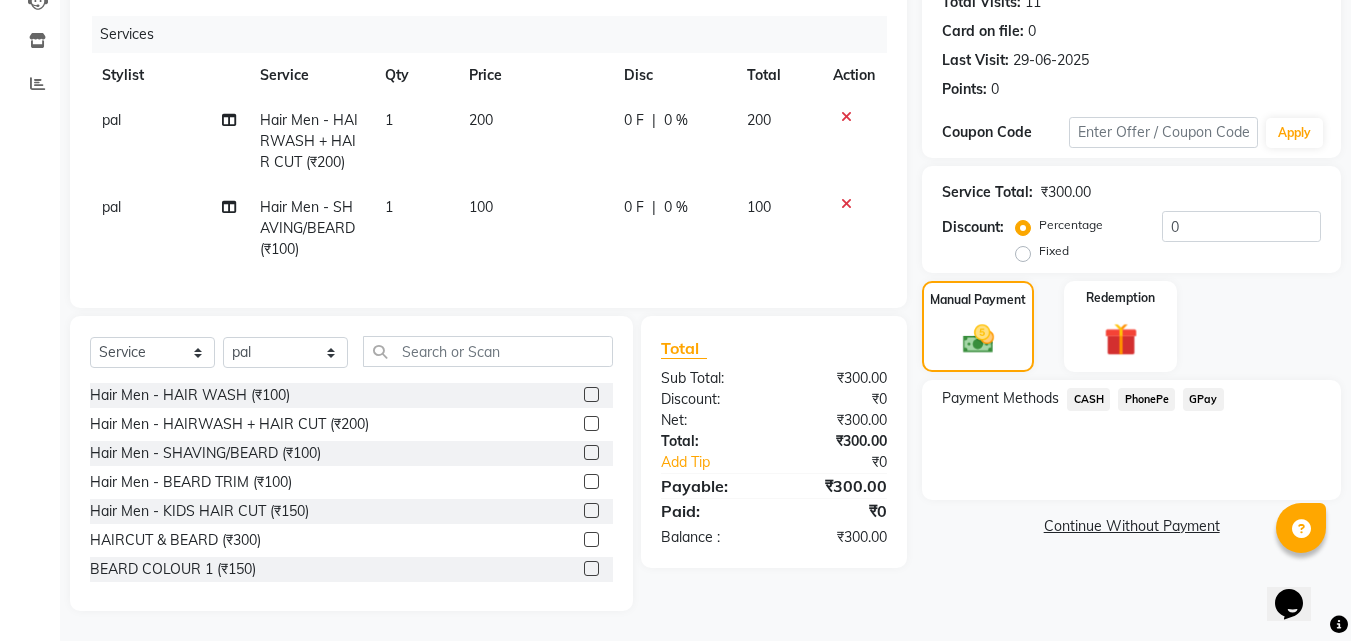 click on "PhonePe" 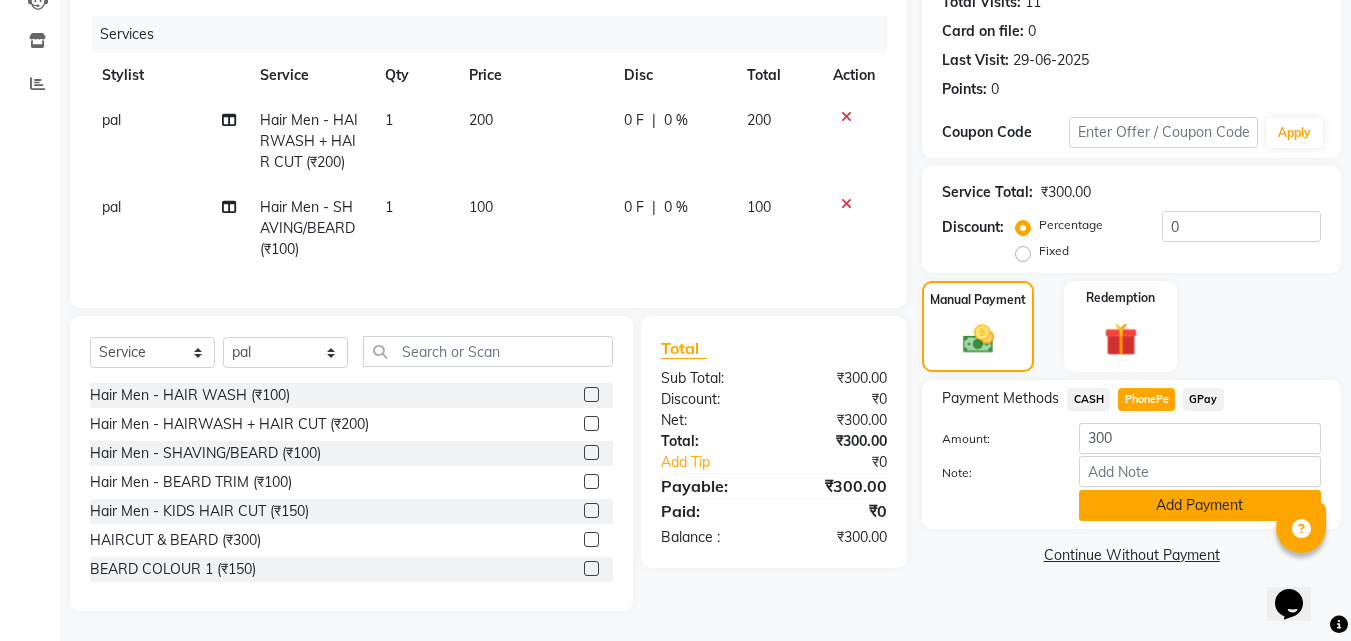 click on "Add Payment" 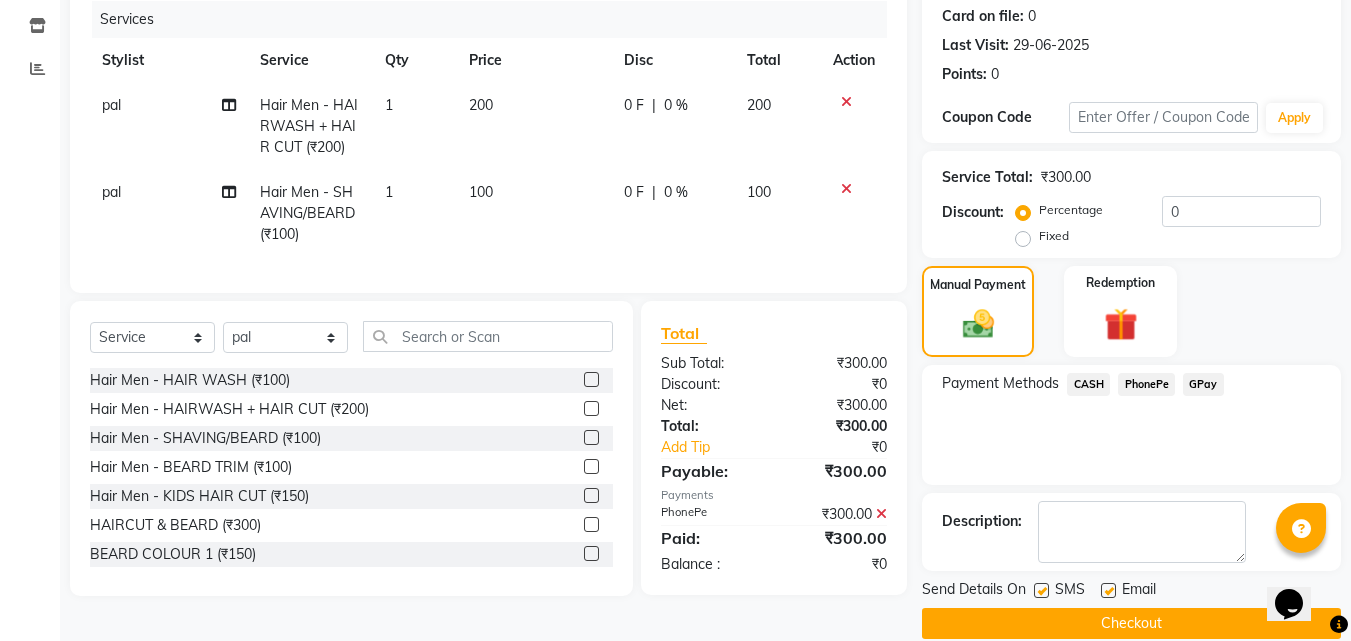 click on "Checkout" 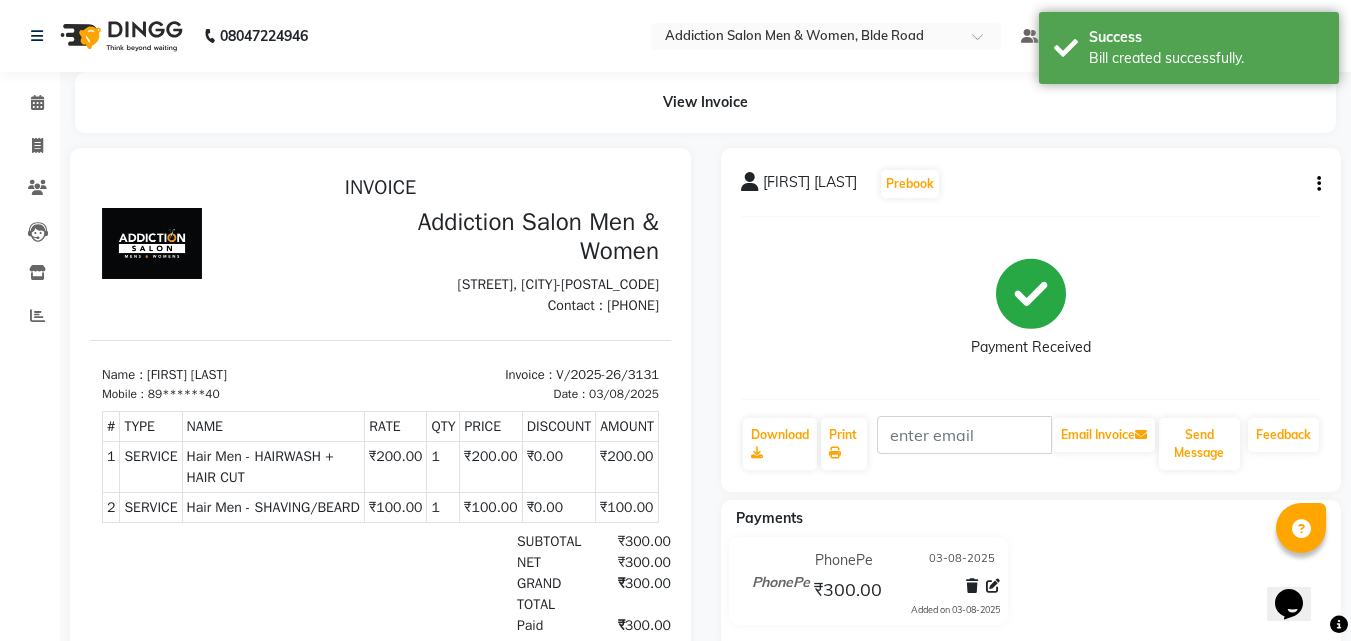 scroll, scrollTop: 0, scrollLeft: 0, axis: both 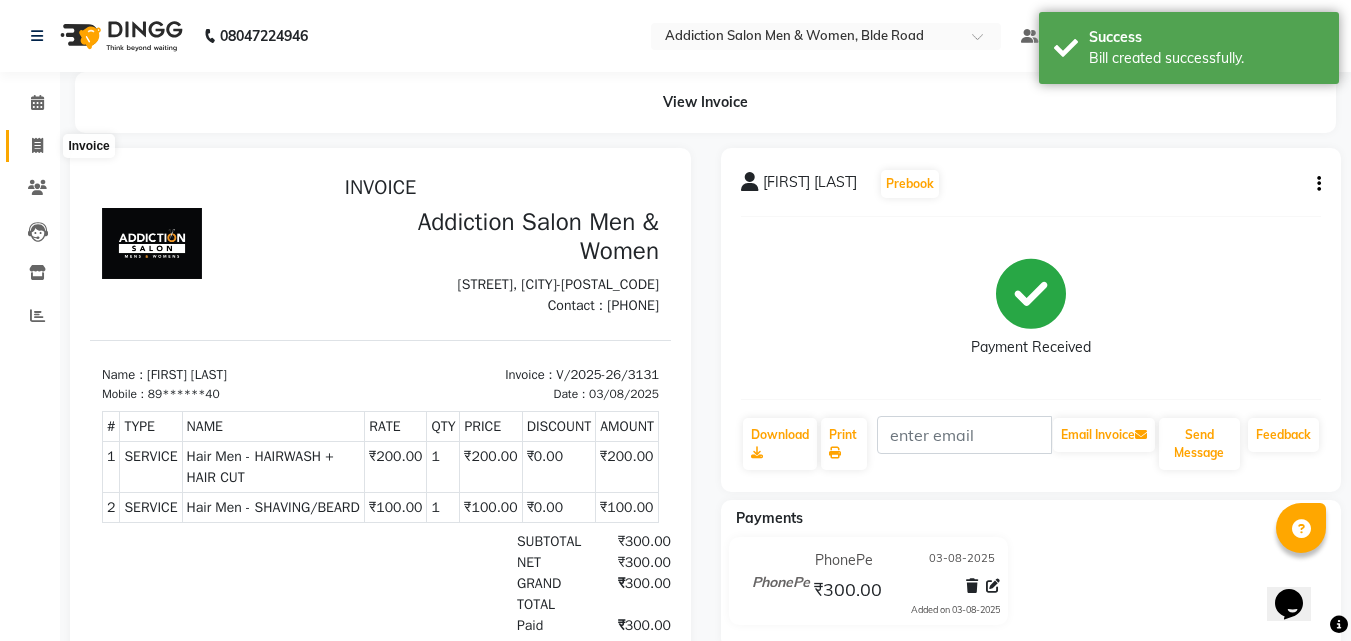 click 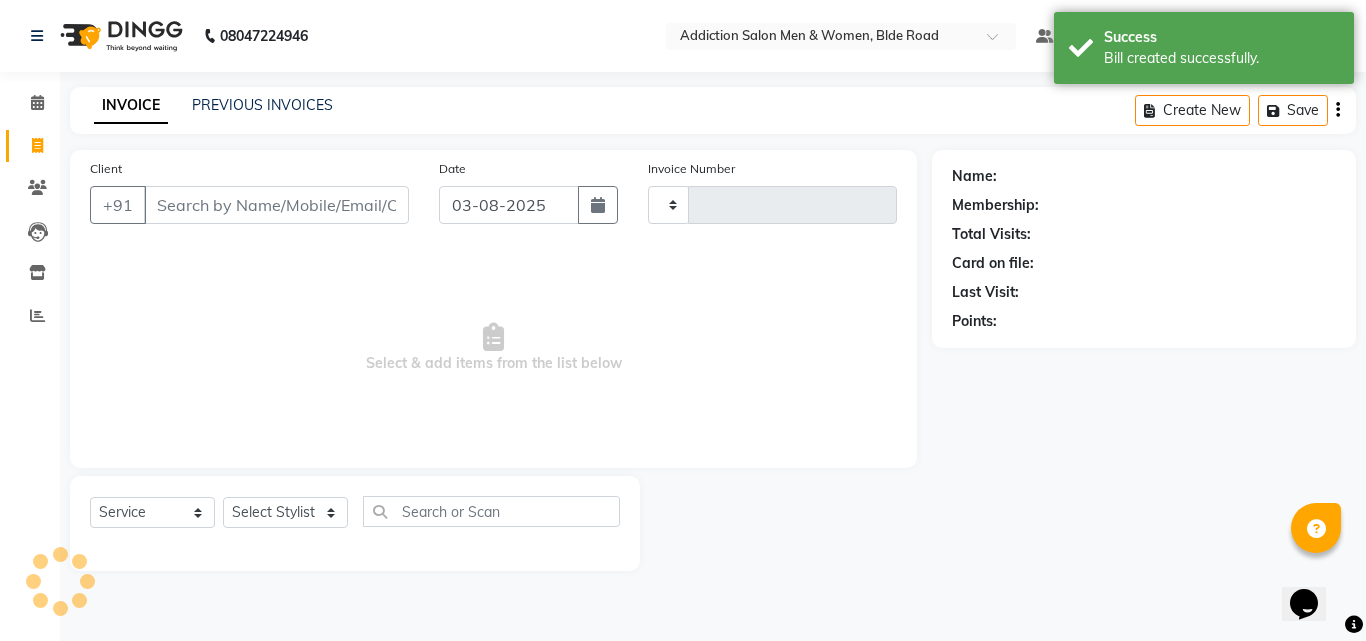 type on "3132" 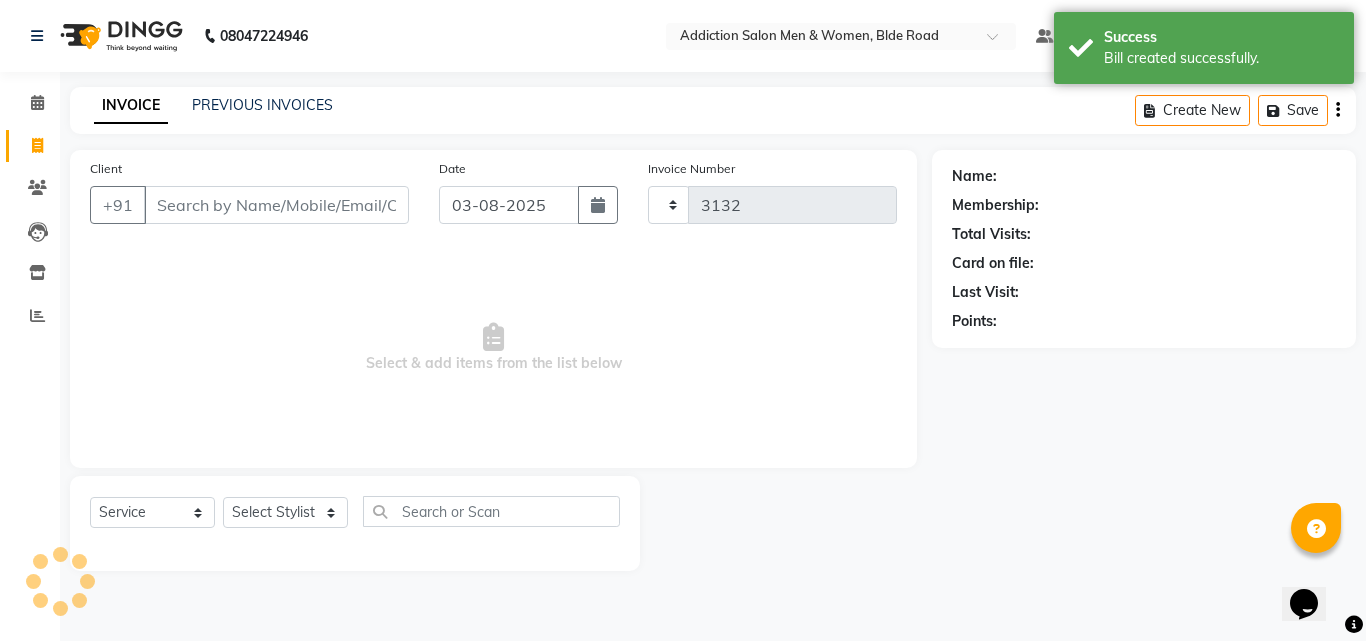 select on "6595" 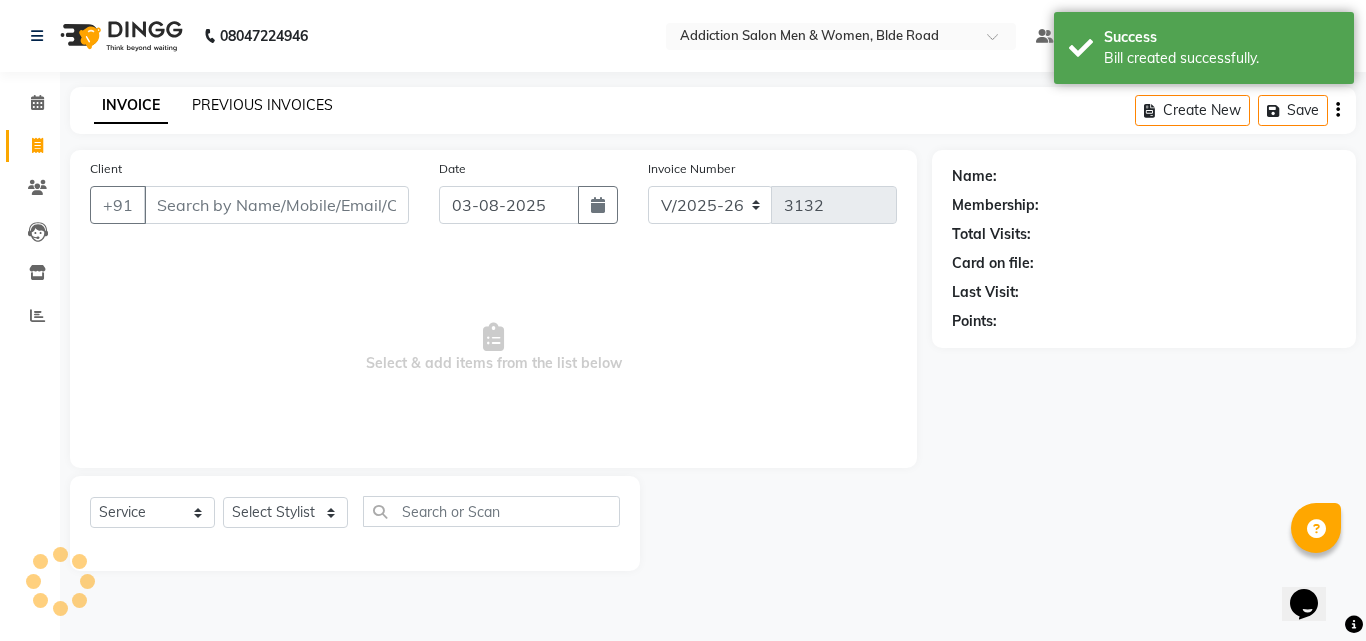 click on "PREVIOUS INVOICES" 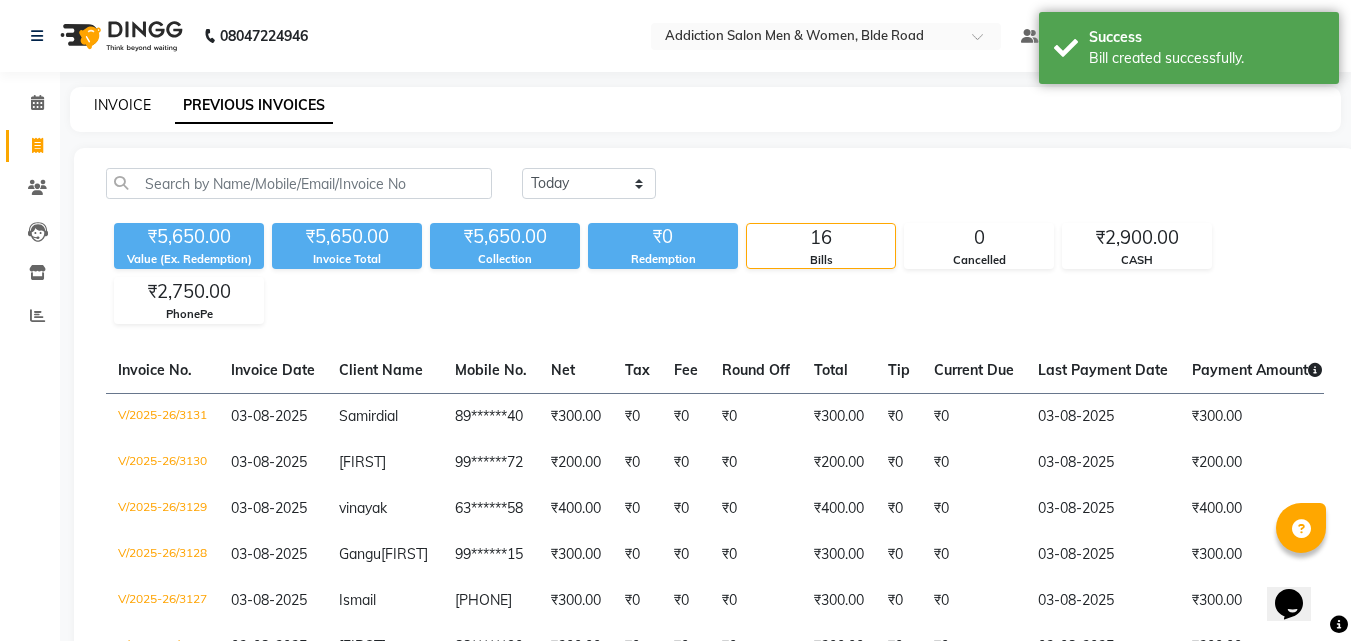 click on "INVOICE" 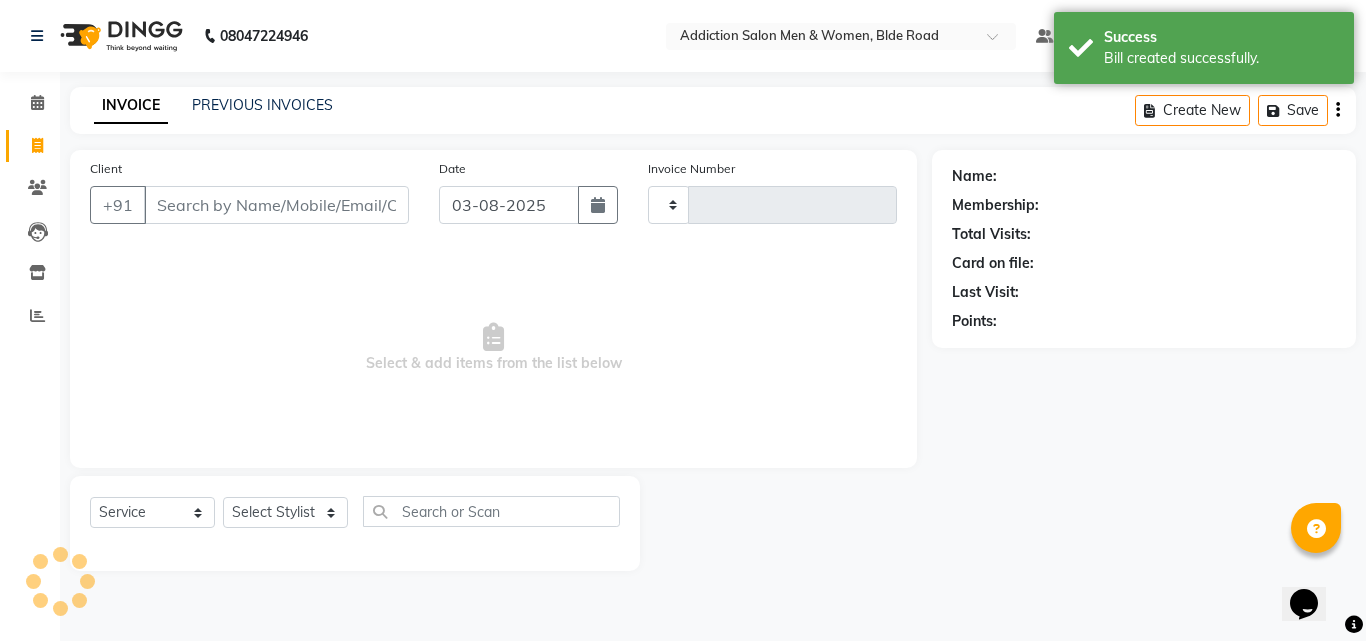 type on "3132" 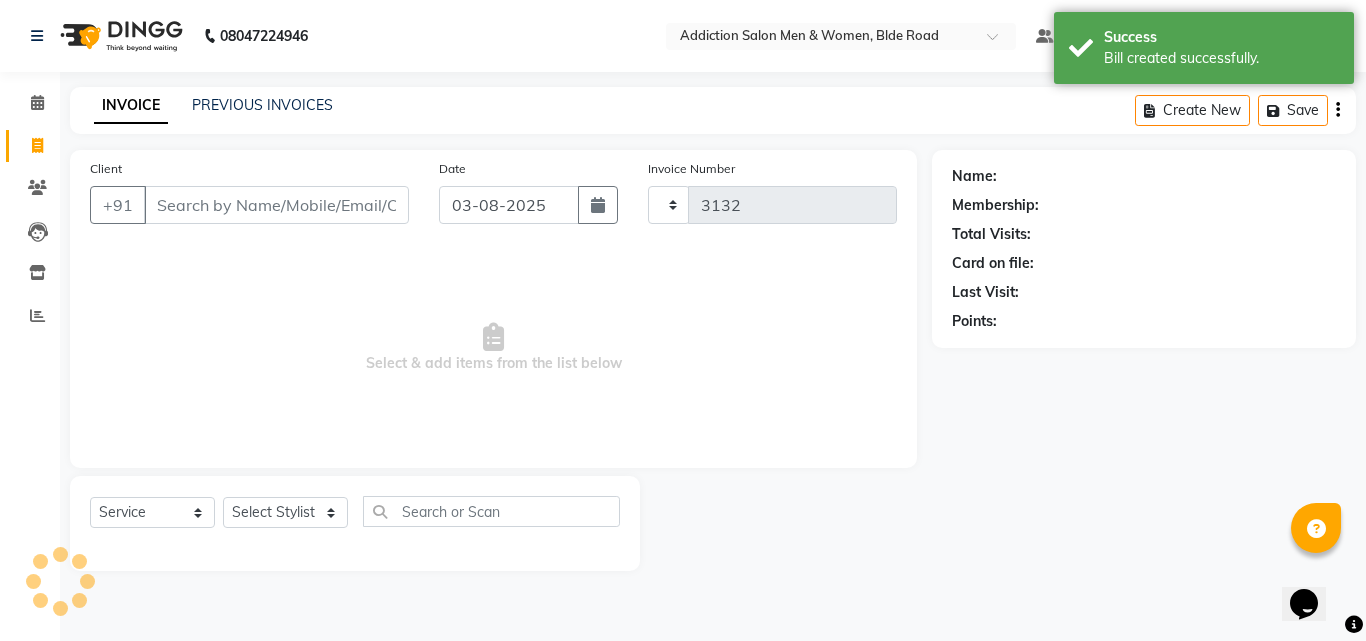 select on "6595" 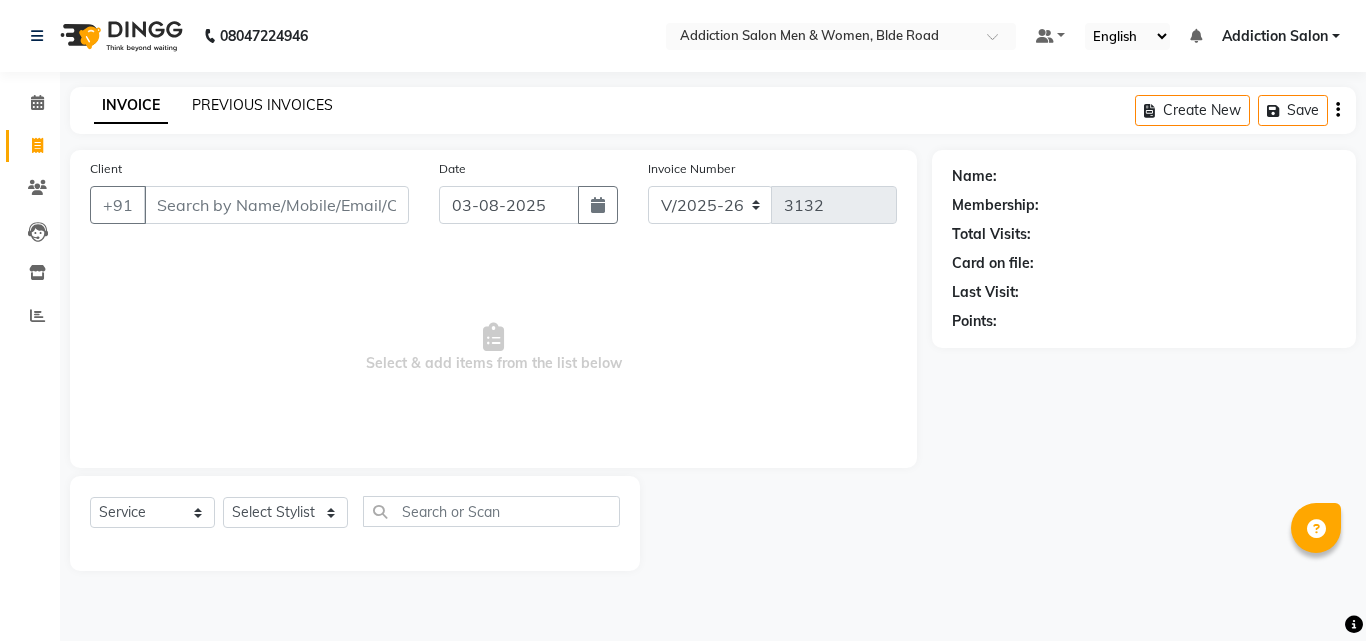 click on "PREVIOUS INVOICES" 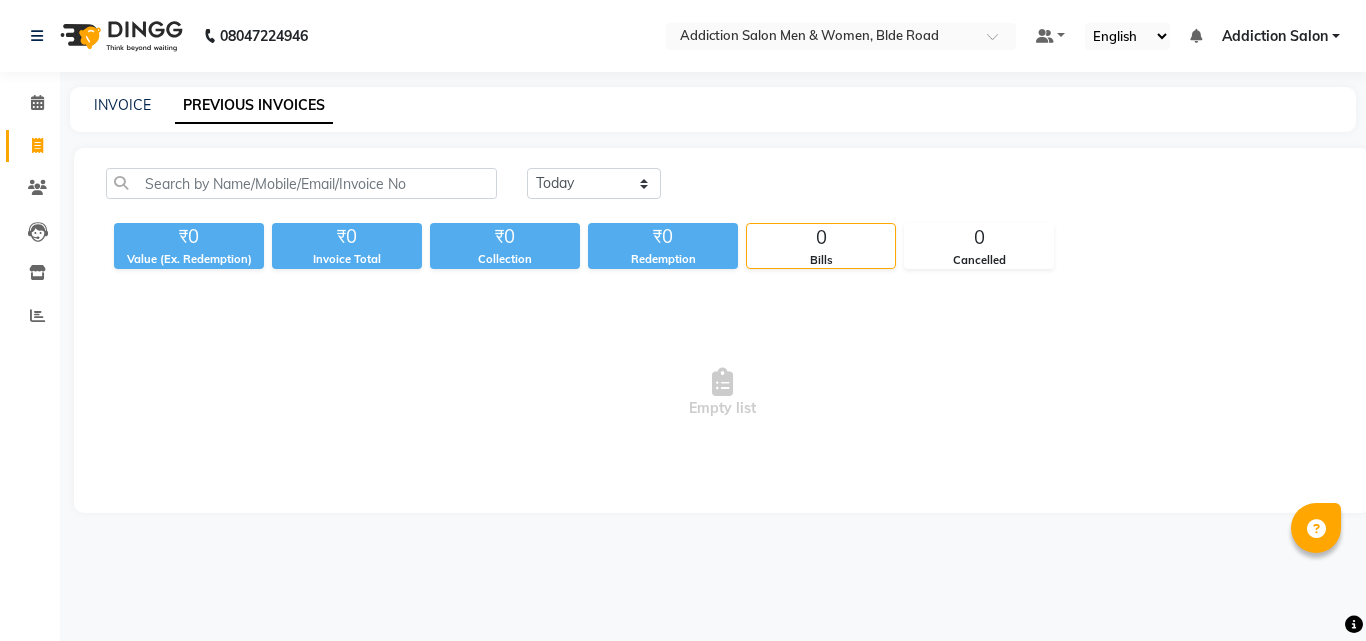 click on "INVOICE PREVIOUS INVOICES" 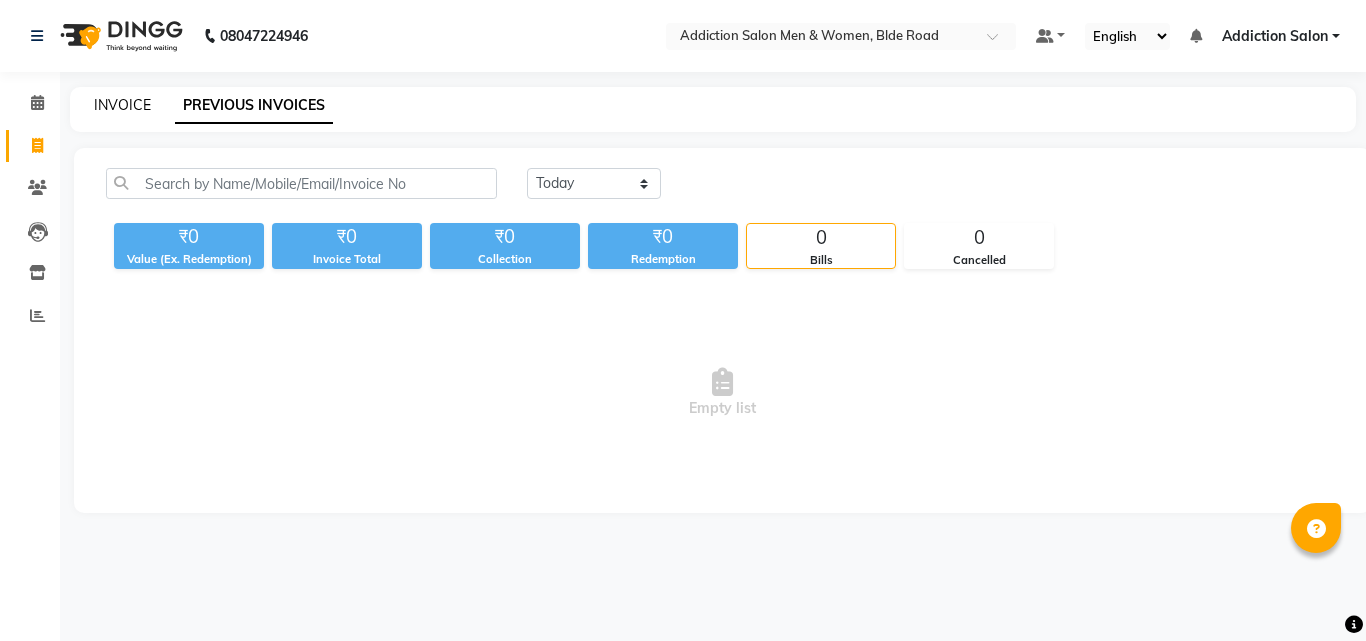 click on "INVOICE" 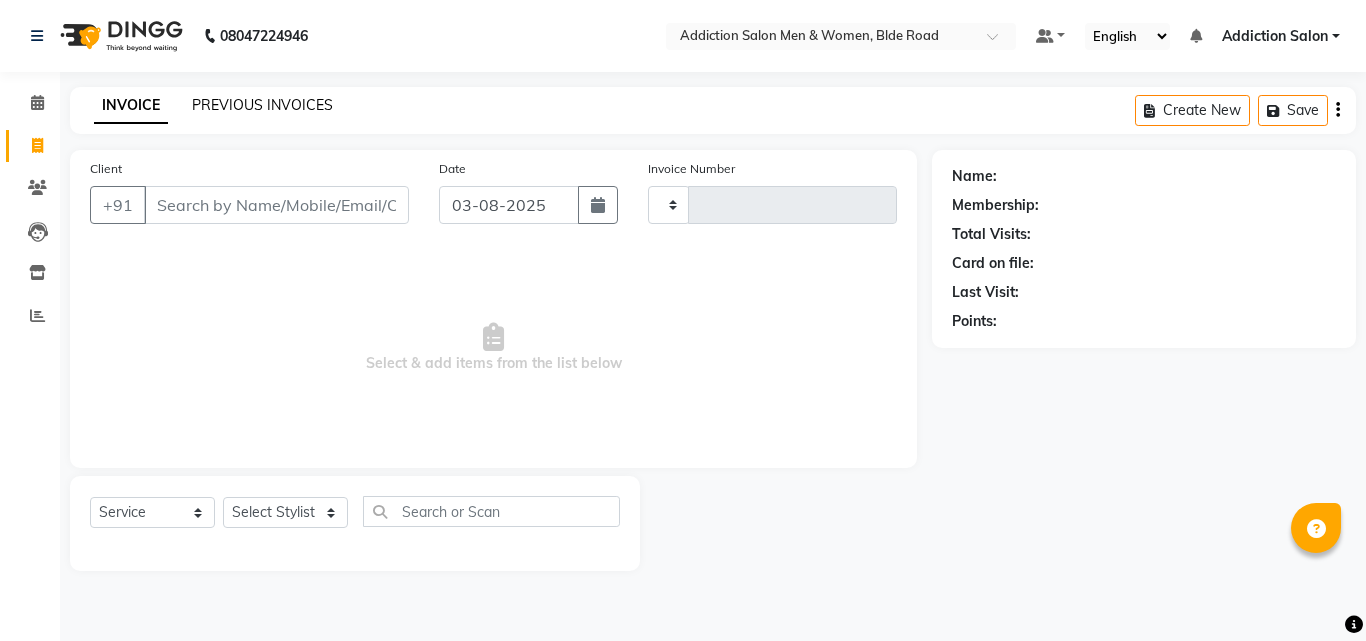 click on "PREVIOUS INVOICES" 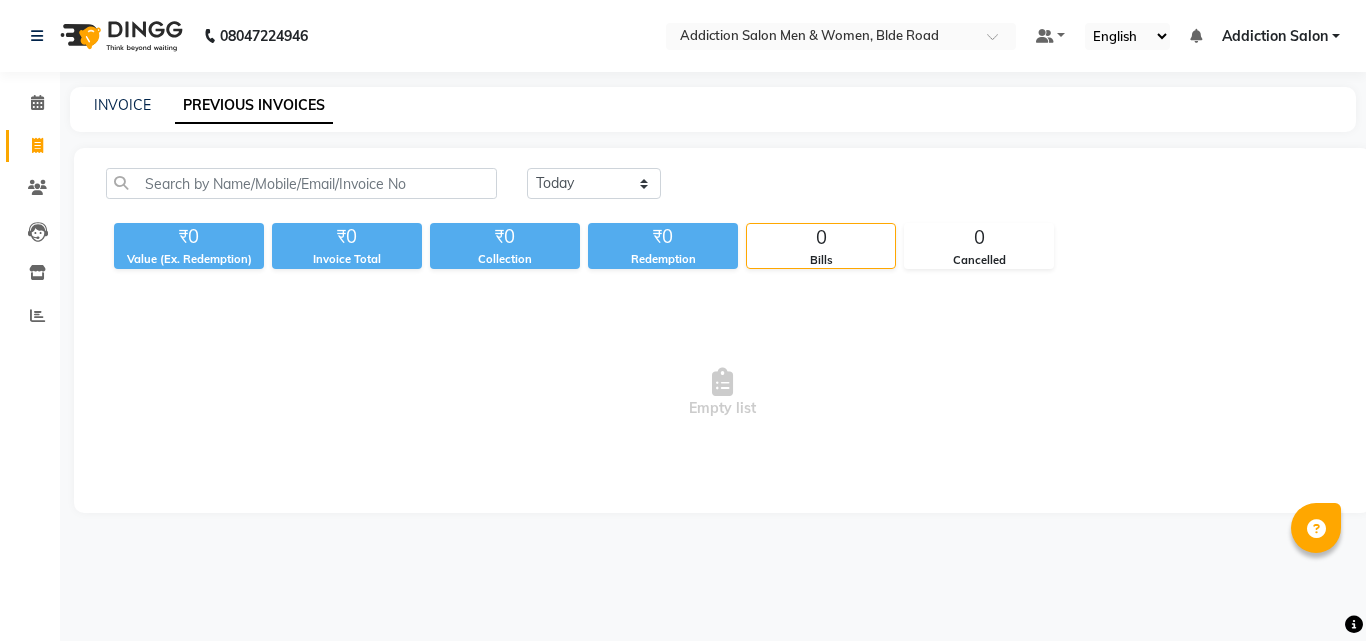 click on "INVOICE" 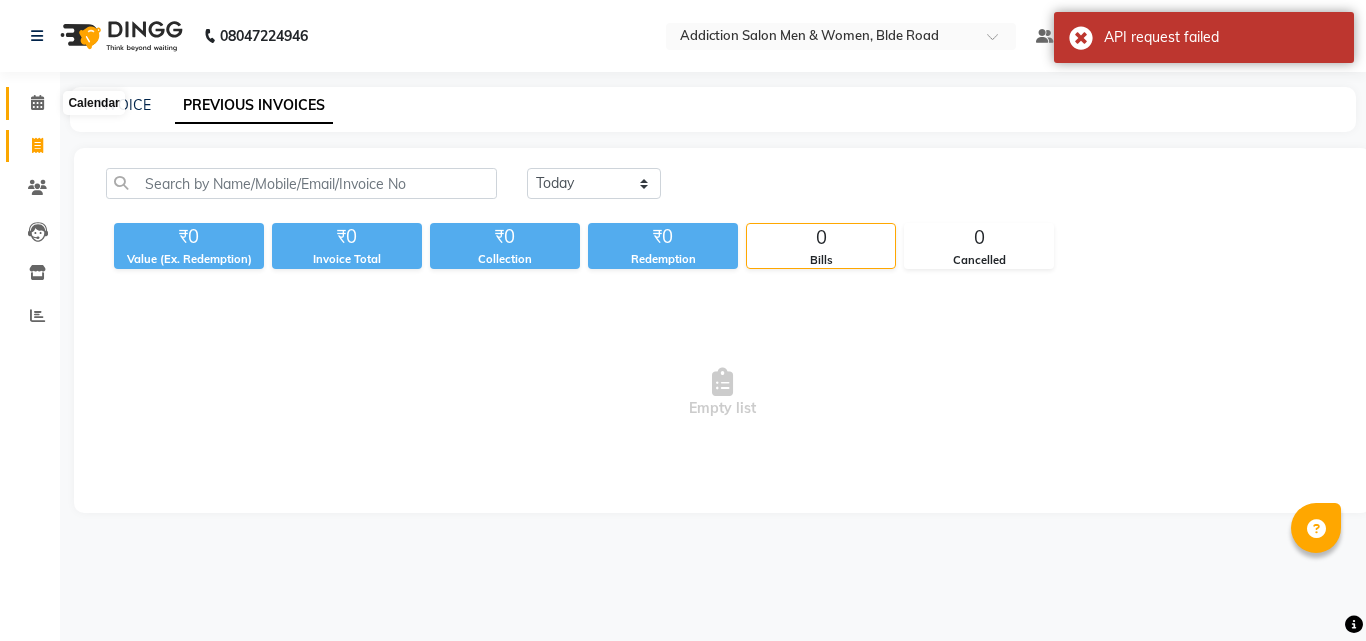 click 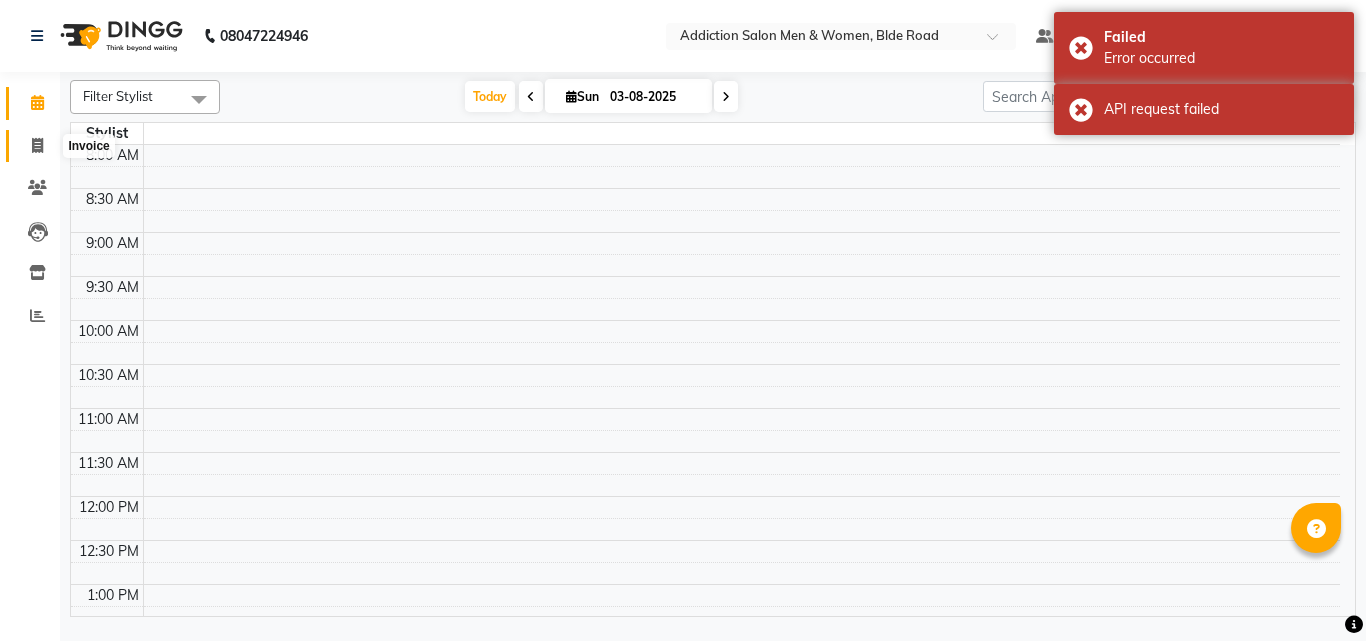 click 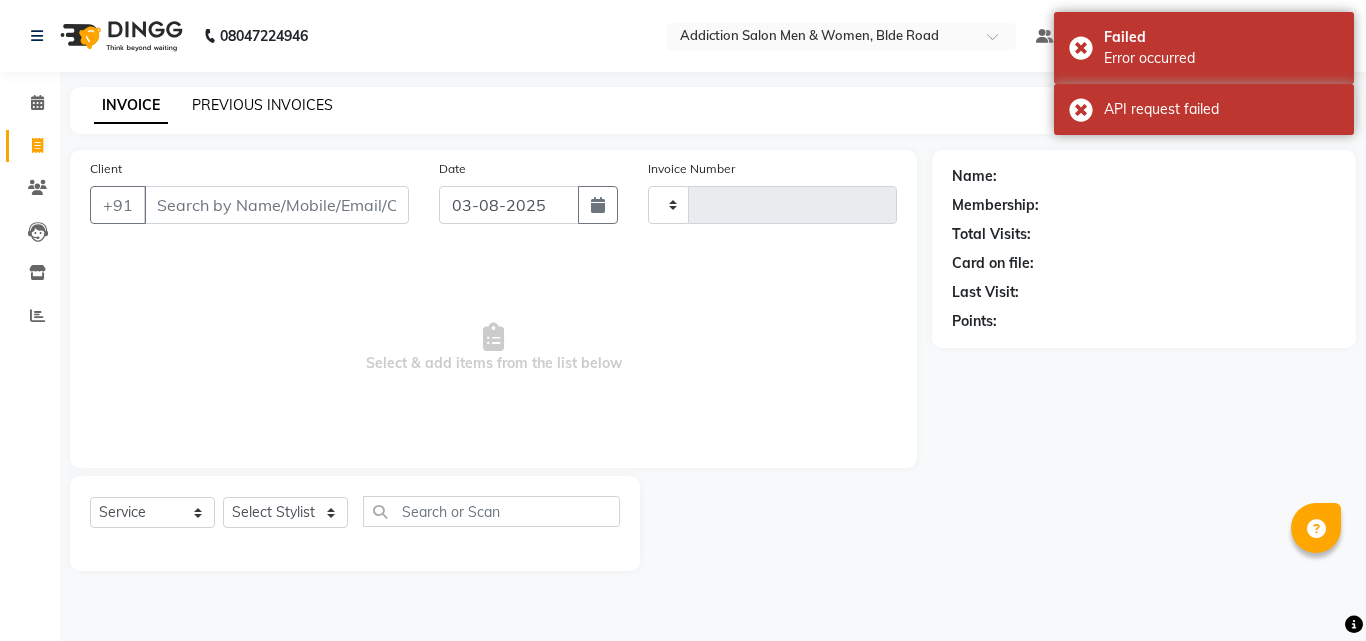 click on "PREVIOUS INVOICES" 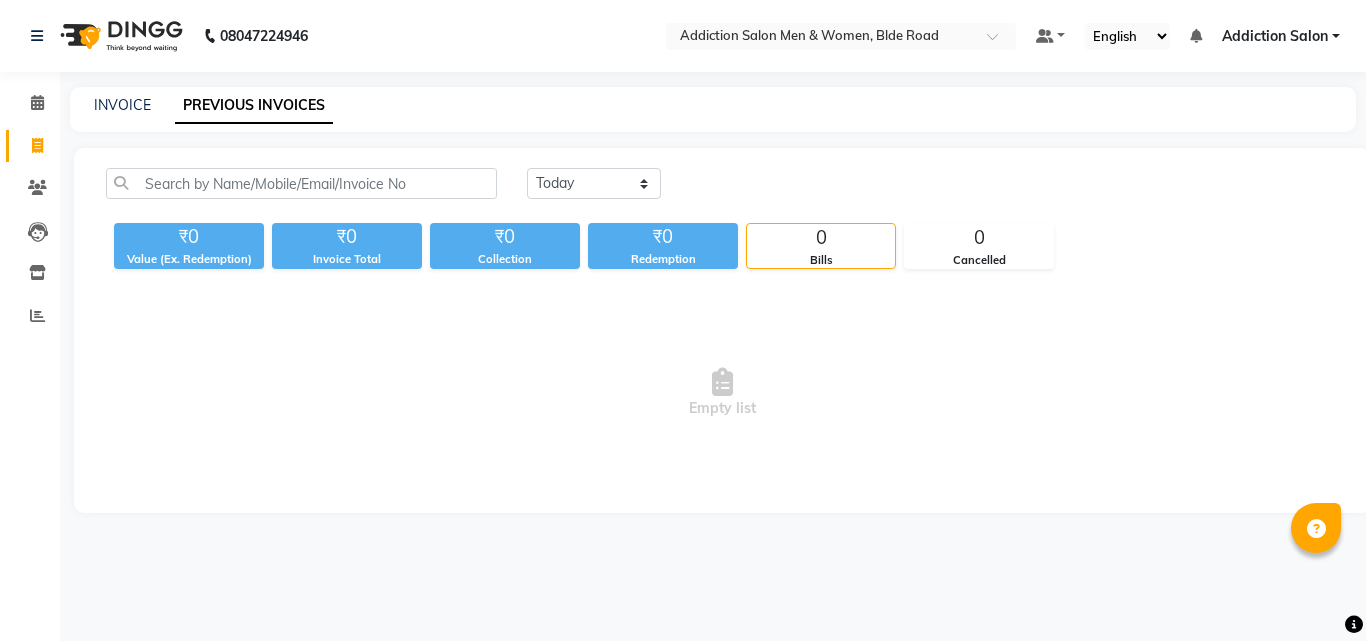 click on "INVOICE PREVIOUS INVOICES Today Yesterday Custom Range ₹0 Value (Ex. Redemption) ₹0 Invoice Total  ₹0 Collection ₹0 Redemption 0 Bills 0 Cancelled  Empty list" 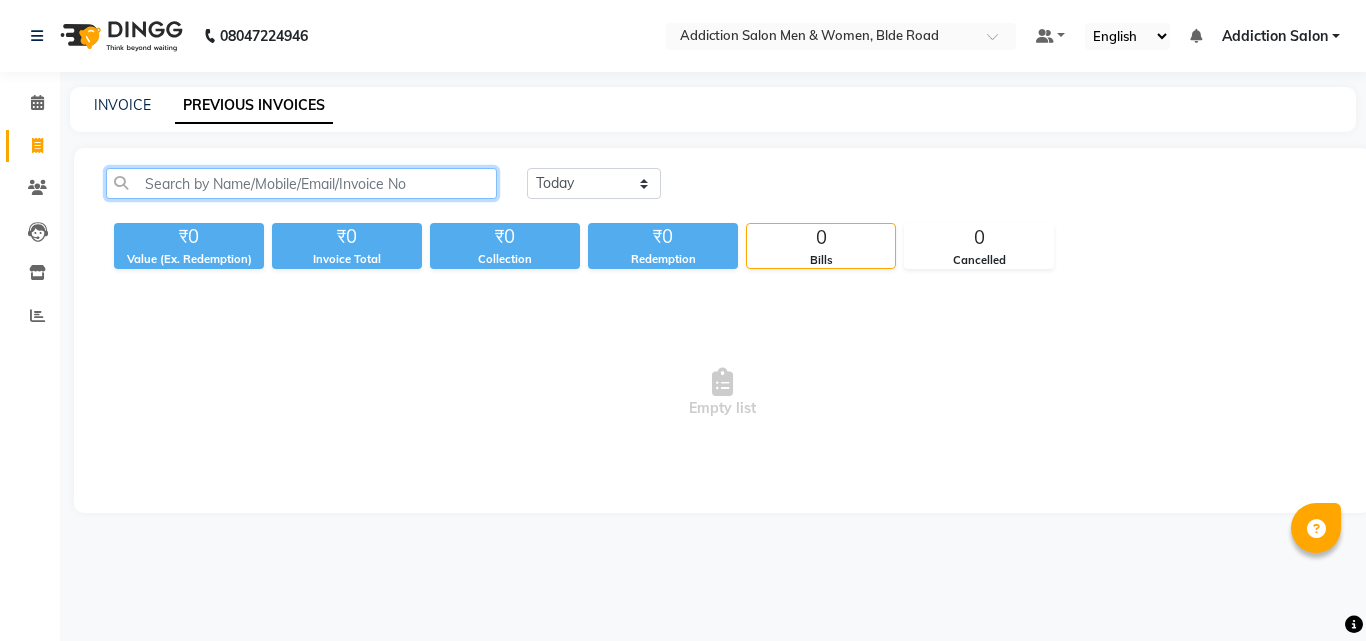 click 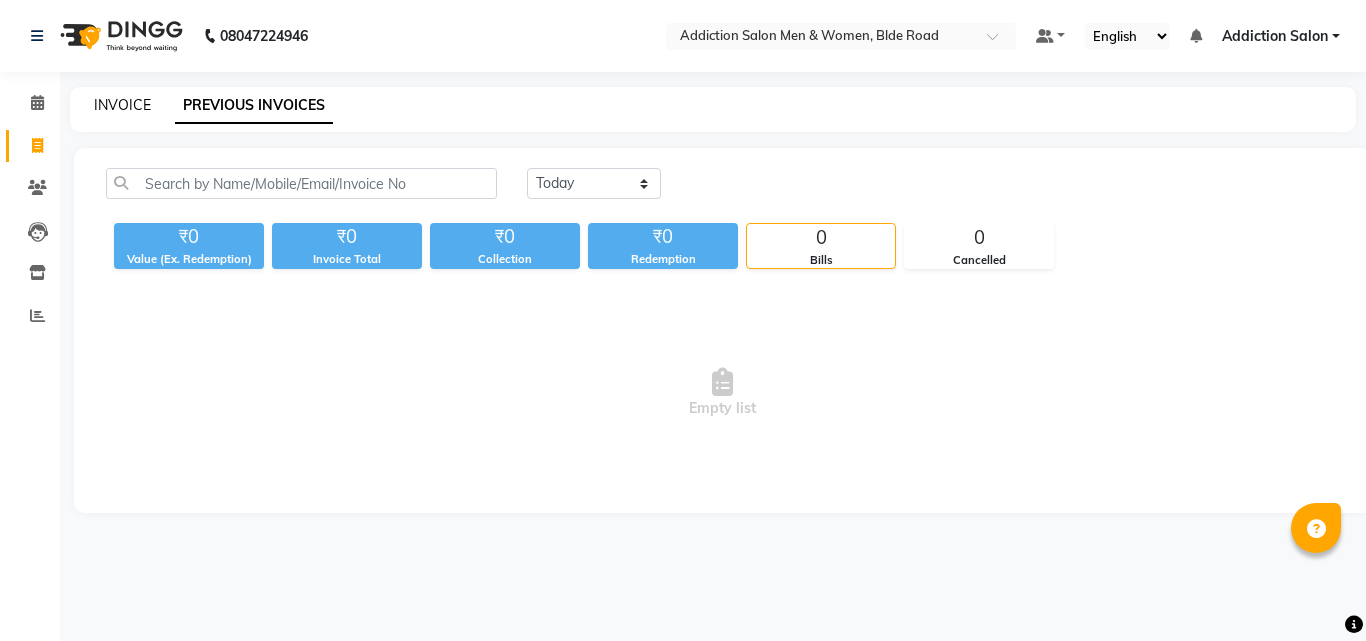 click on "INVOICE" 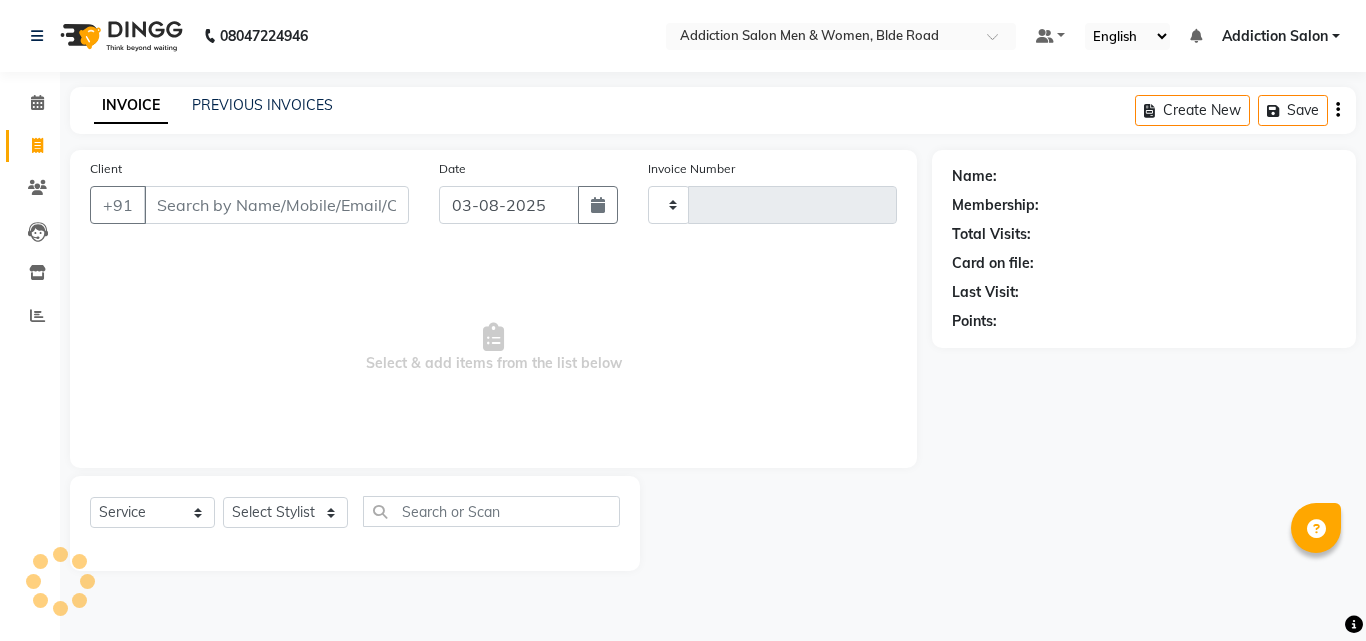 type on "3132" 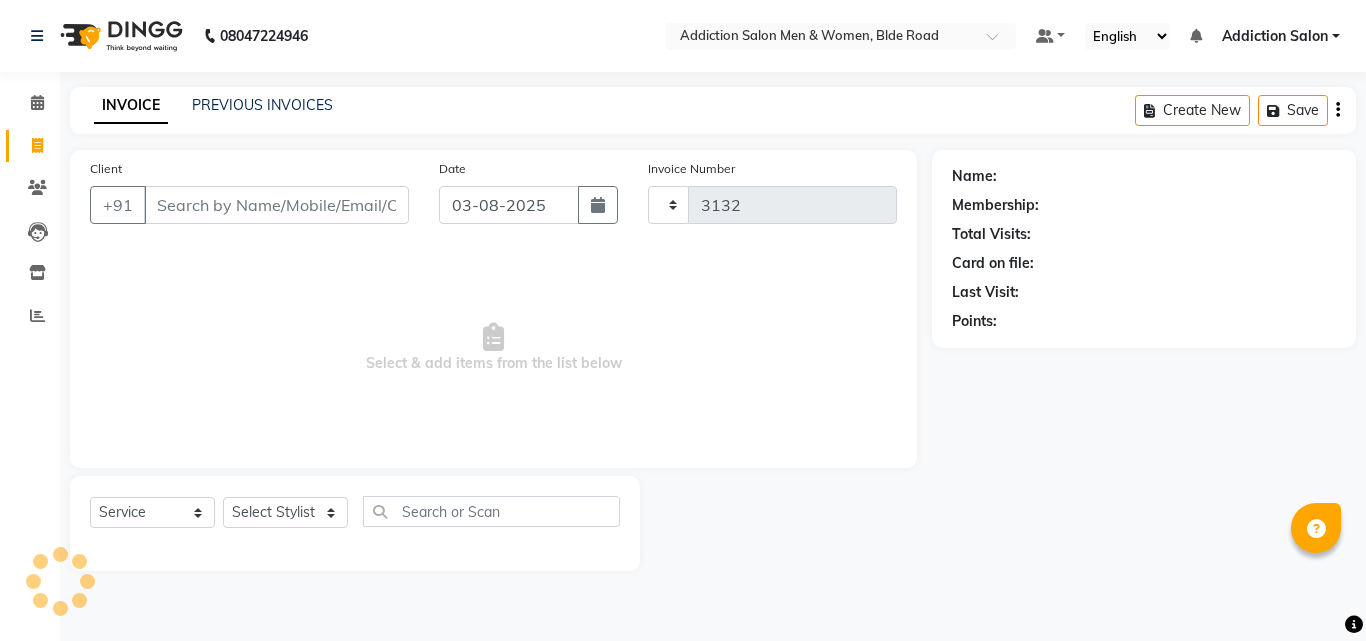 select on "6595" 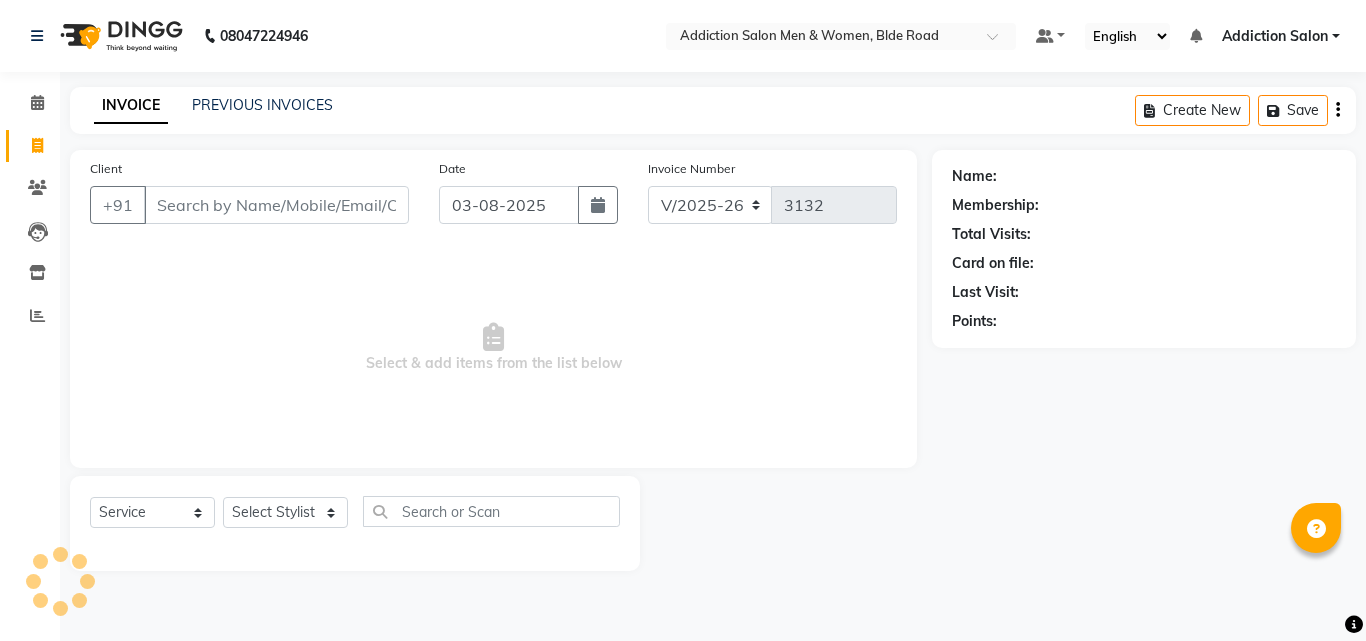 click on "Client" at bounding box center [276, 205] 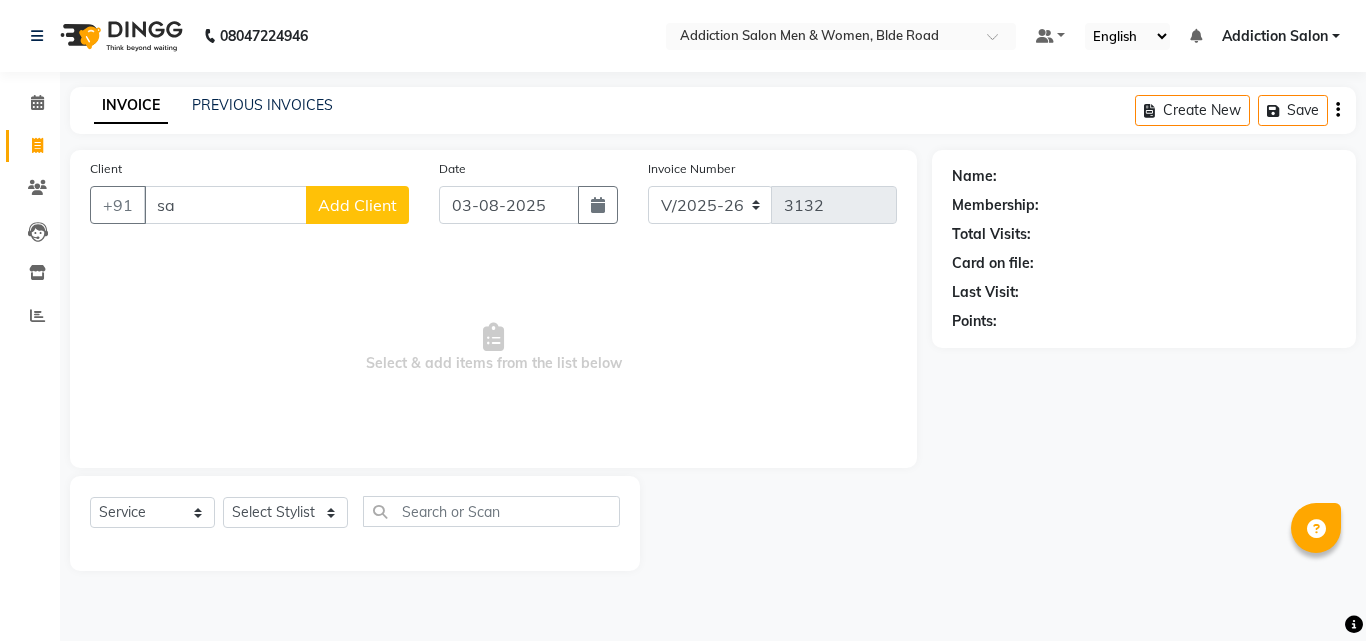 type on "s" 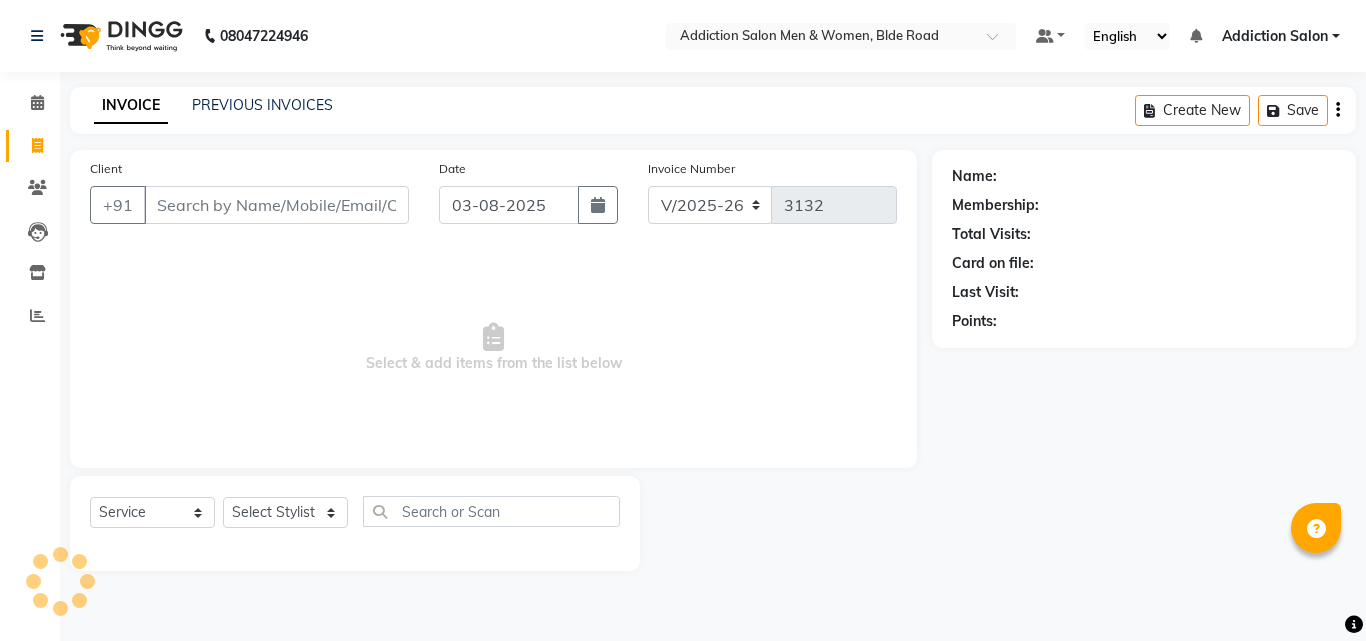 type on "g" 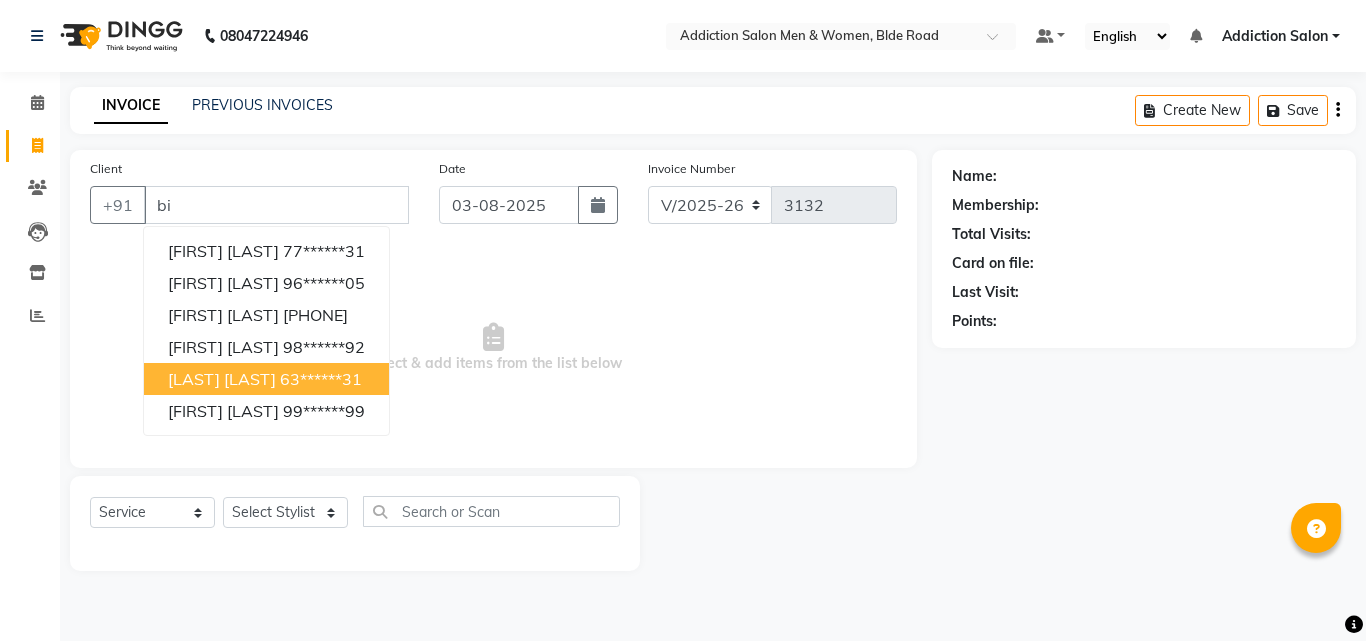 type on "b" 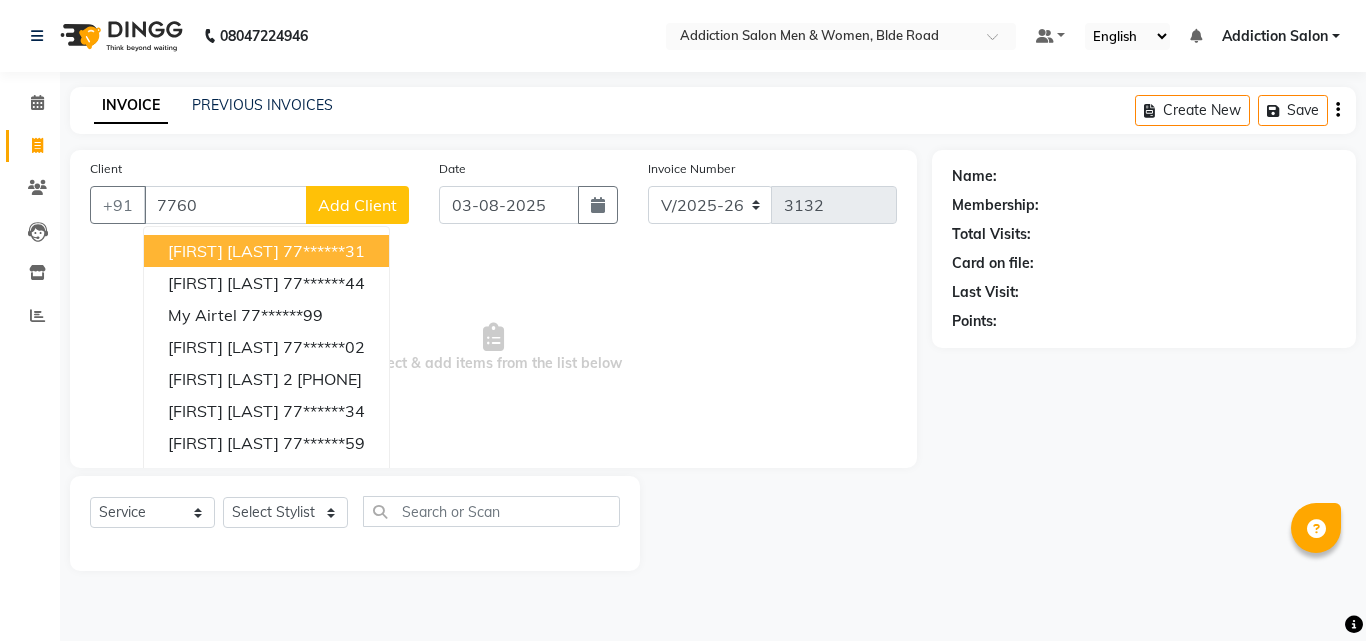 click on "[FIRST] [LAST] [PHONE]" at bounding box center (266, 251) 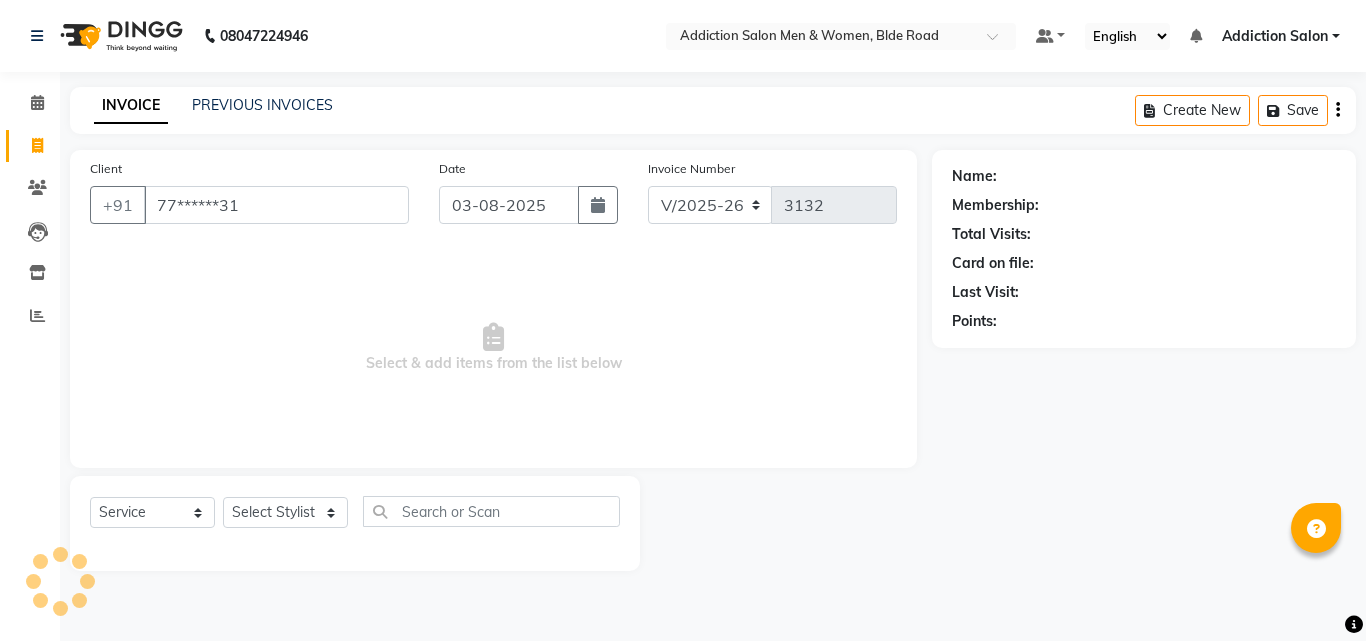 type on "77******31" 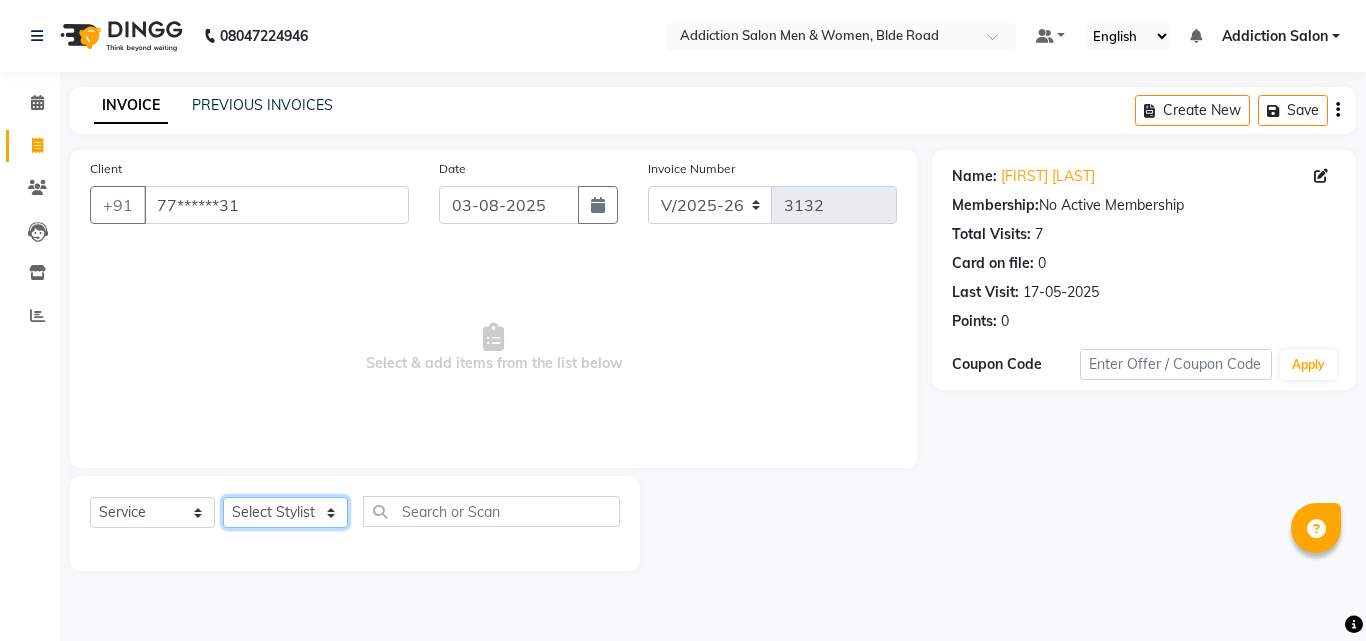 click on "Select Stylist Addiction Salon ANJALI BANSIKA Kamal KARAN KOUSHIK Nikhil Nilesh  pal Pranav REKHA RATHOD SHARDA" 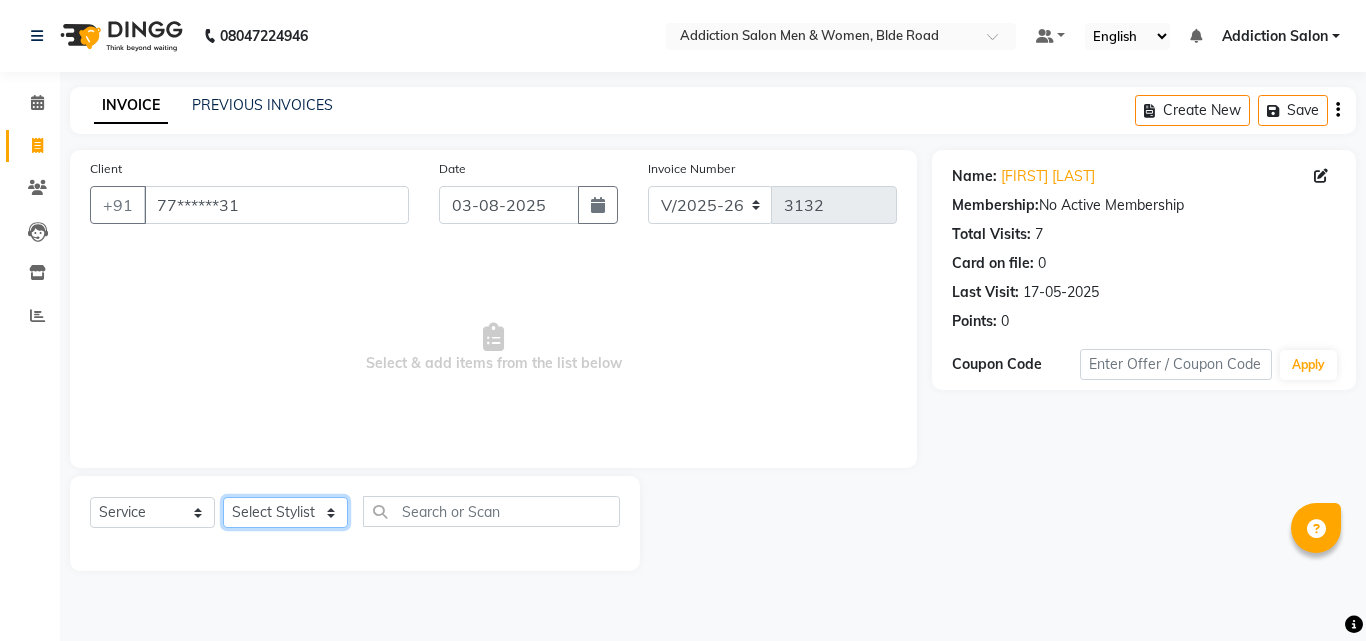 select on "50851" 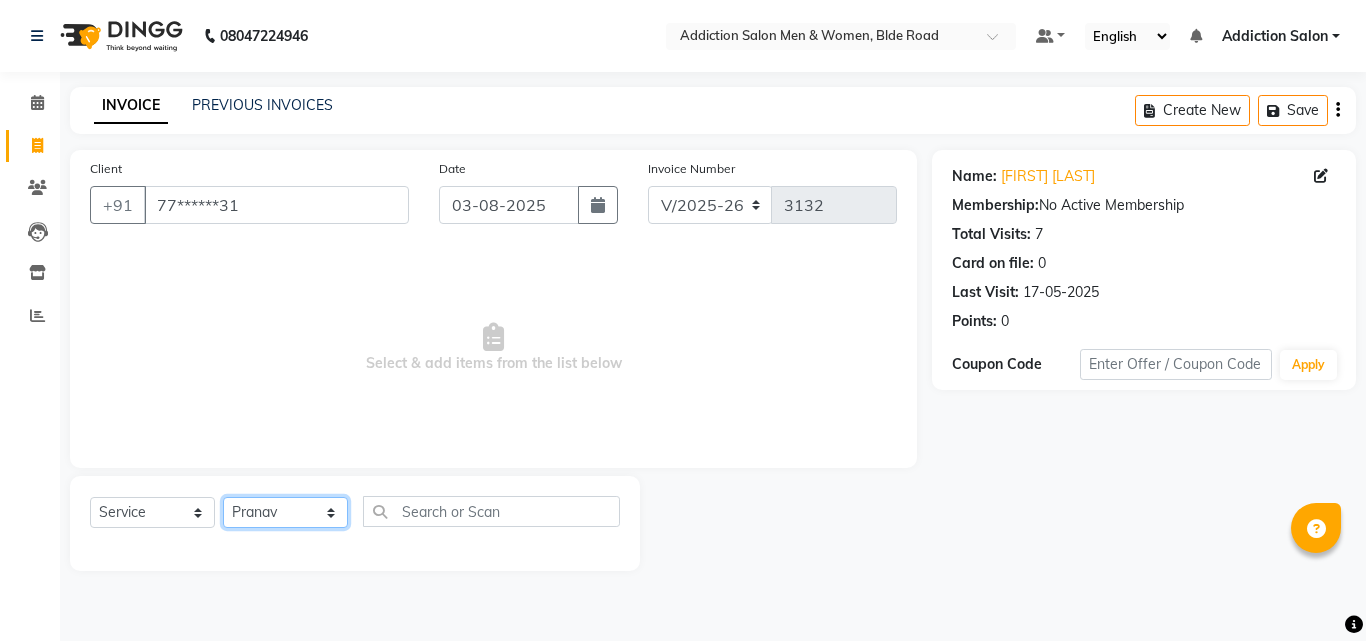 click on "Select Stylist Addiction Salon ANJALI BANSIKA Kamal KARAN KOUSHIK Nikhil Nilesh  pal Pranav REKHA RATHOD SHARDA" 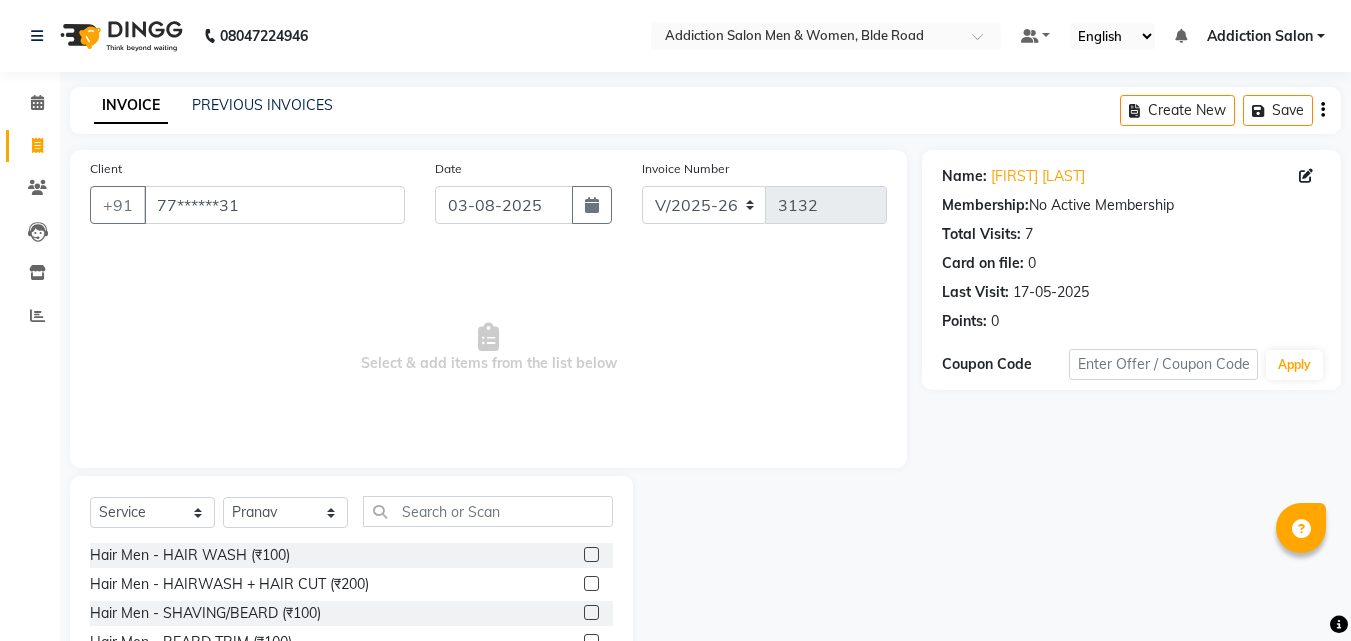 click 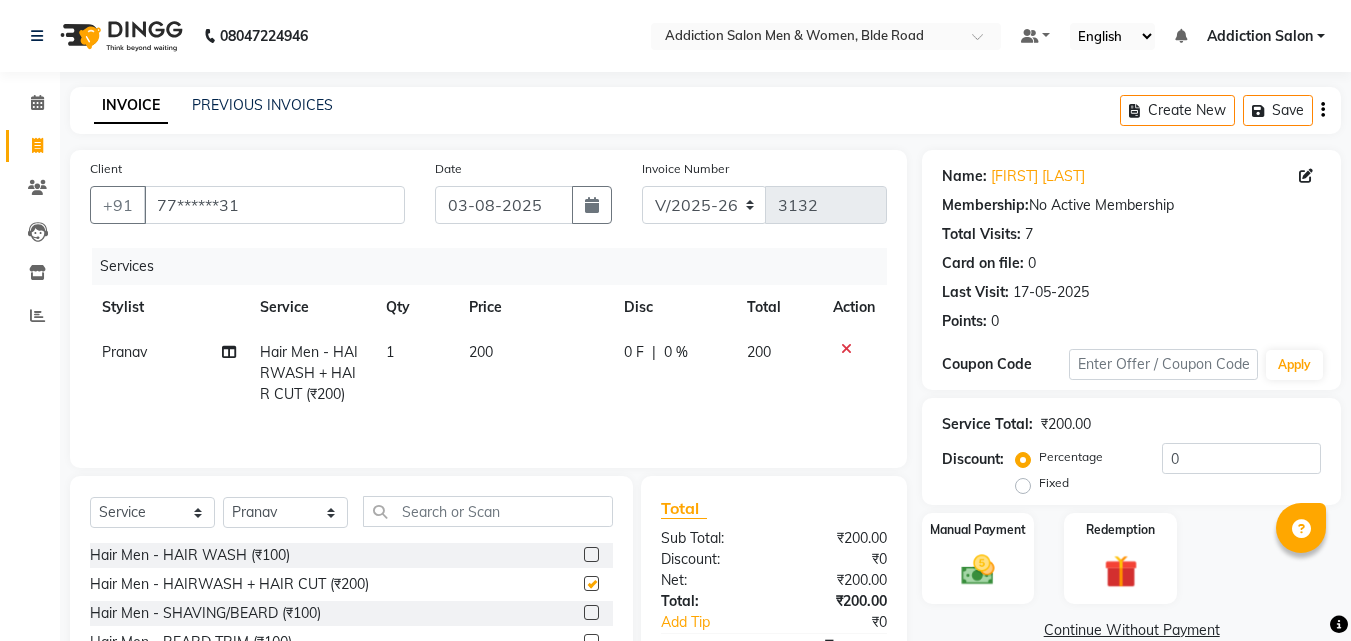 checkbox on "false" 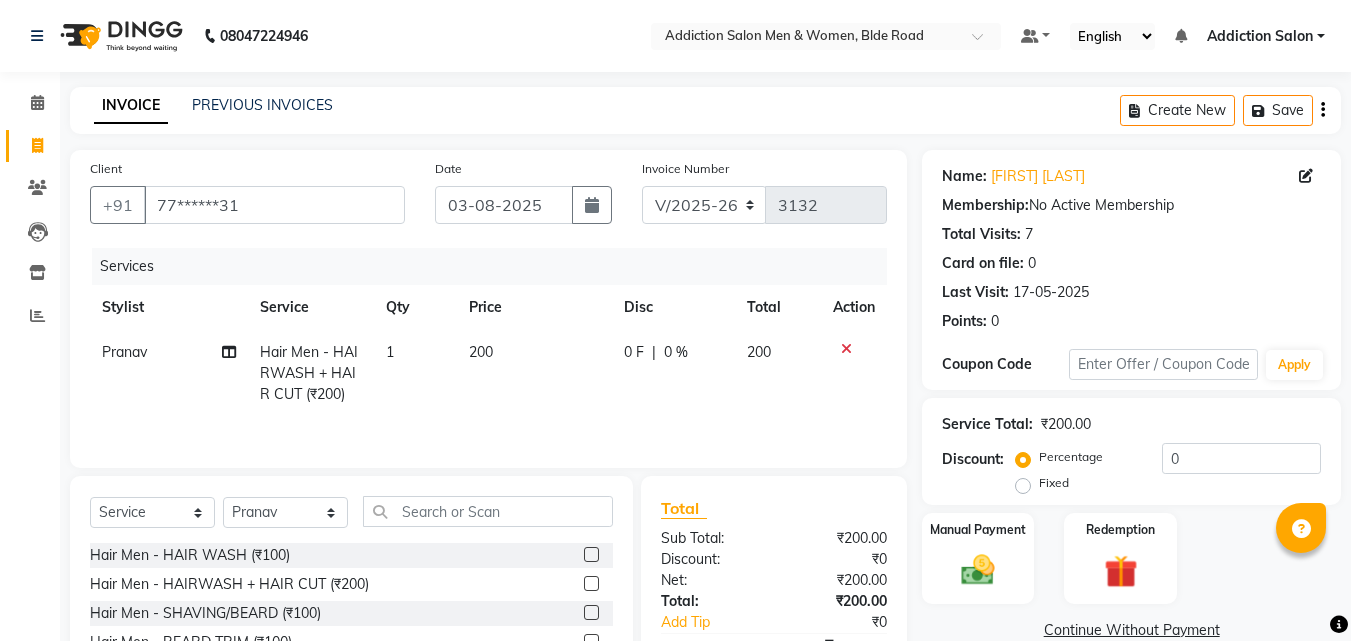 click 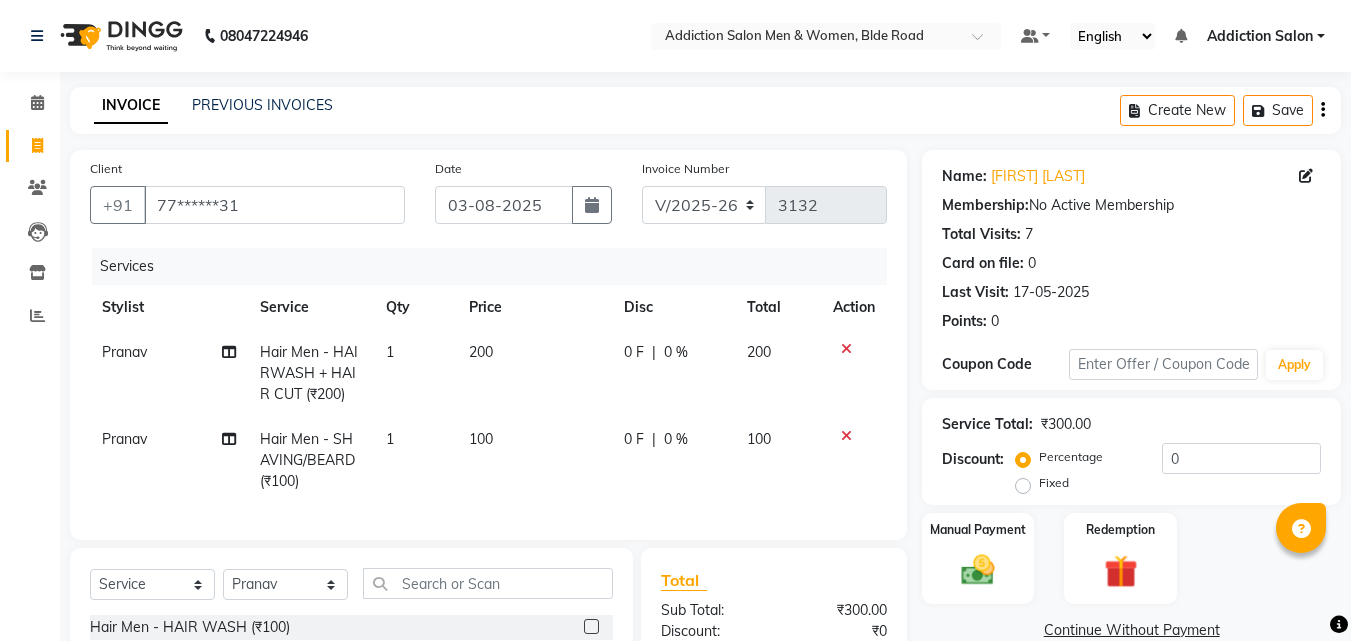 checkbox on "false" 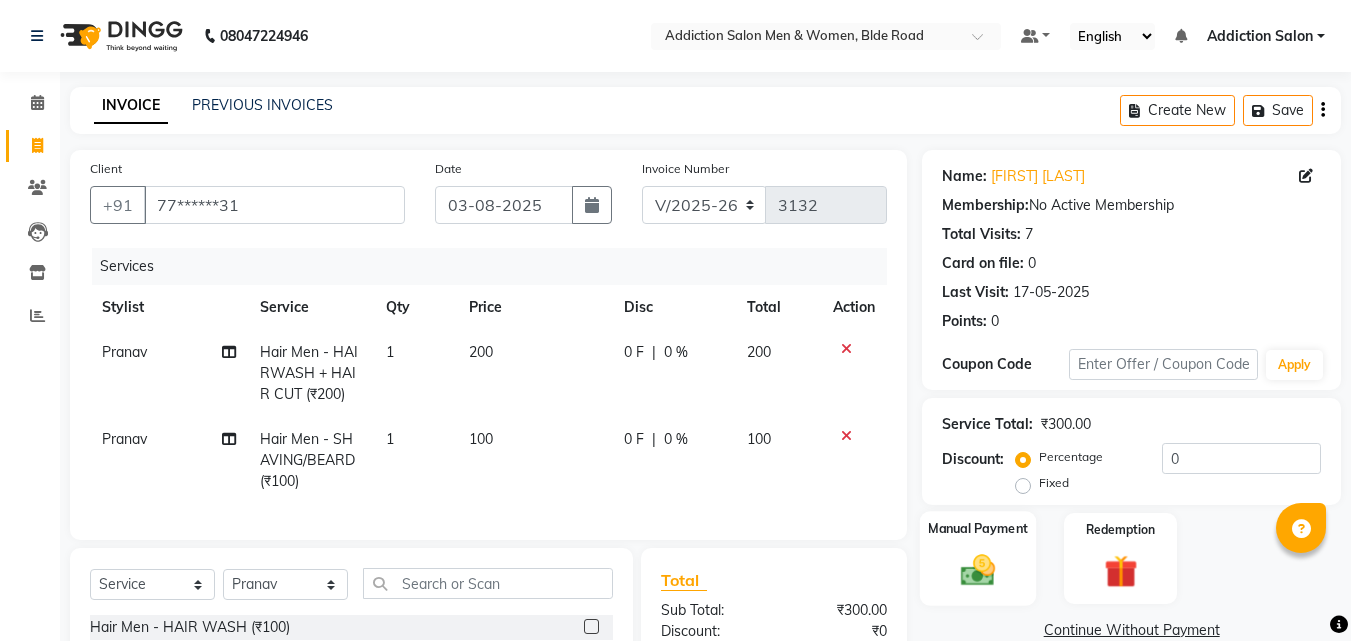 click 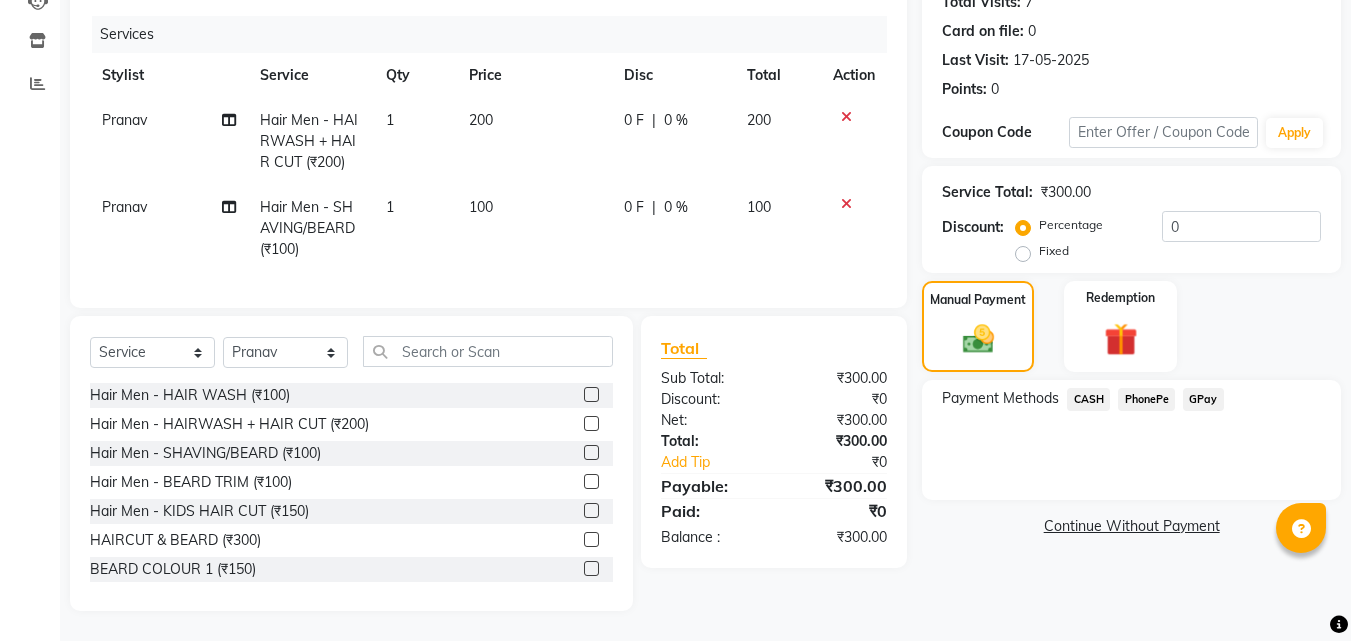 scroll, scrollTop: 247, scrollLeft: 0, axis: vertical 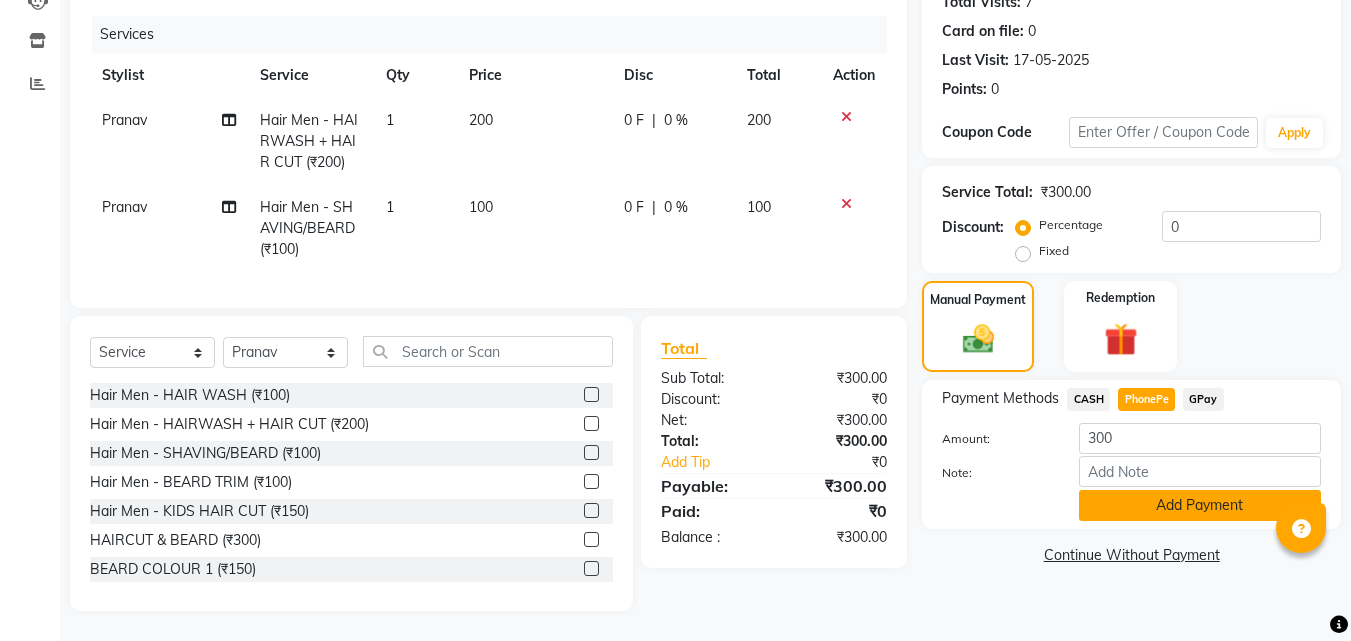 click on "Add Payment" 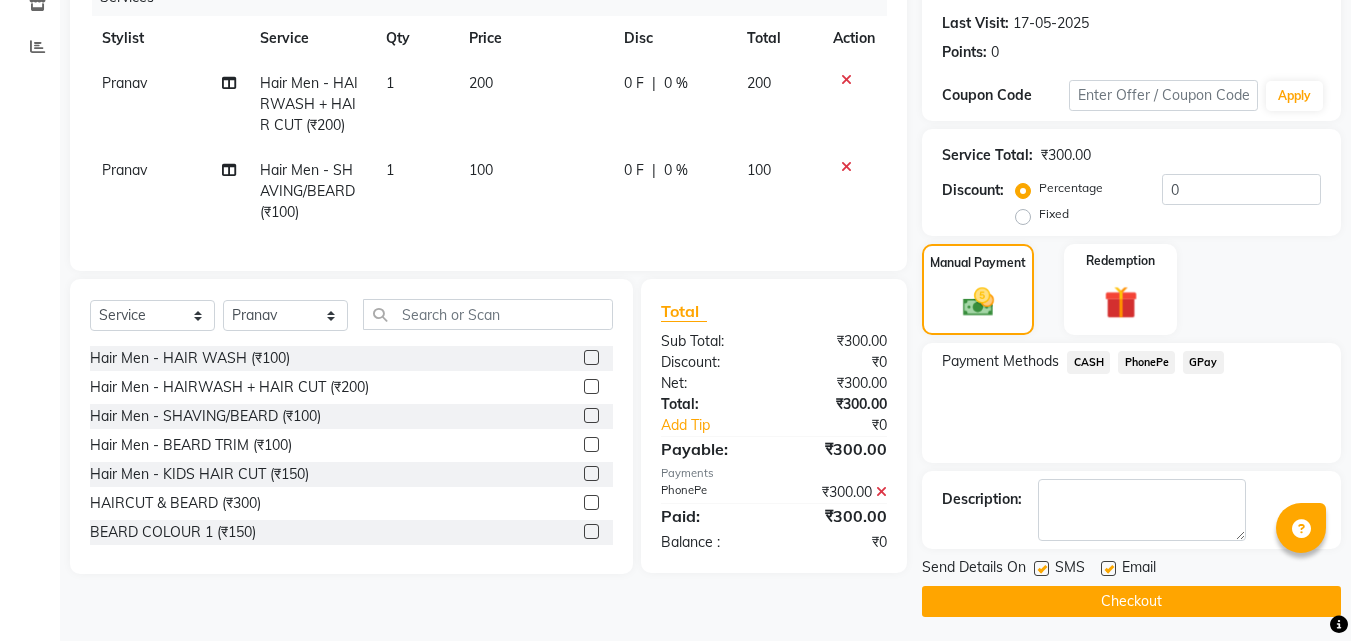 scroll, scrollTop: 275, scrollLeft: 0, axis: vertical 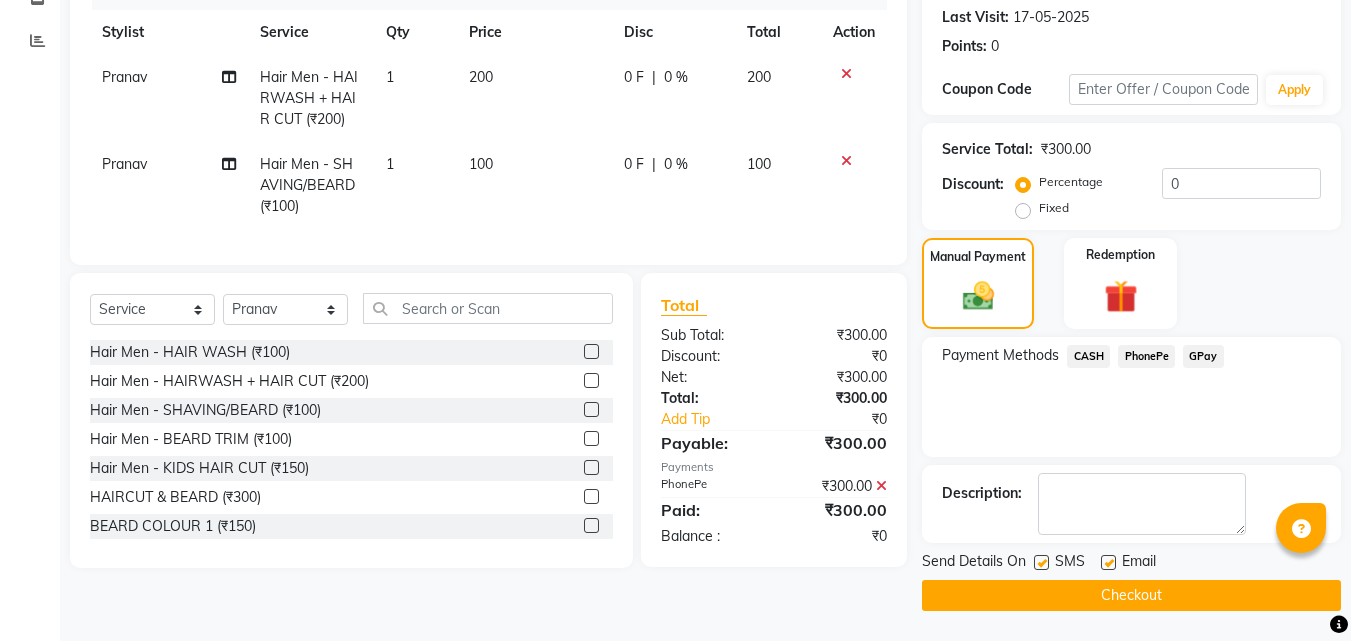 click on "Checkout" 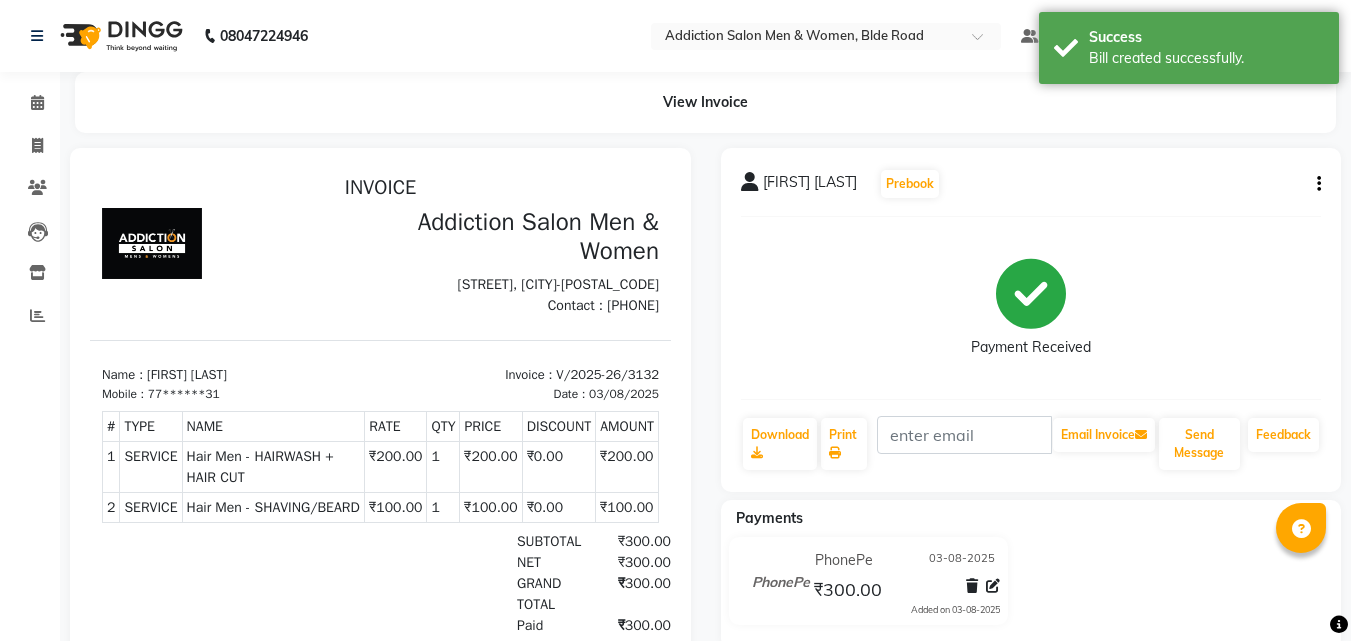 scroll, scrollTop: 0, scrollLeft: 0, axis: both 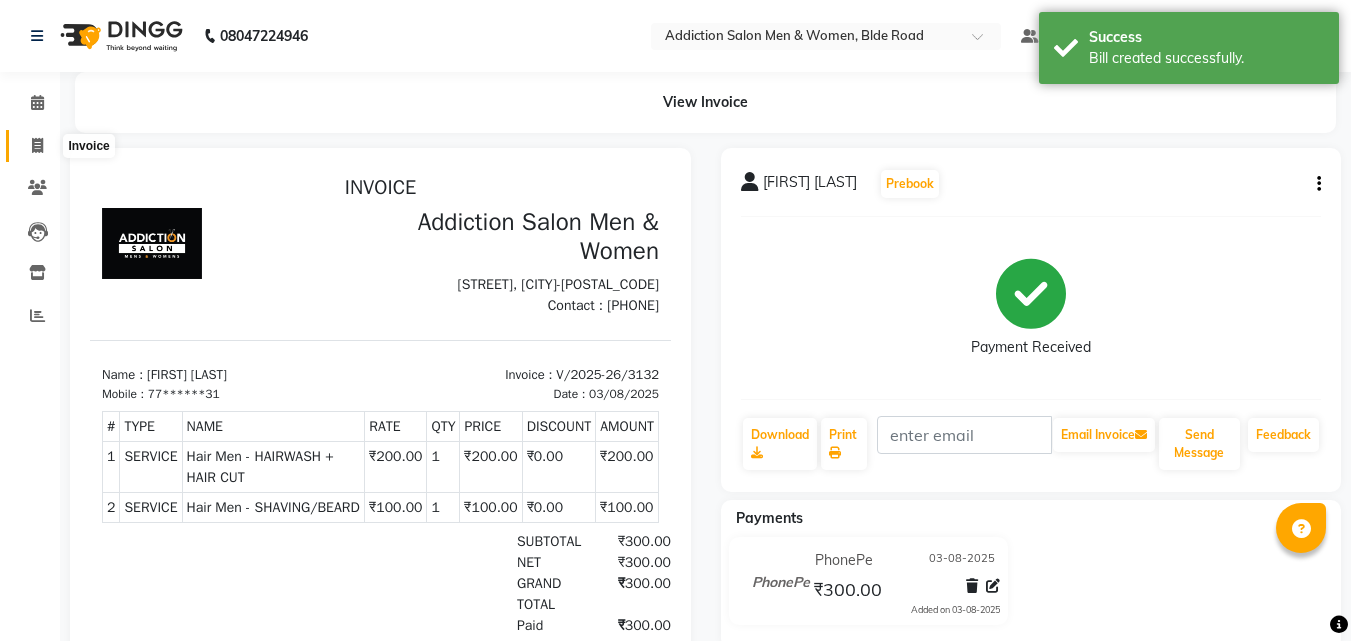 click 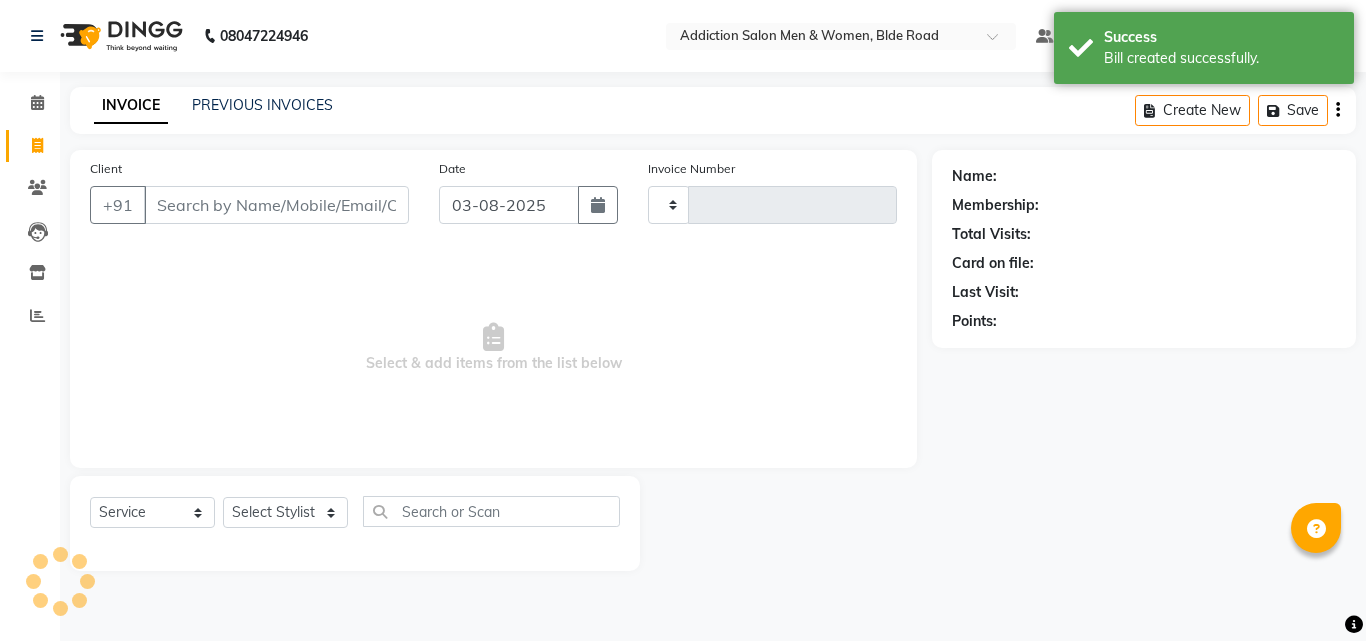 type on "3133" 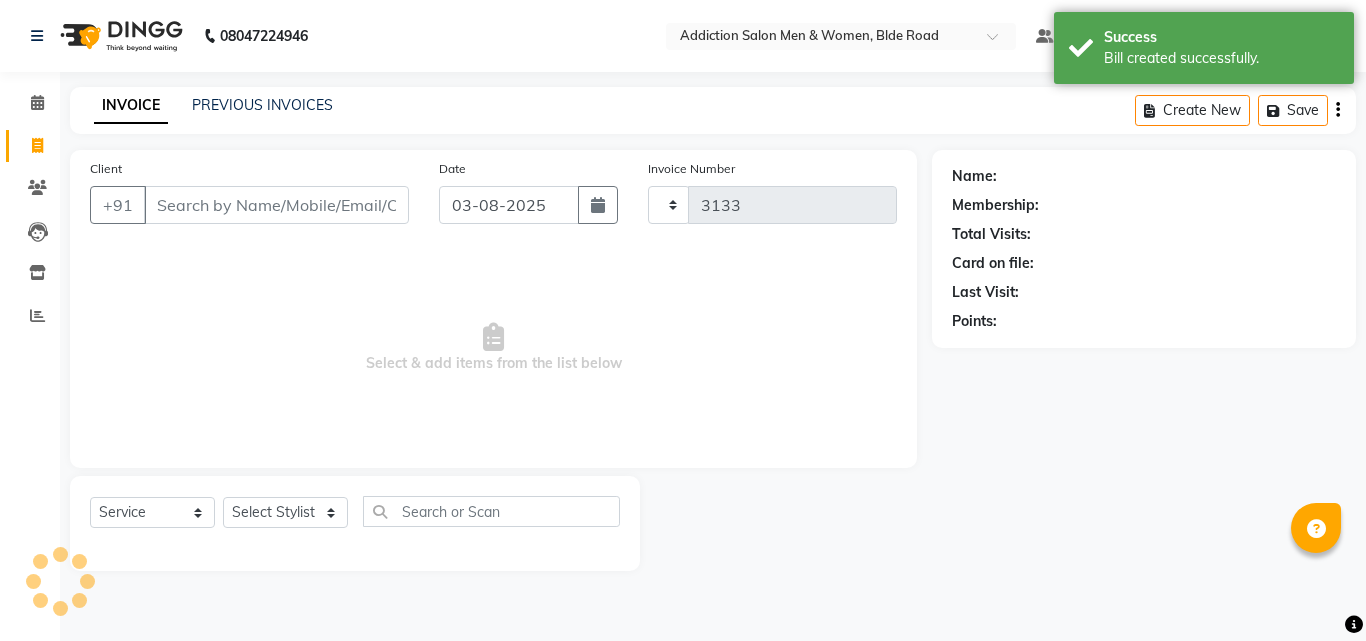 select on "6595" 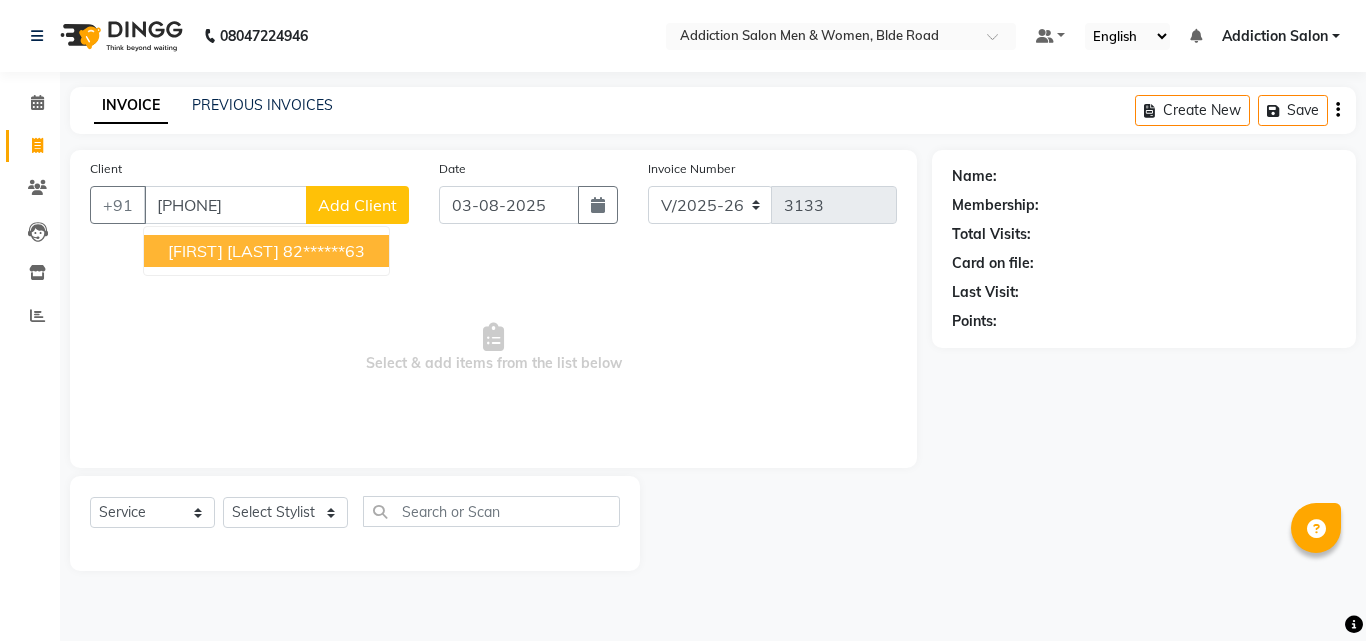 click on "[FIRST] [LAST]" at bounding box center (223, 251) 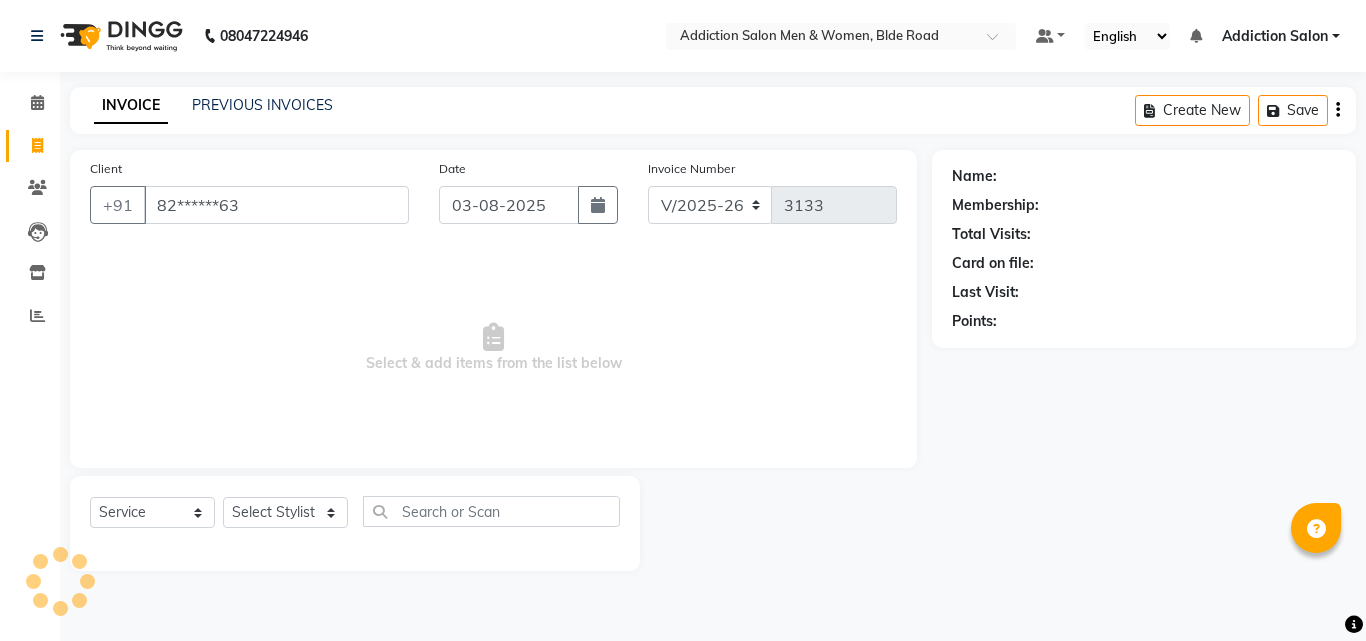 type on "82******63" 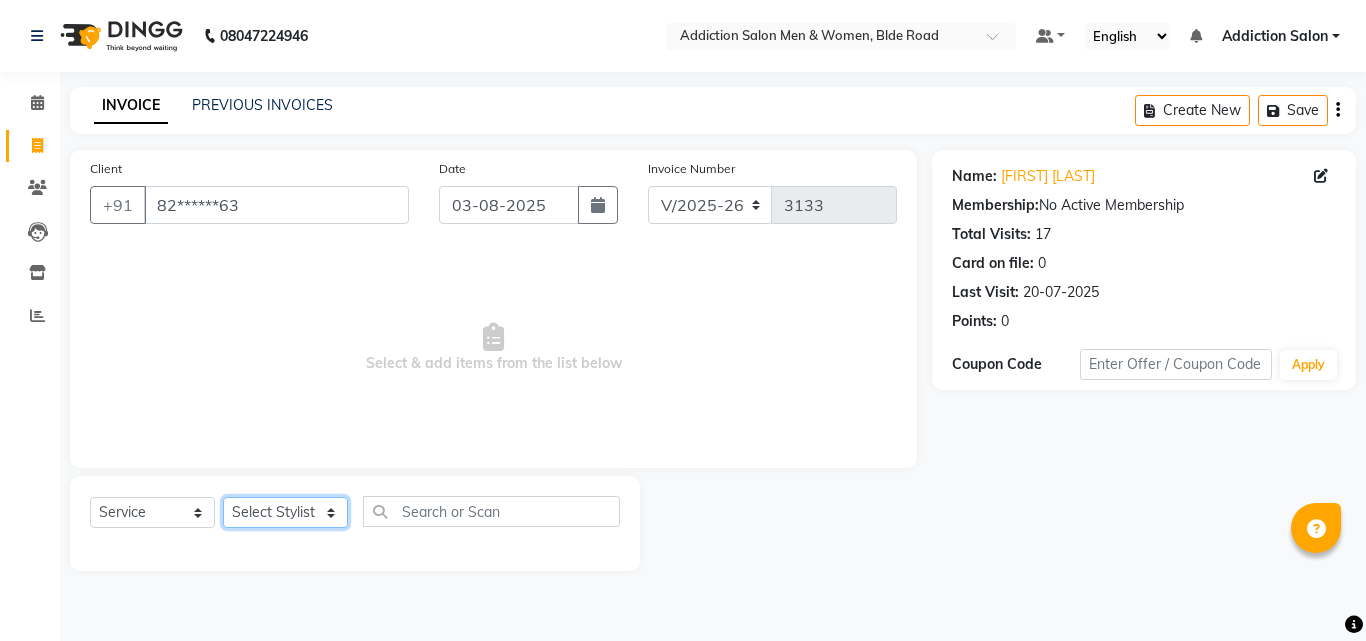 click on "Select Stylist Addiction Salon ANJALI BANSIKA Kamal KARAN KOUSHIK Nikhil Nilesh  pal Pranav REKHA RATHOD SHARDA" 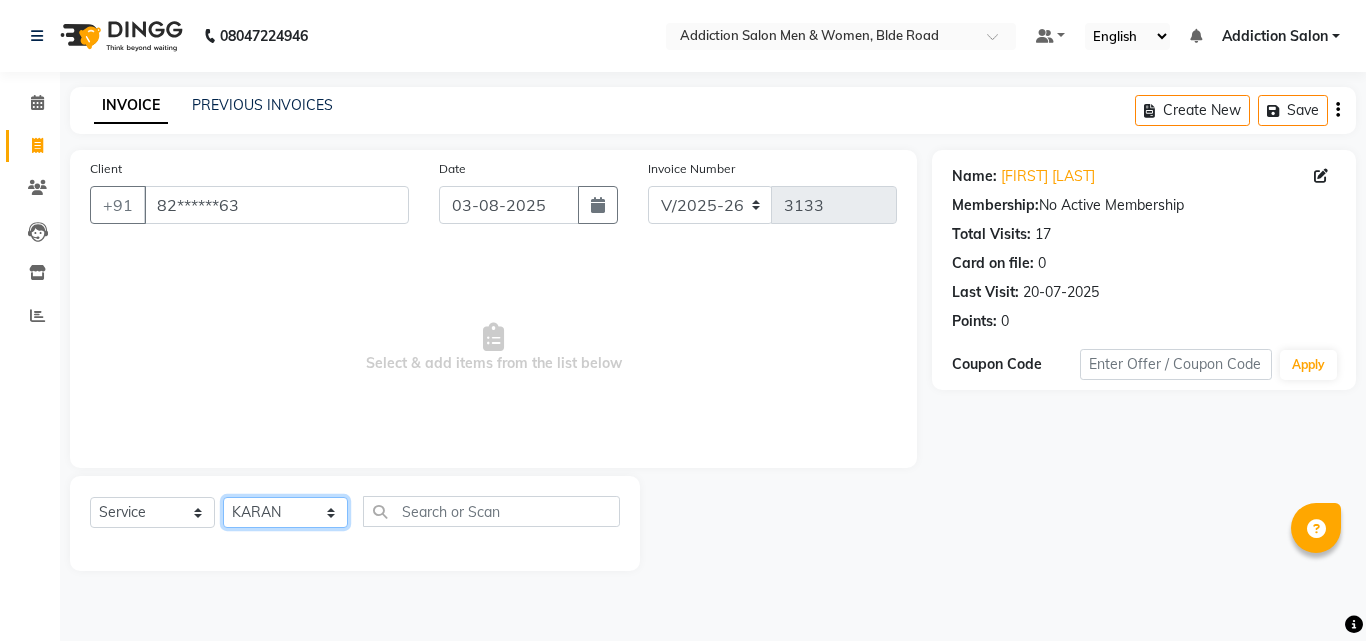 click on "Select Stylist Addiction Salon ANJALI BANSIKA Kamal KARAN KOUSHIK Nikhil Nilesh  pal Pranav REKHA RATHOD SHARDA" 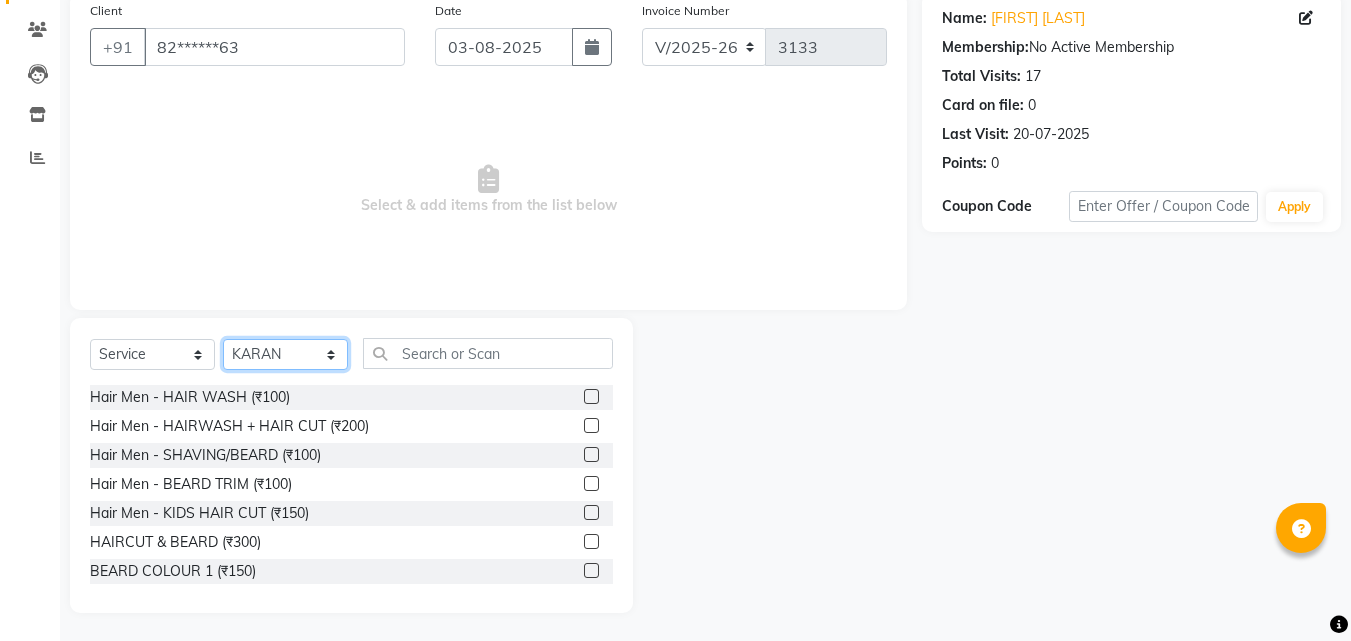 scroll, scrollTop: 160, scrollLeft: 0, axis: vertical 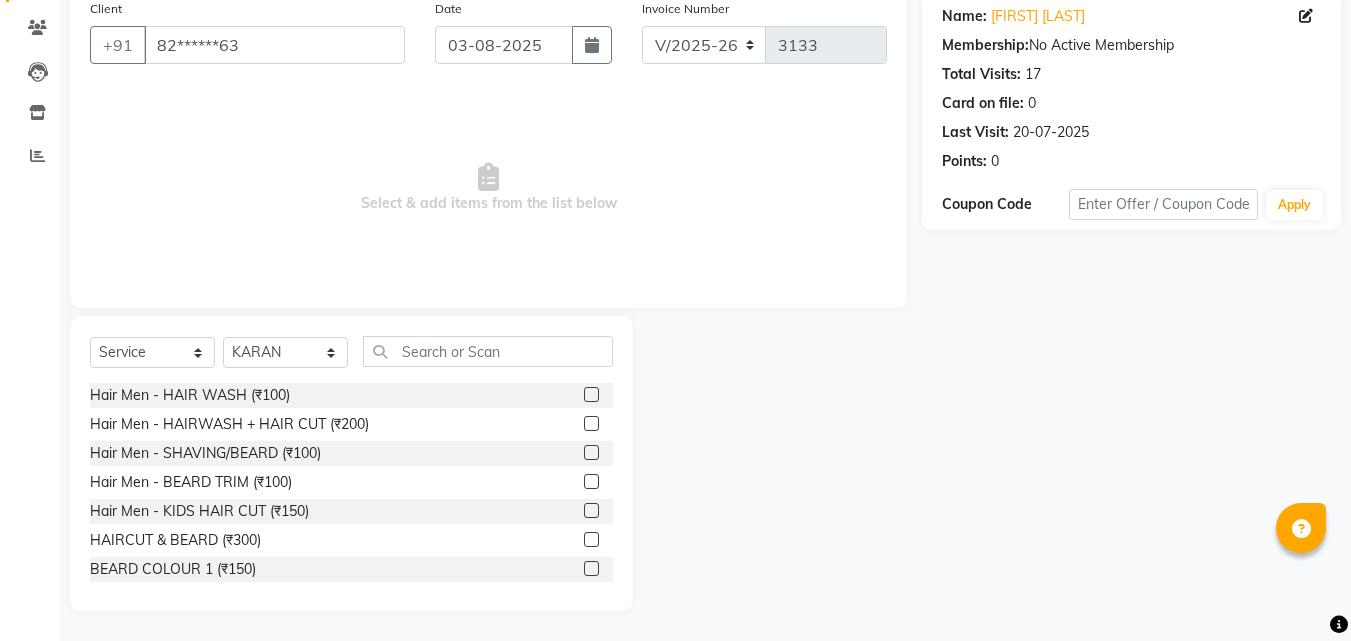 click 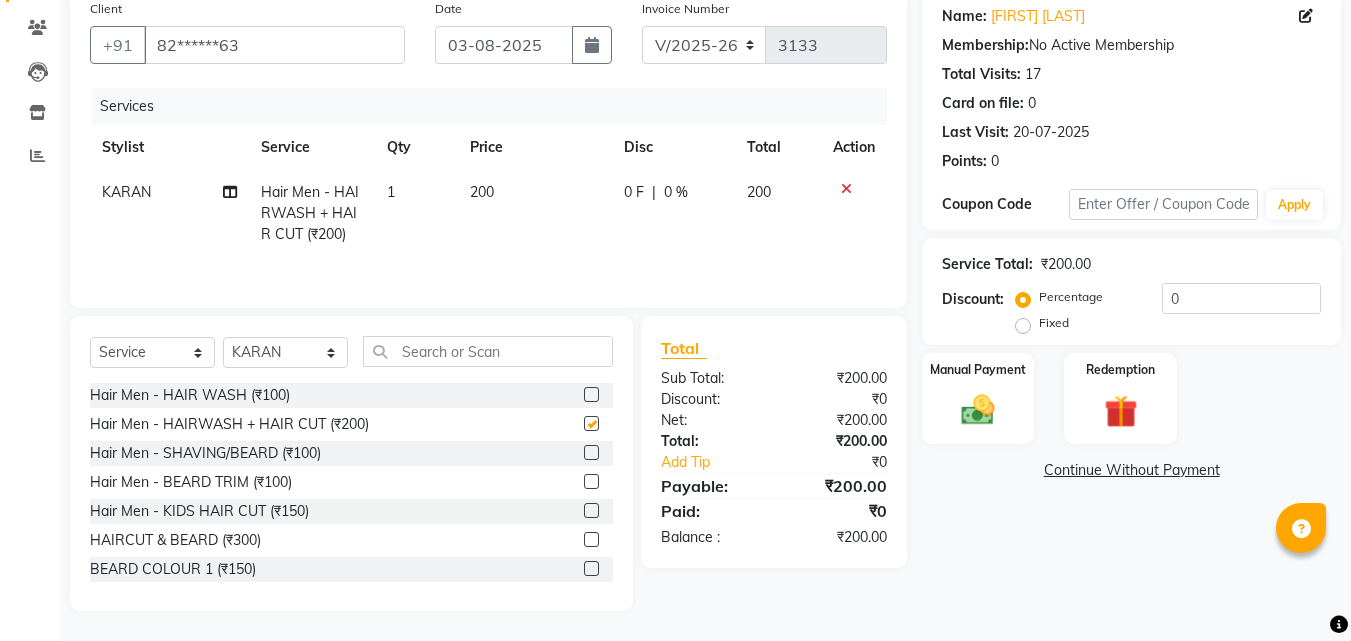 checkbox on "false" 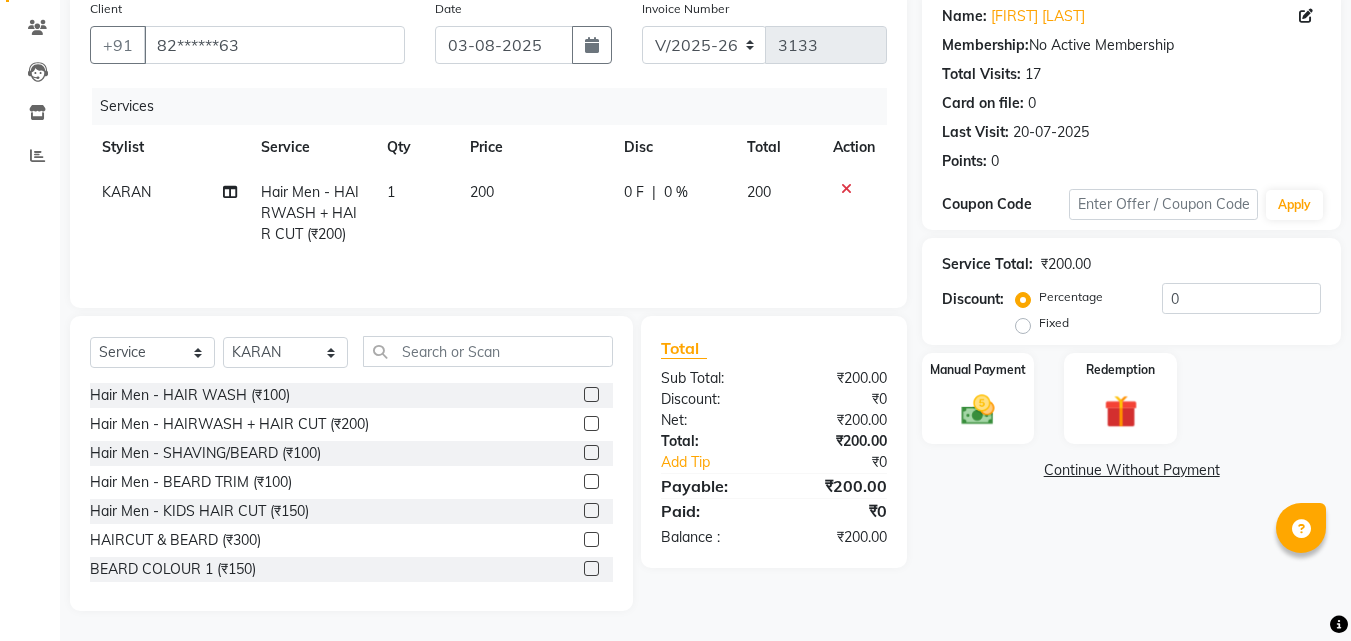 click 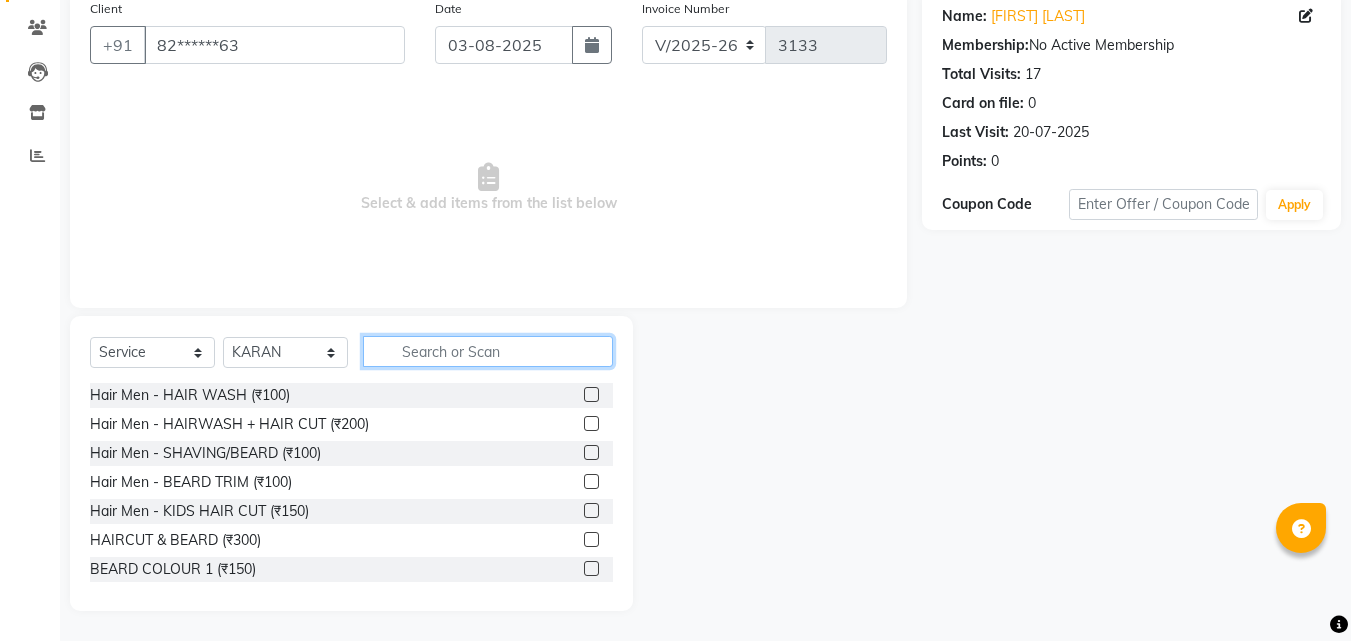 click 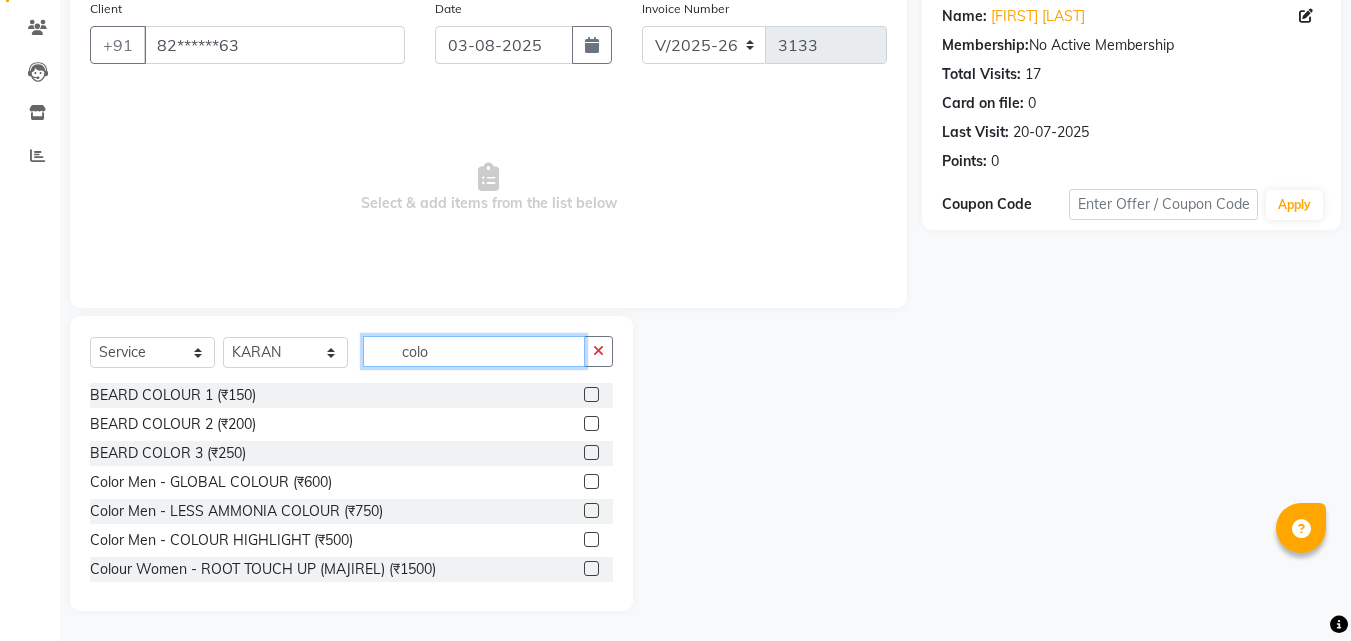 type on "colo" 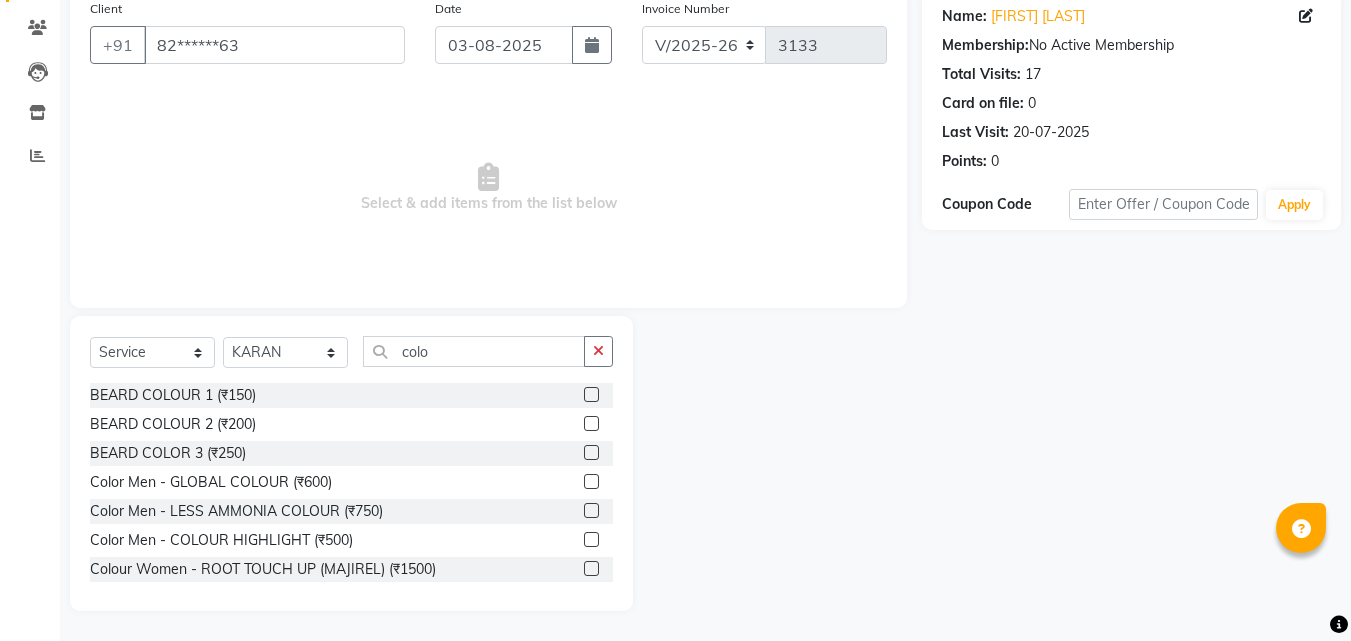 click 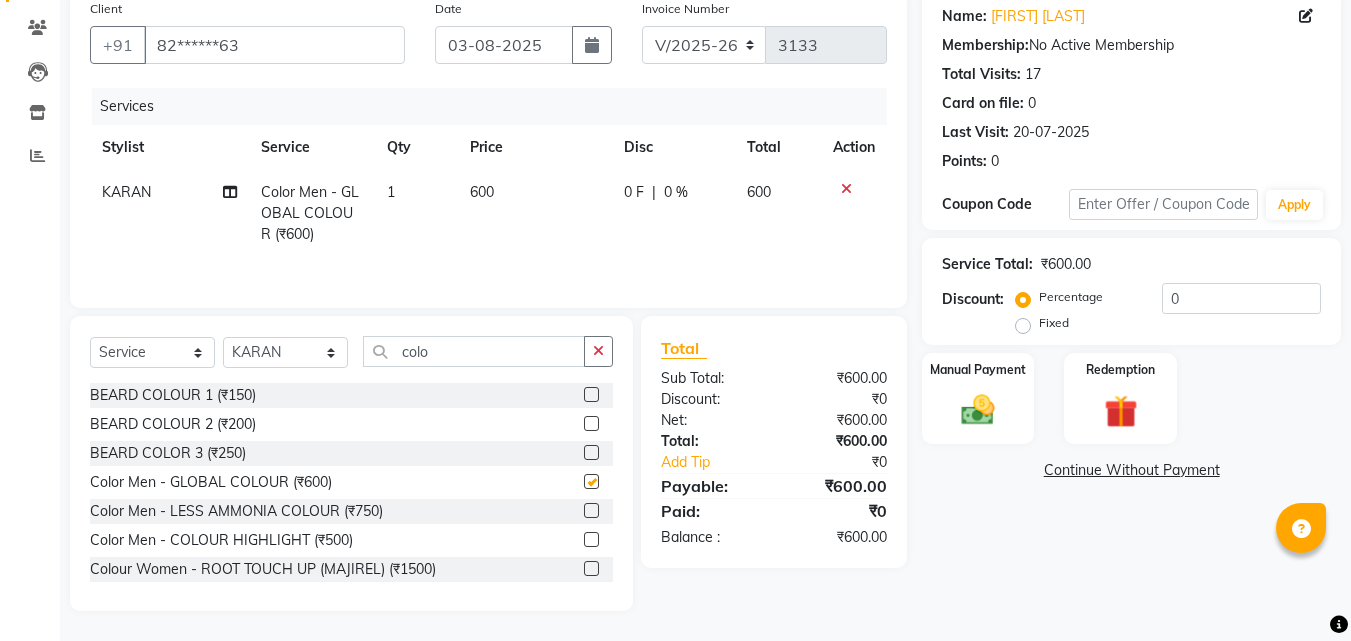 checkbox on "false" 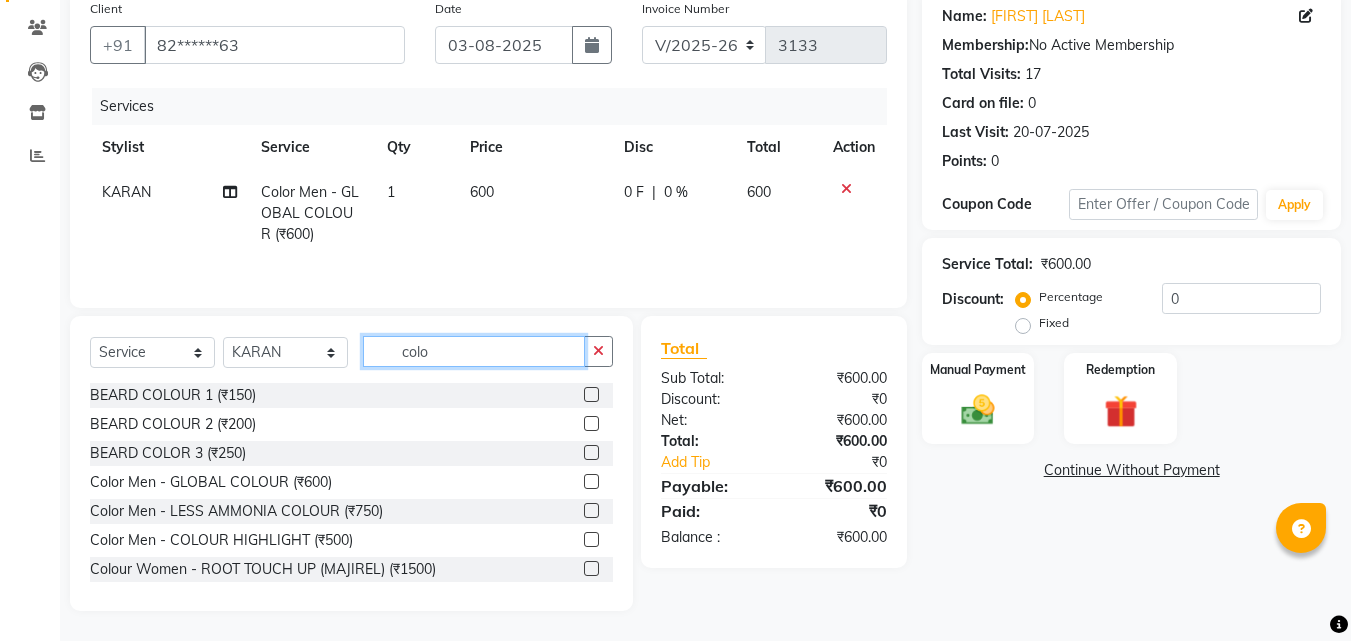 click on "colo" 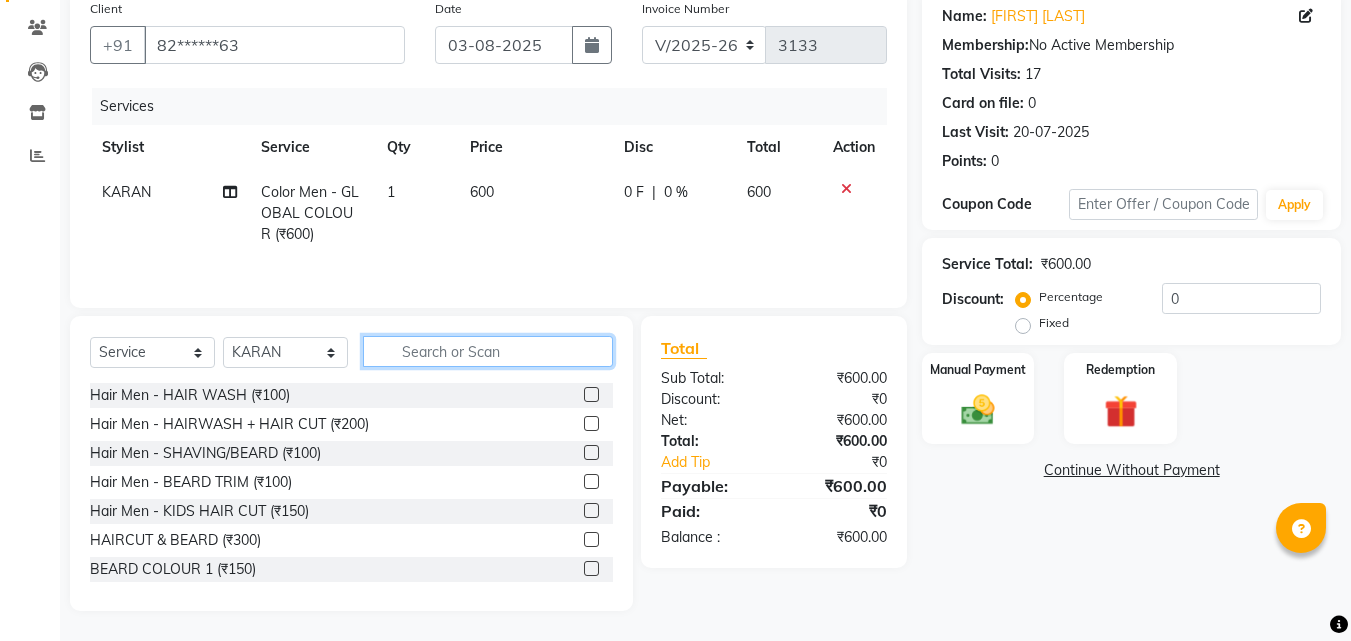 click 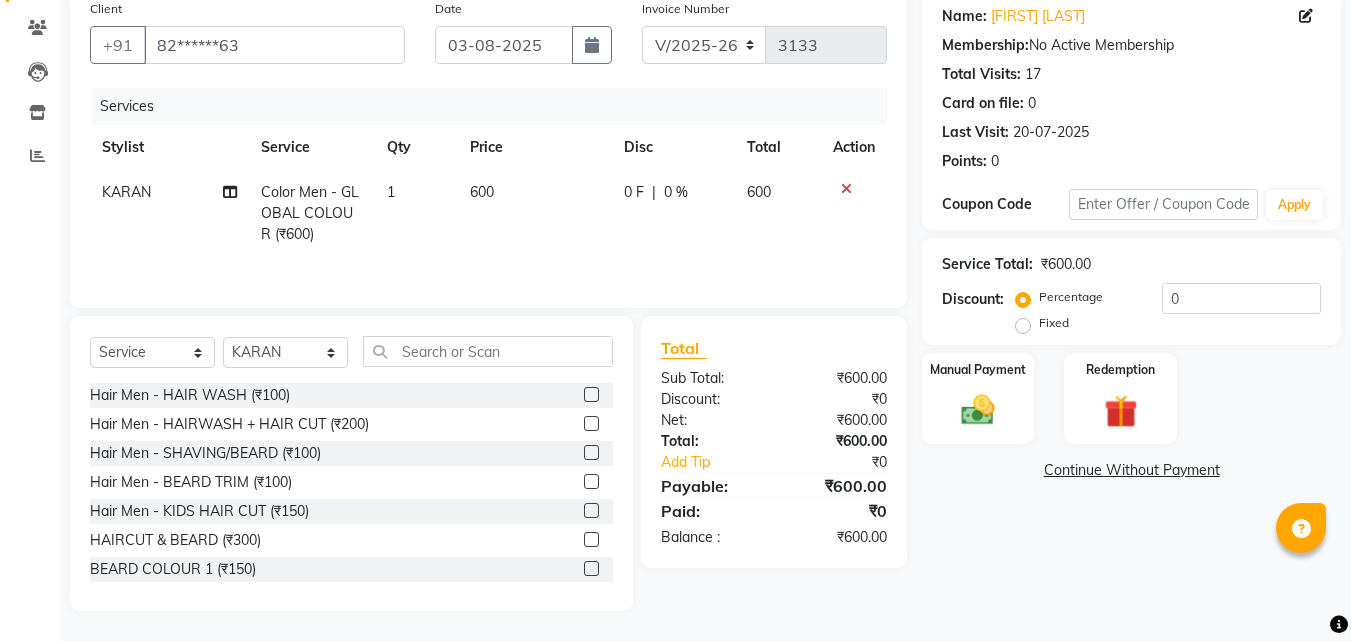 click 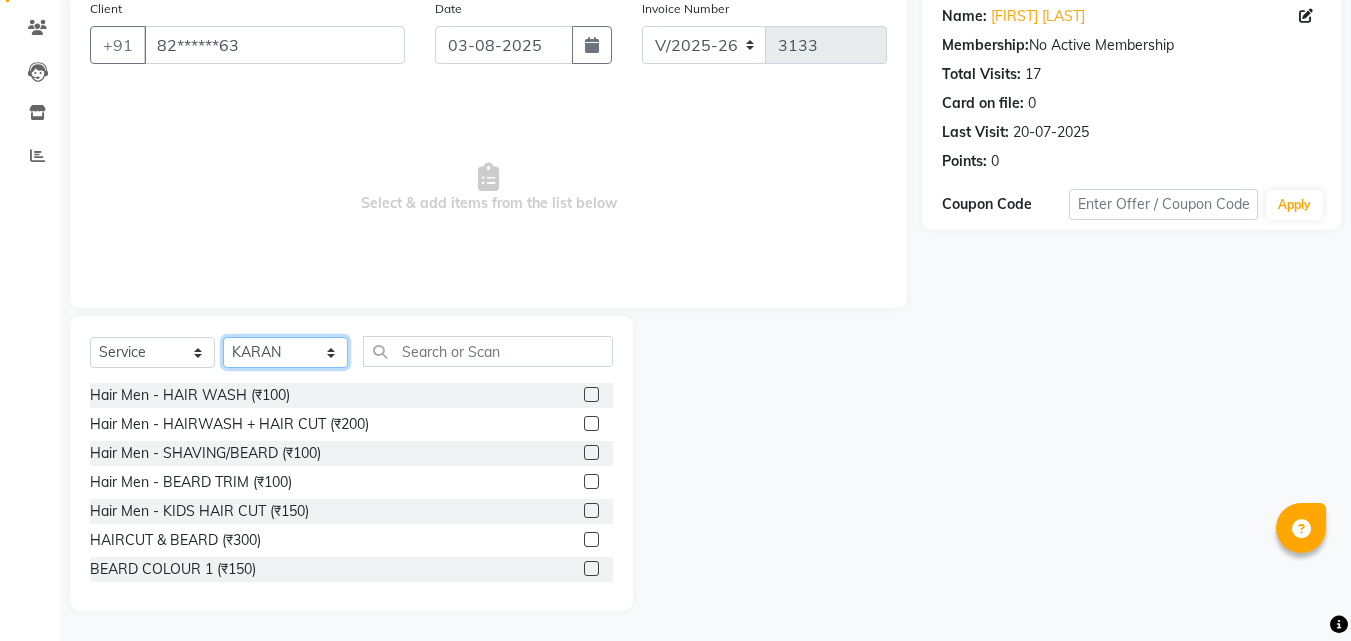 click on "Select Stylist Addiction Salon ANJALI BANSIKA Kamal KARAN KOUSHIK Nikhil Nilesh  pal Pranav REKHA RATHOD SHARDA" 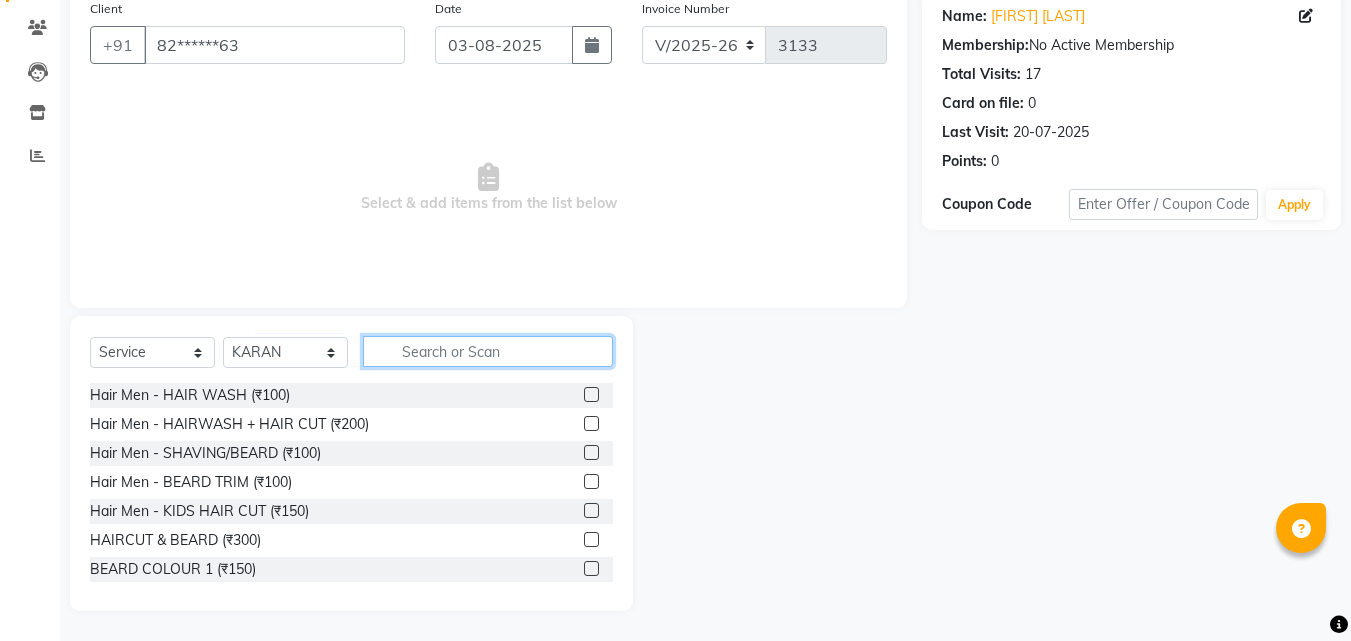click 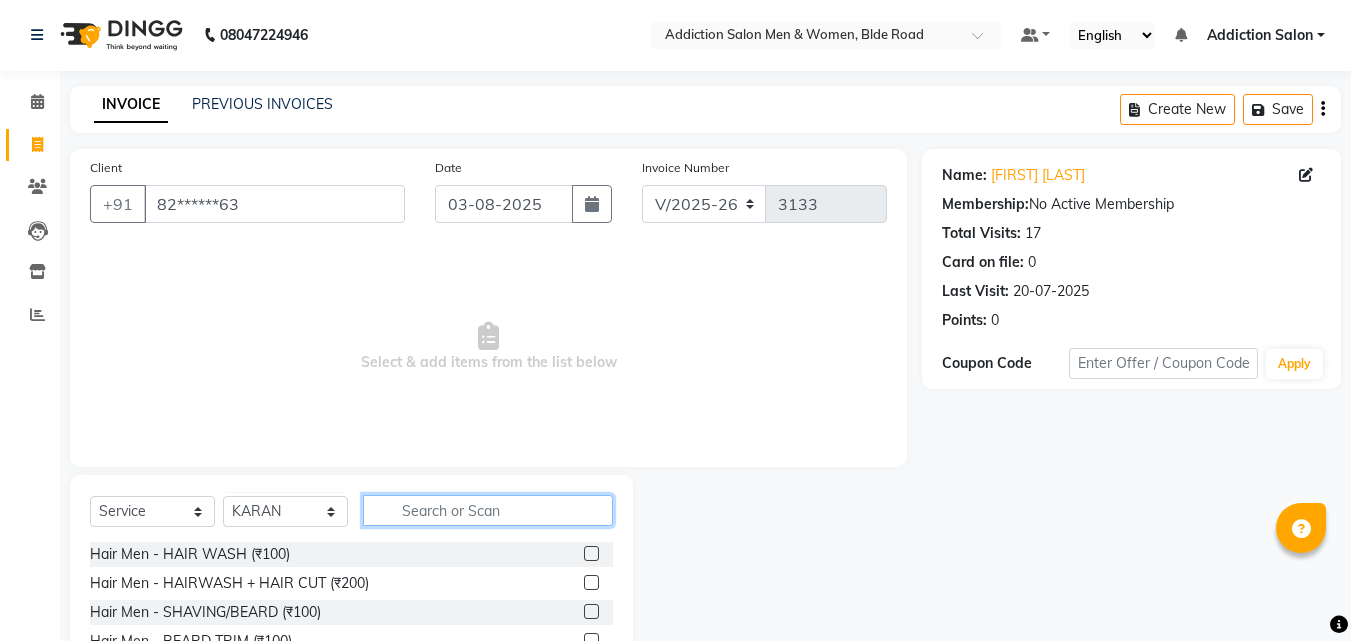 scroll, scrollTop: 0, scrollLeft: 0, axis: both 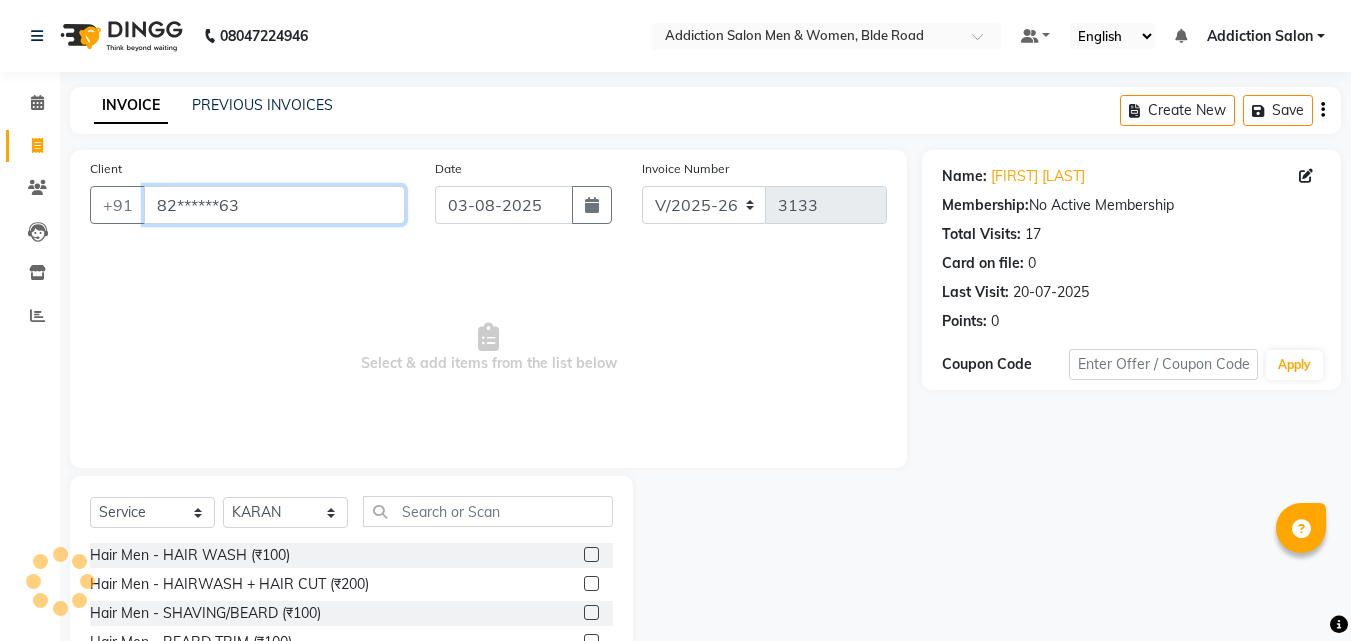 click on "82******63" at bounding box center [274, 205] 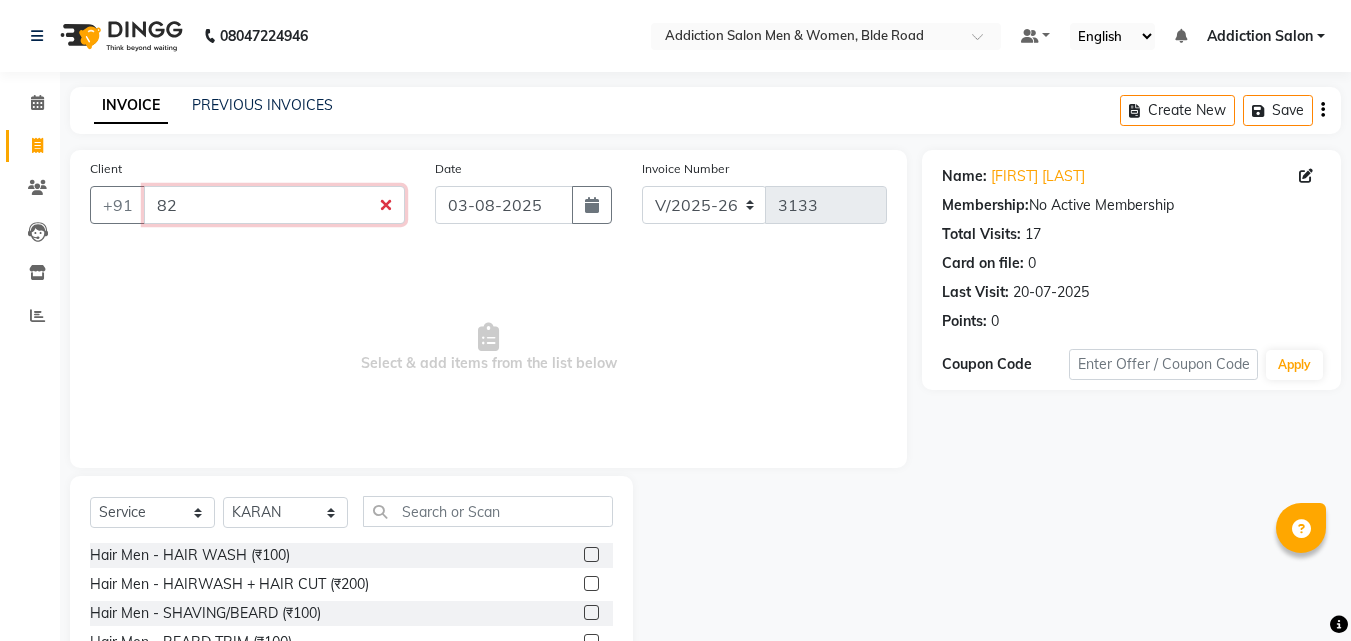 type on "8" 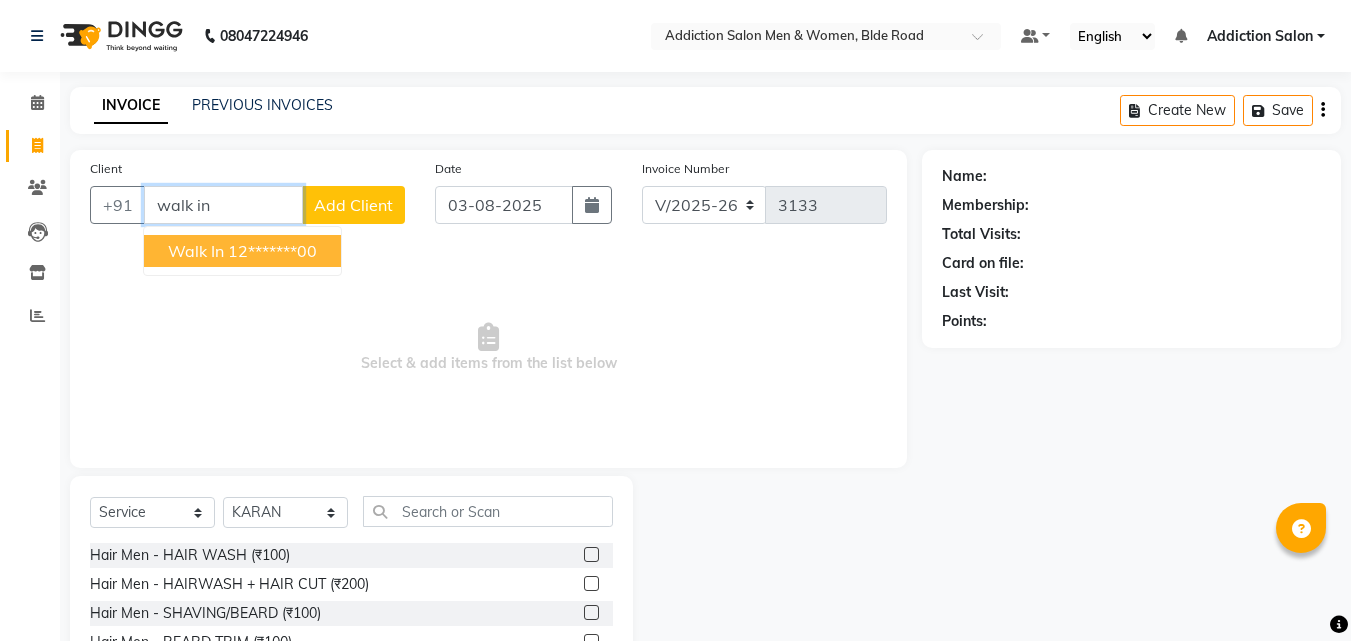 click on "12*******00" at bounding box center (272, 251) 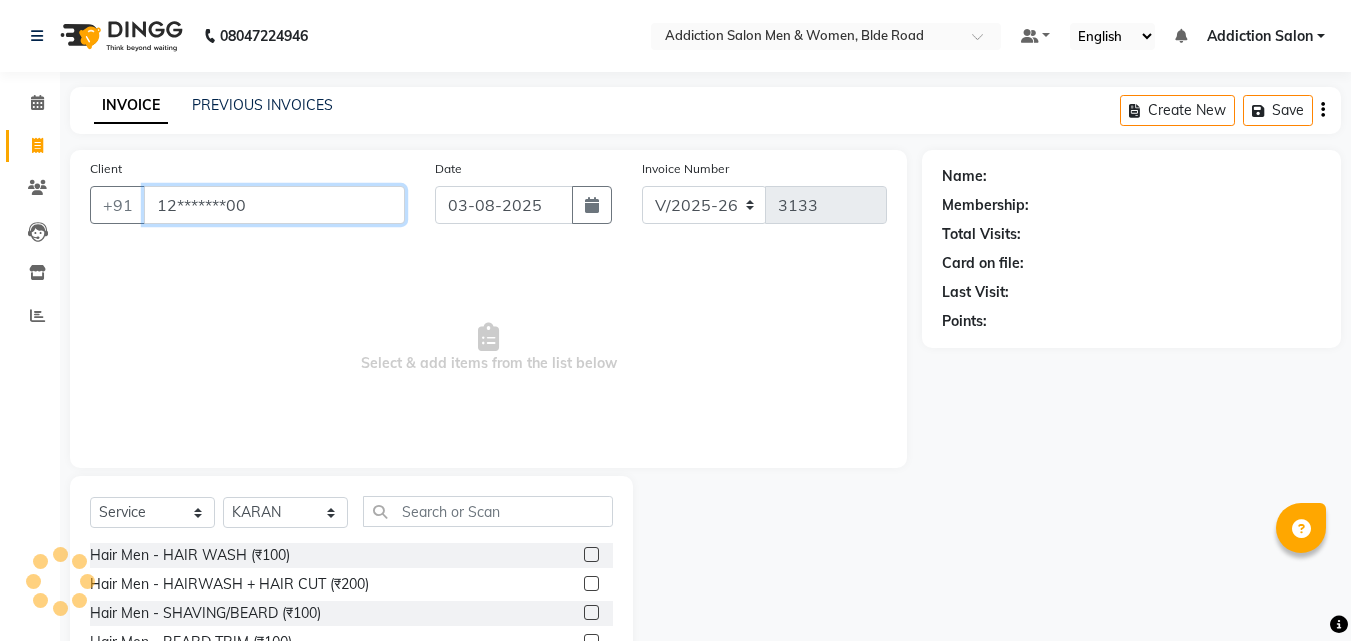 type on "12*******00" 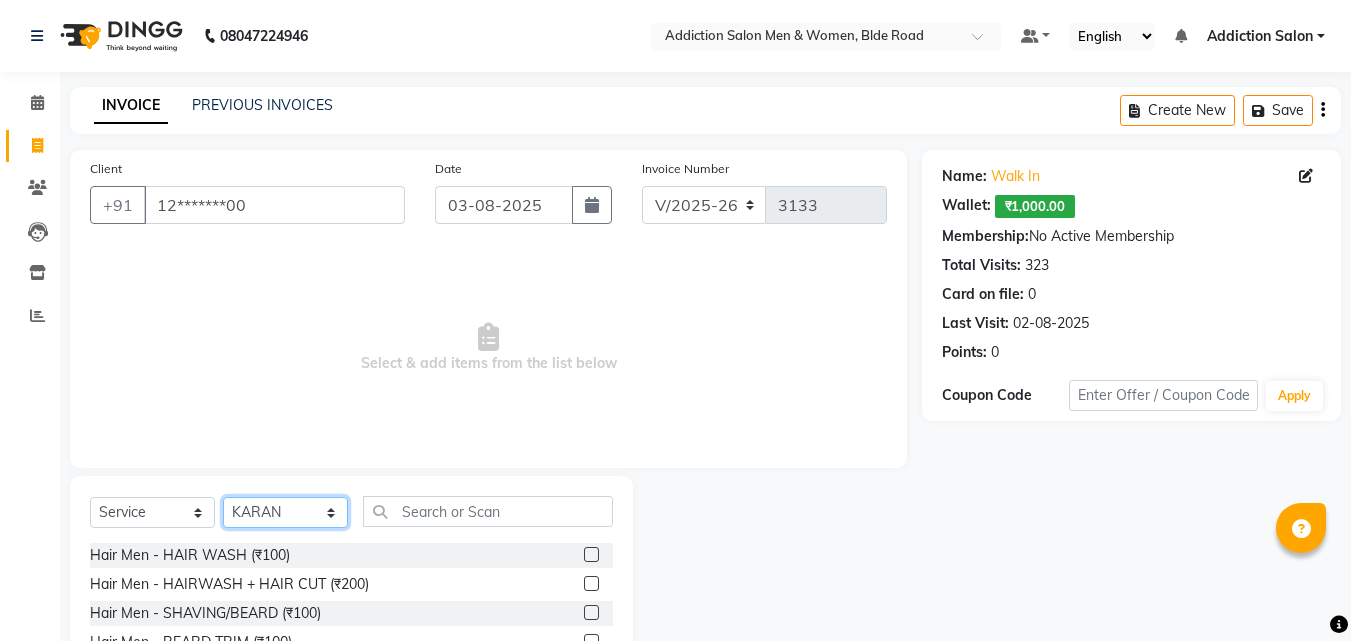 click on "Select Stylist Addiction Salon ANJALI BANSIKA Kamal KARAN KOUSHIK Nikhil Nilesh  pal Pranav REKHA RATHOD SHARDA" 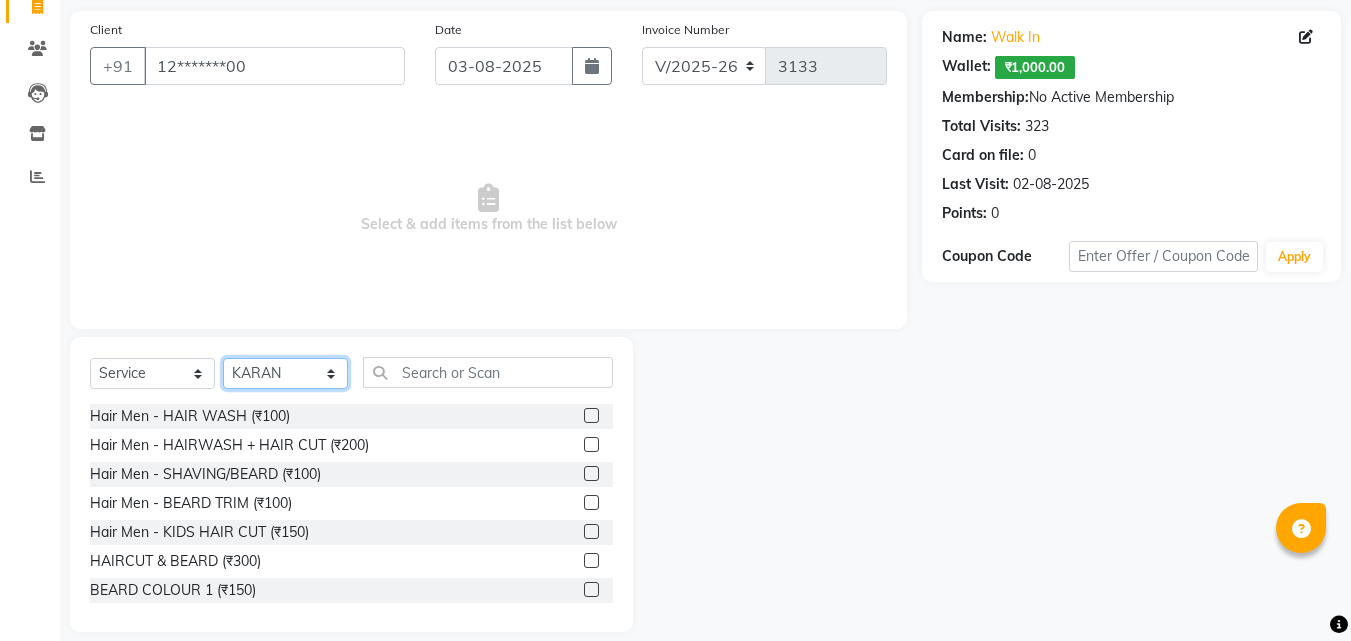 scroll, scrollTop: 160, scrollLeft: 0, axis: vertical 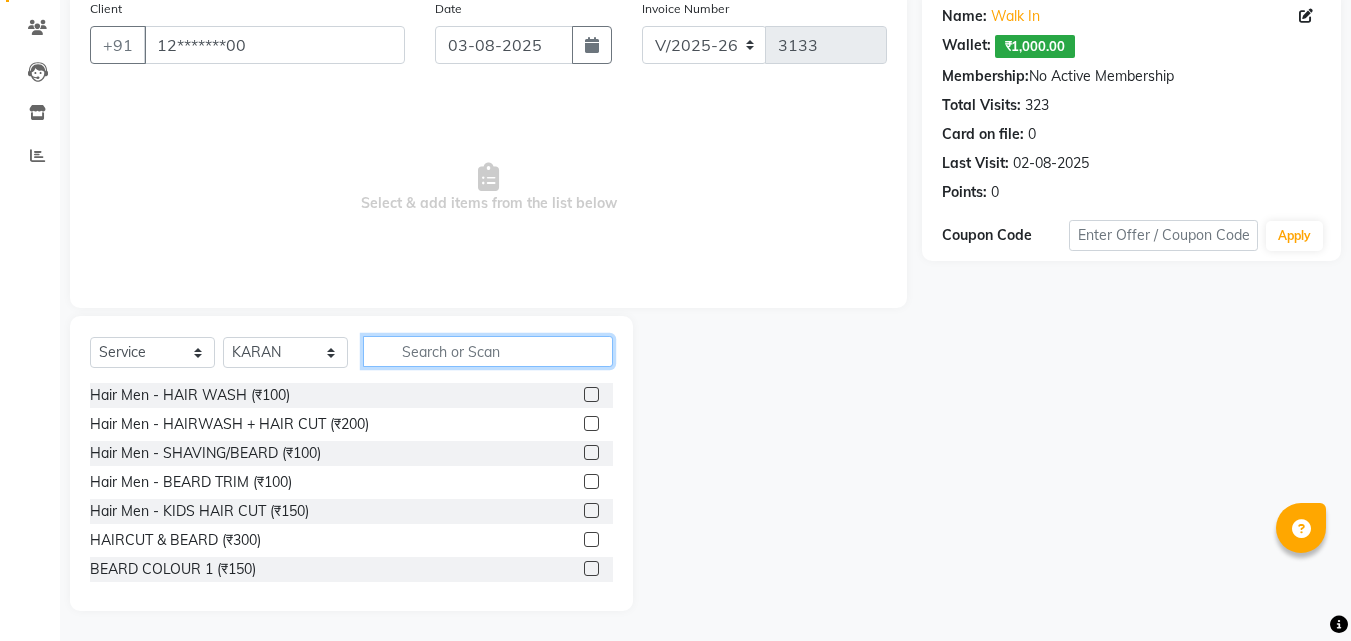 click 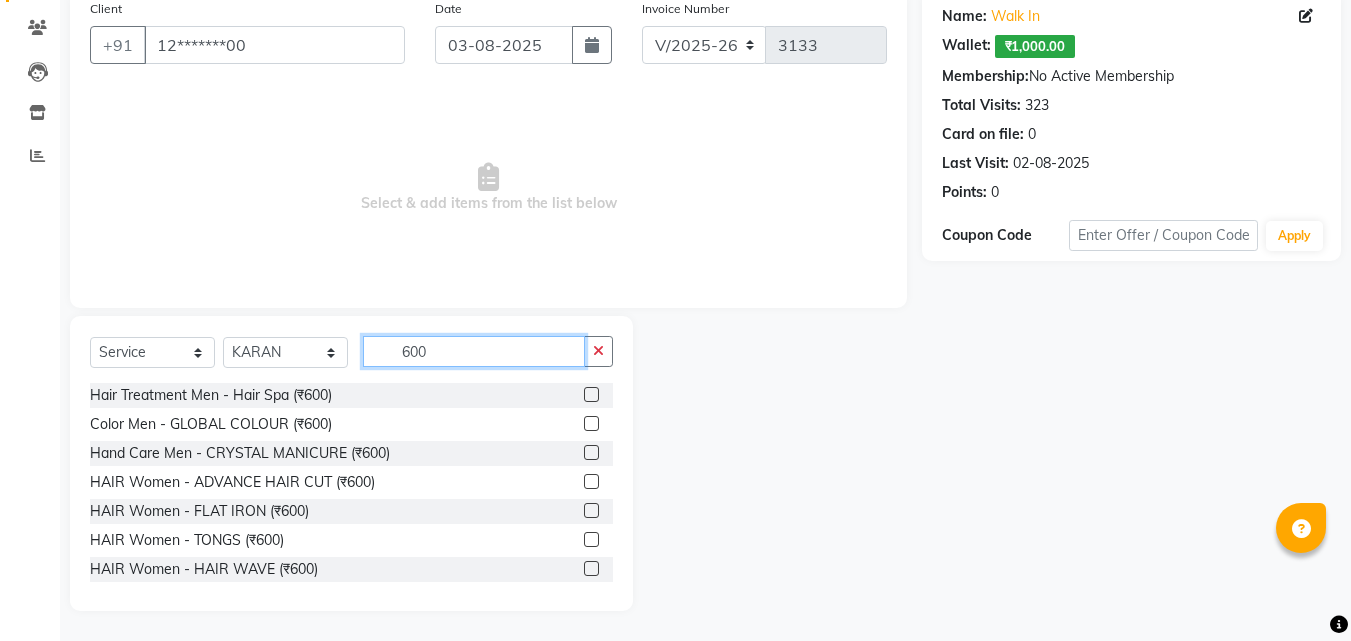 type on "600" 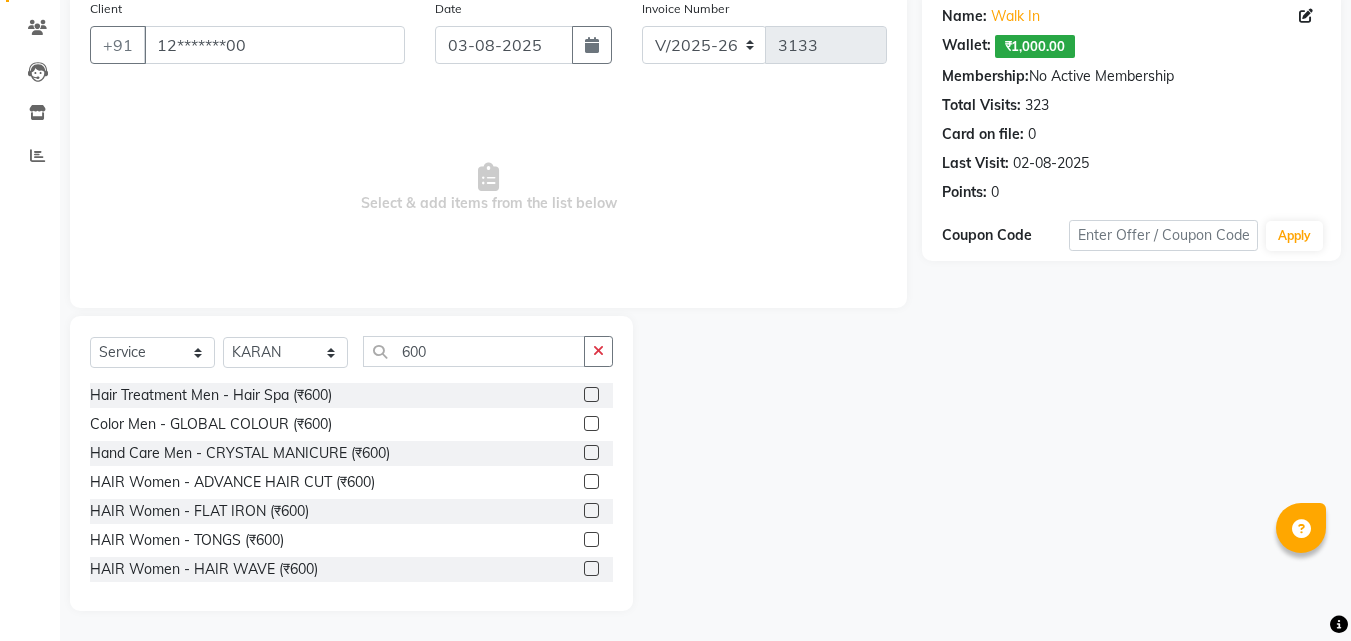 click 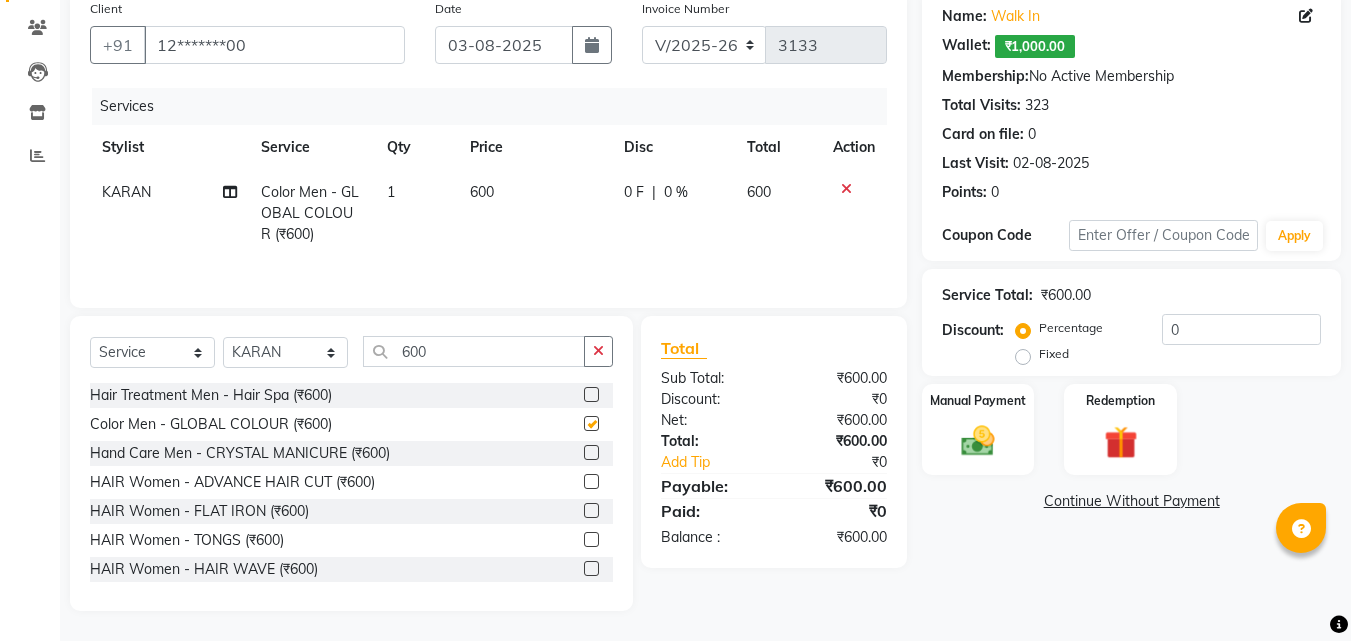 checkbox on "false" 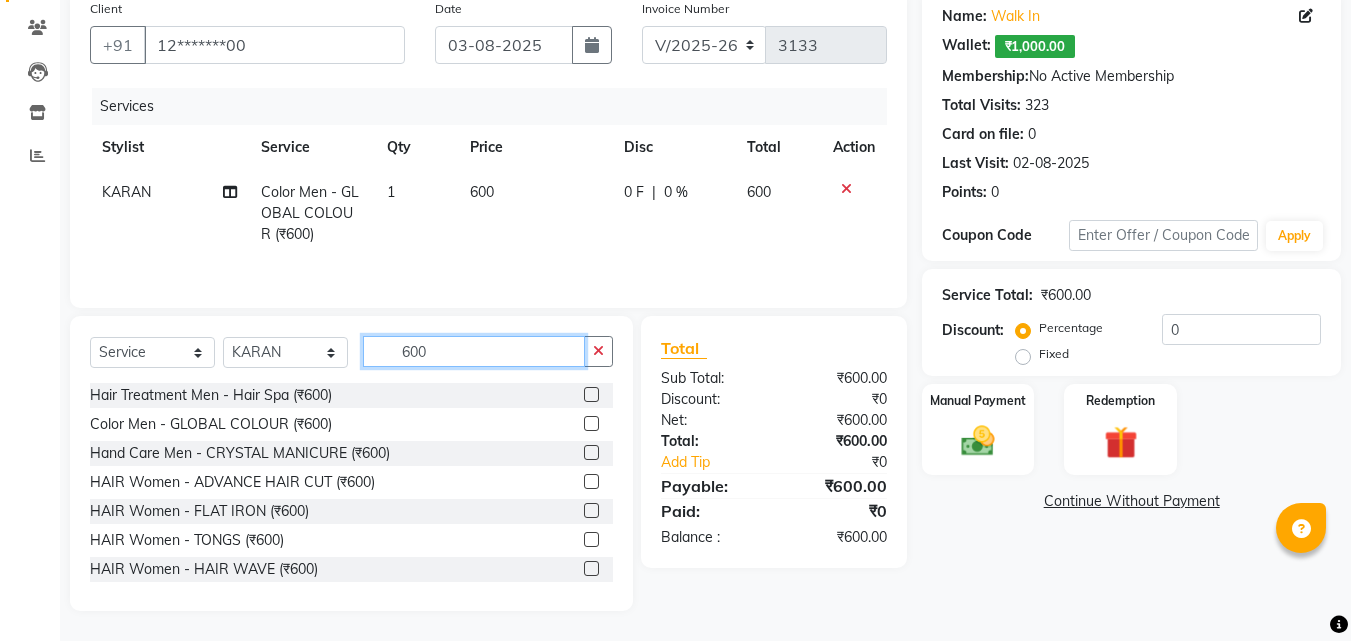 click on "600" 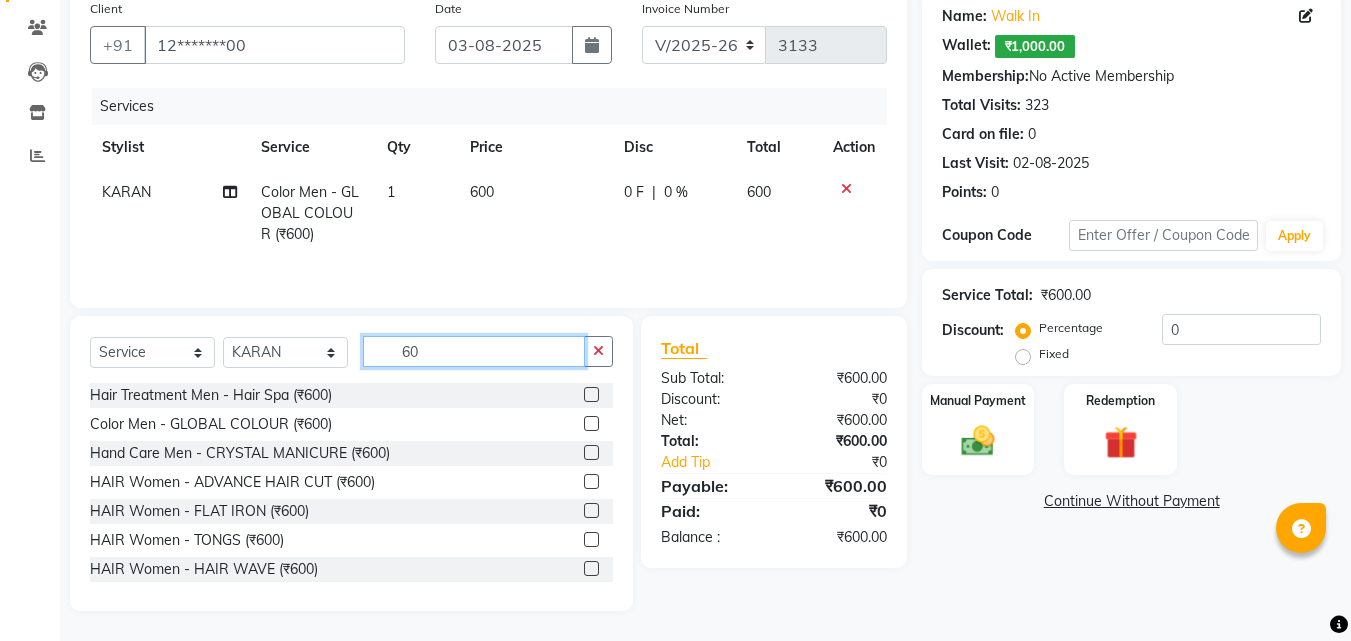 type on "6" 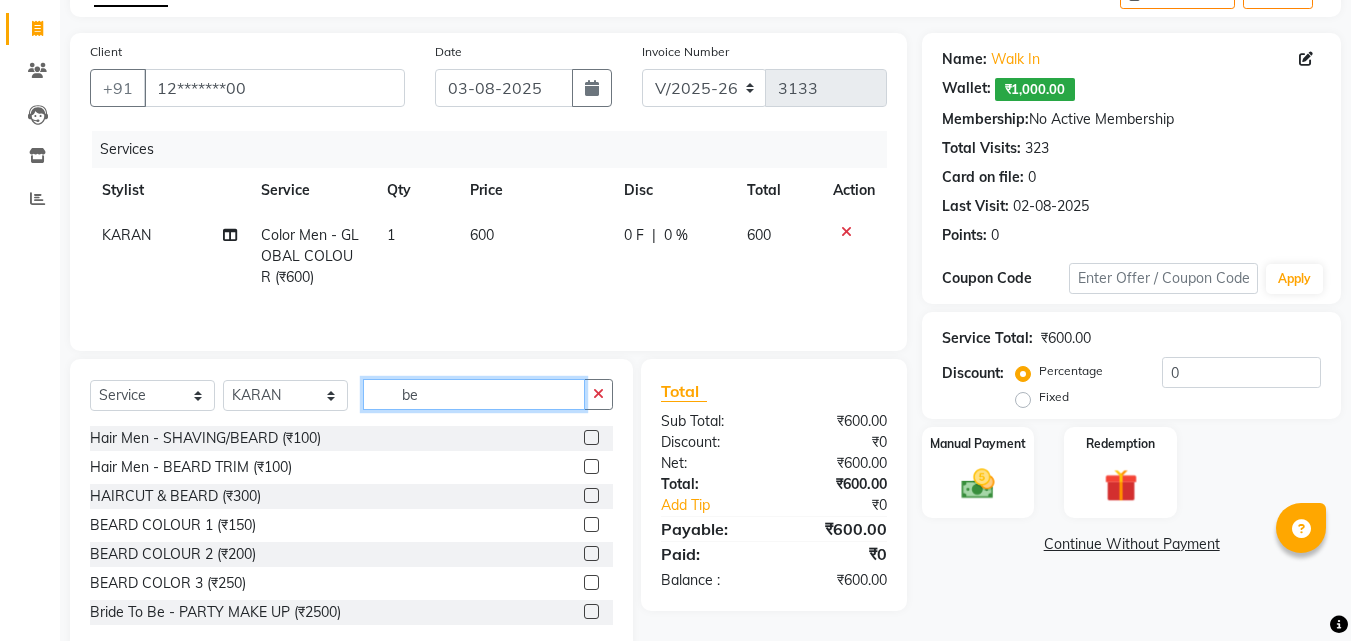 scroll, scrollTop: 160, scrollLeft: 0, axis: vertical 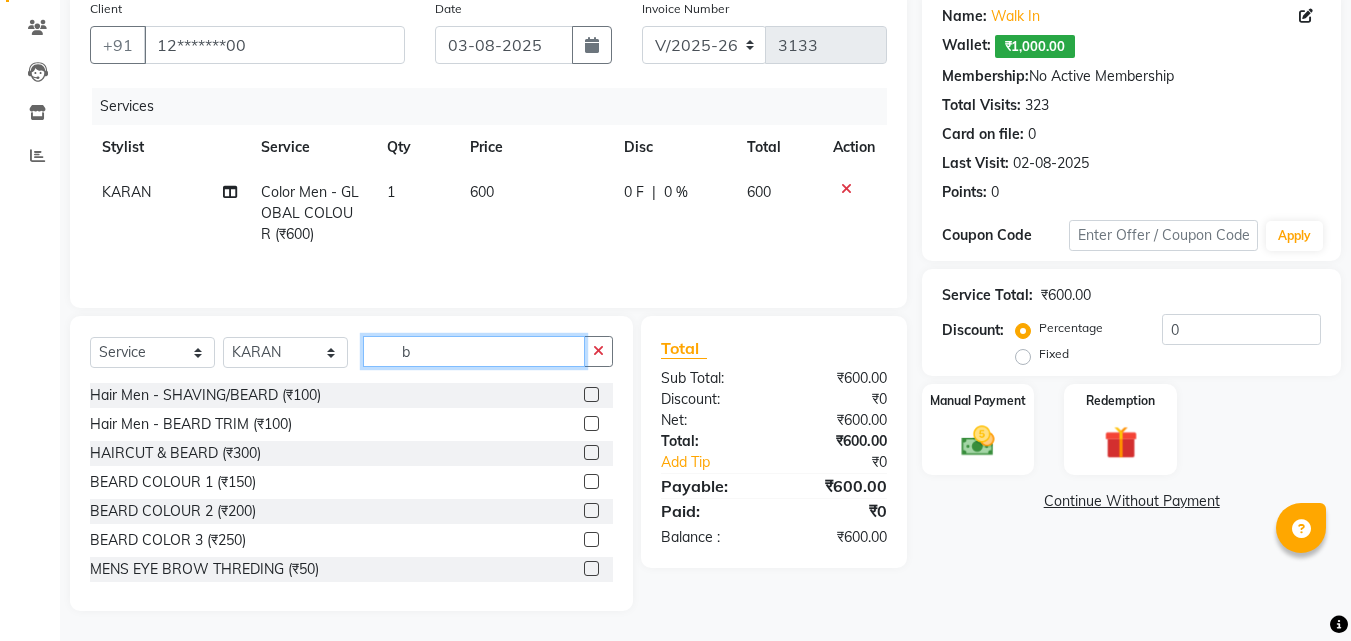 type on "b" 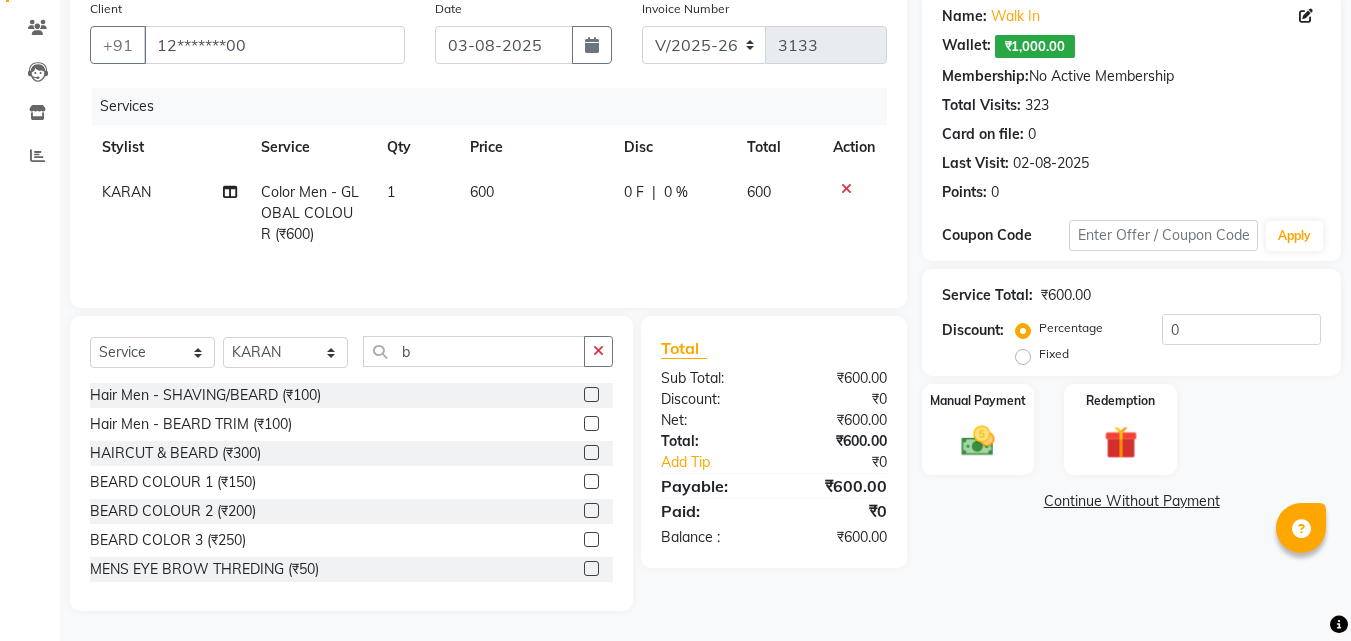 click 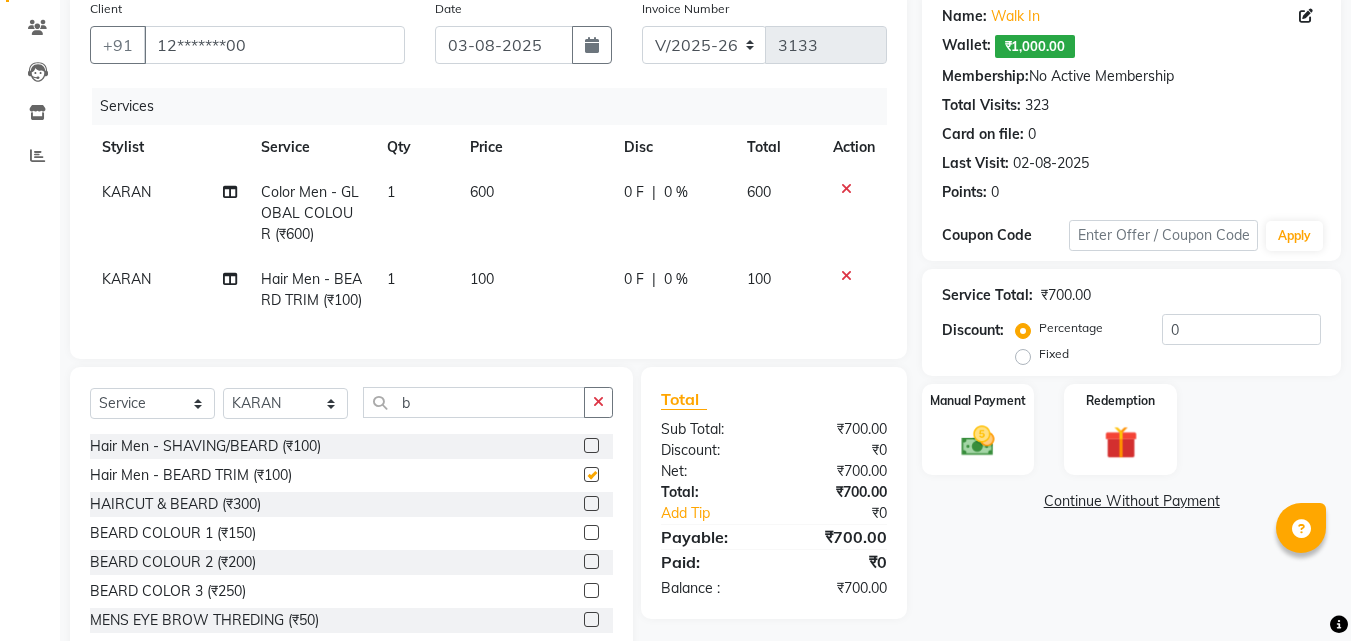 checkbox on "false" 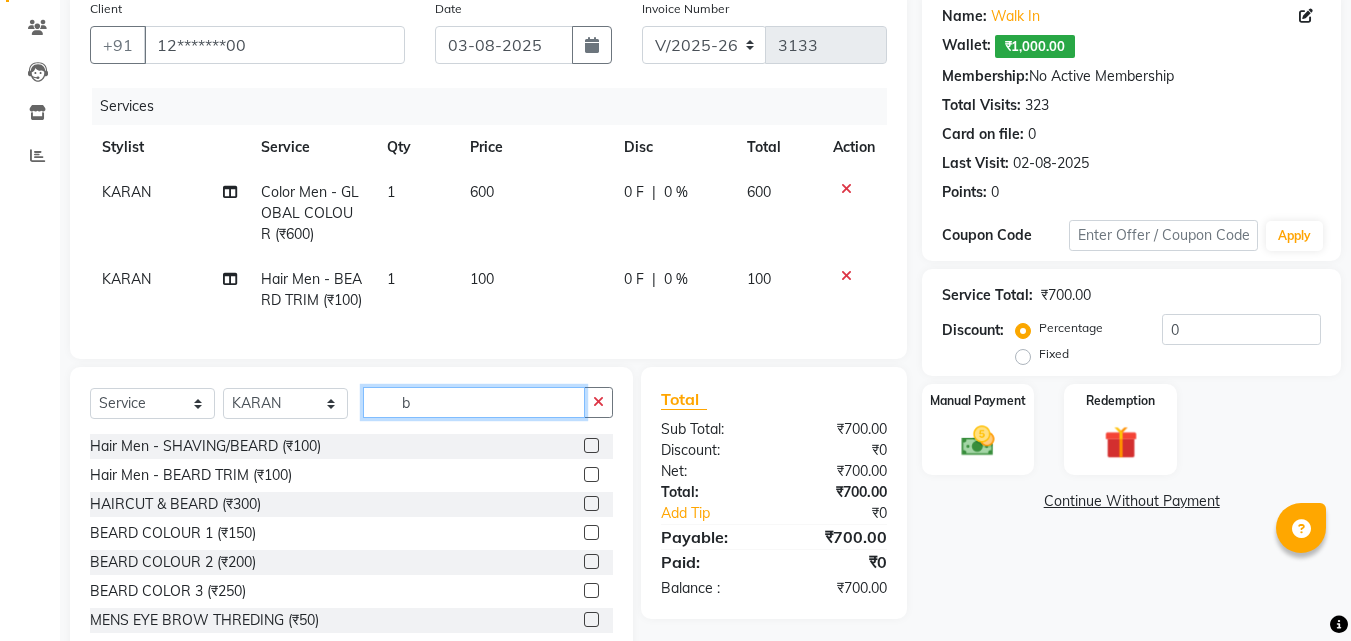 click on "b" 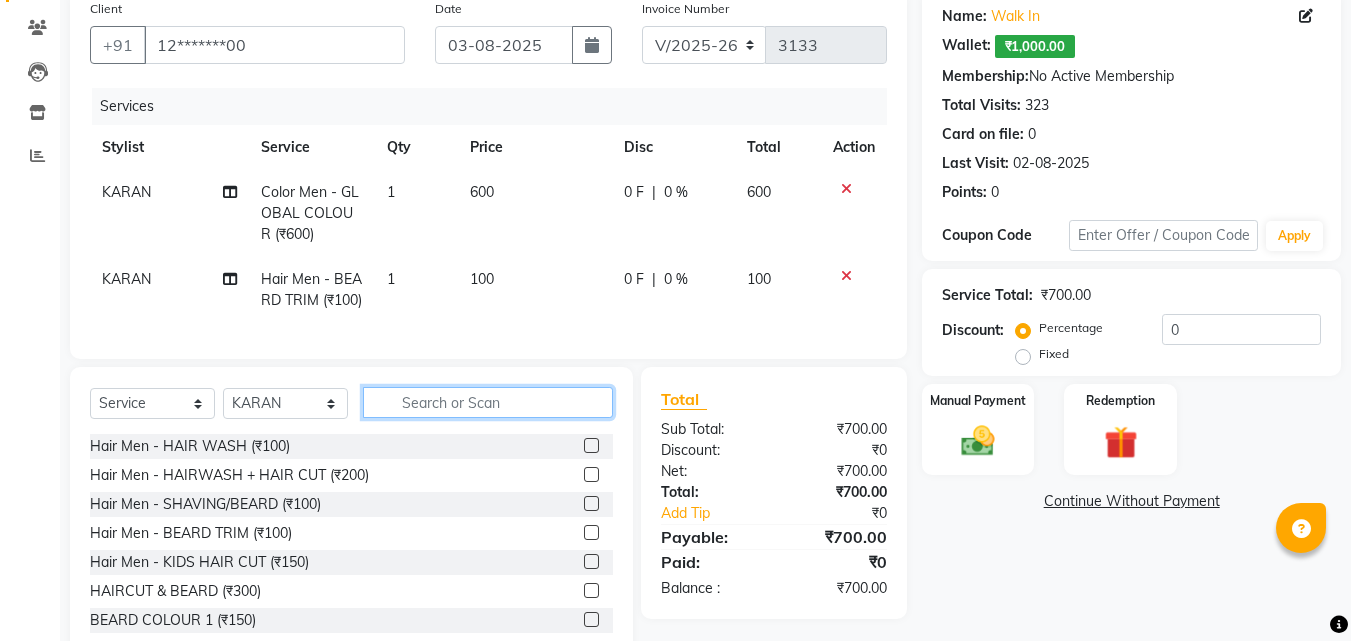 type 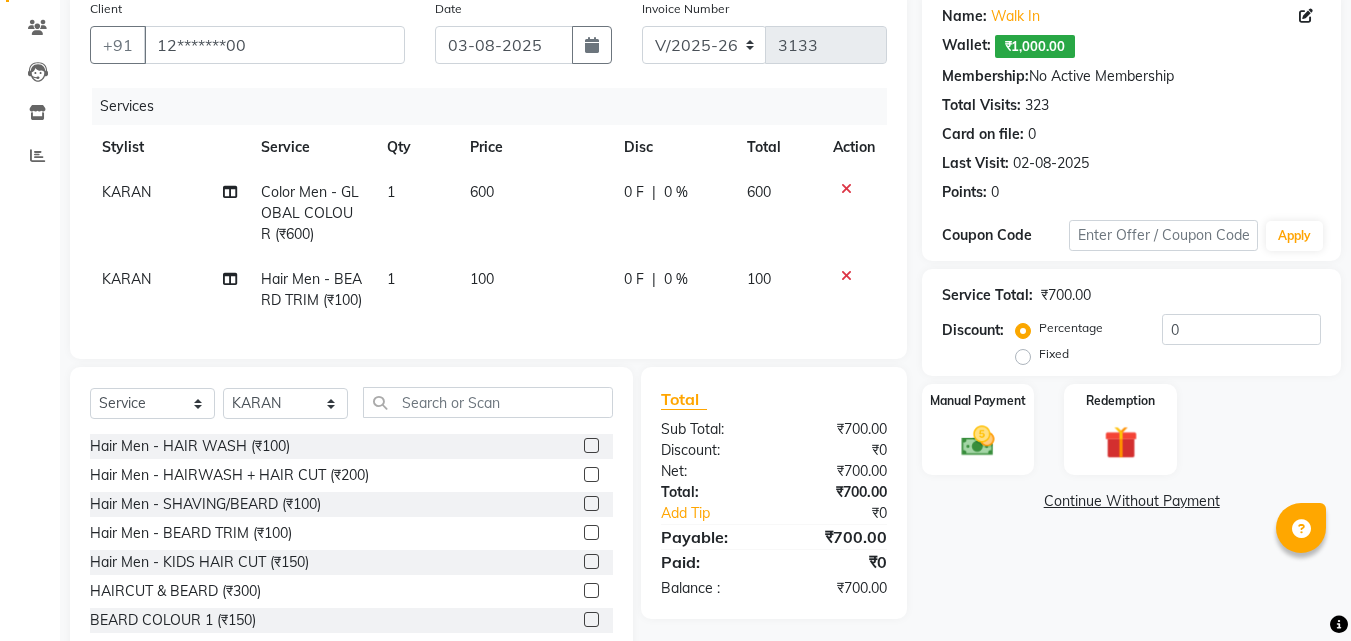 click on "600" 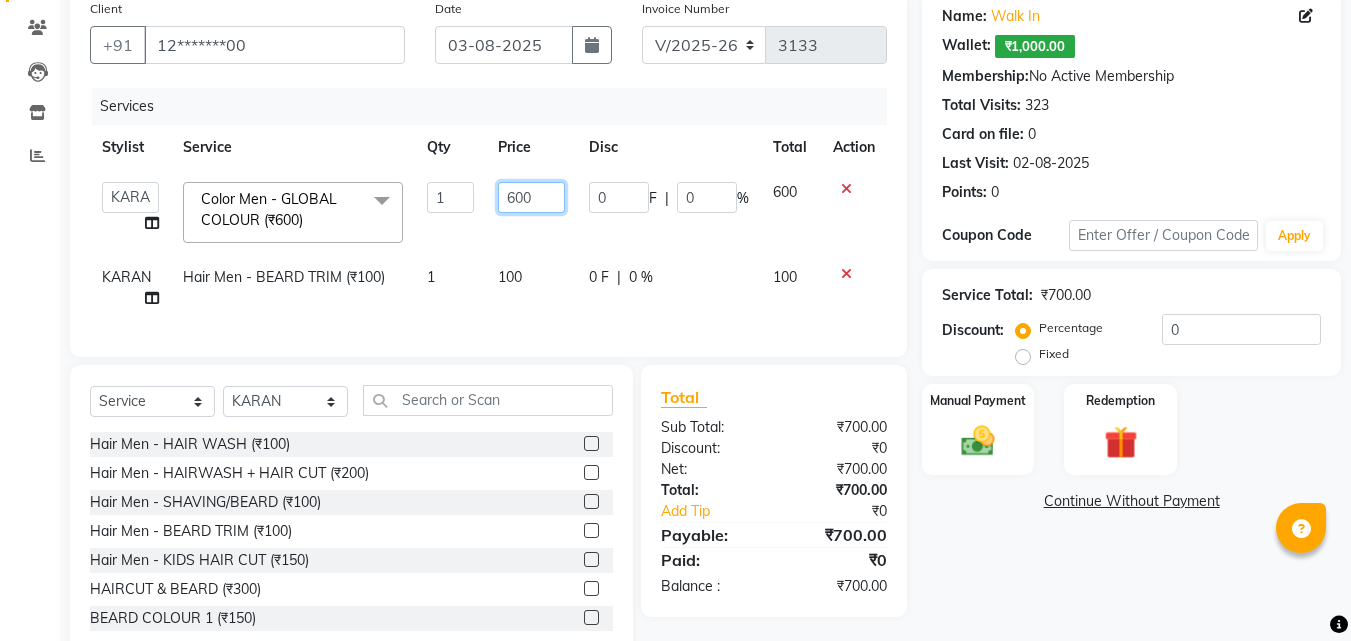 click on "600" 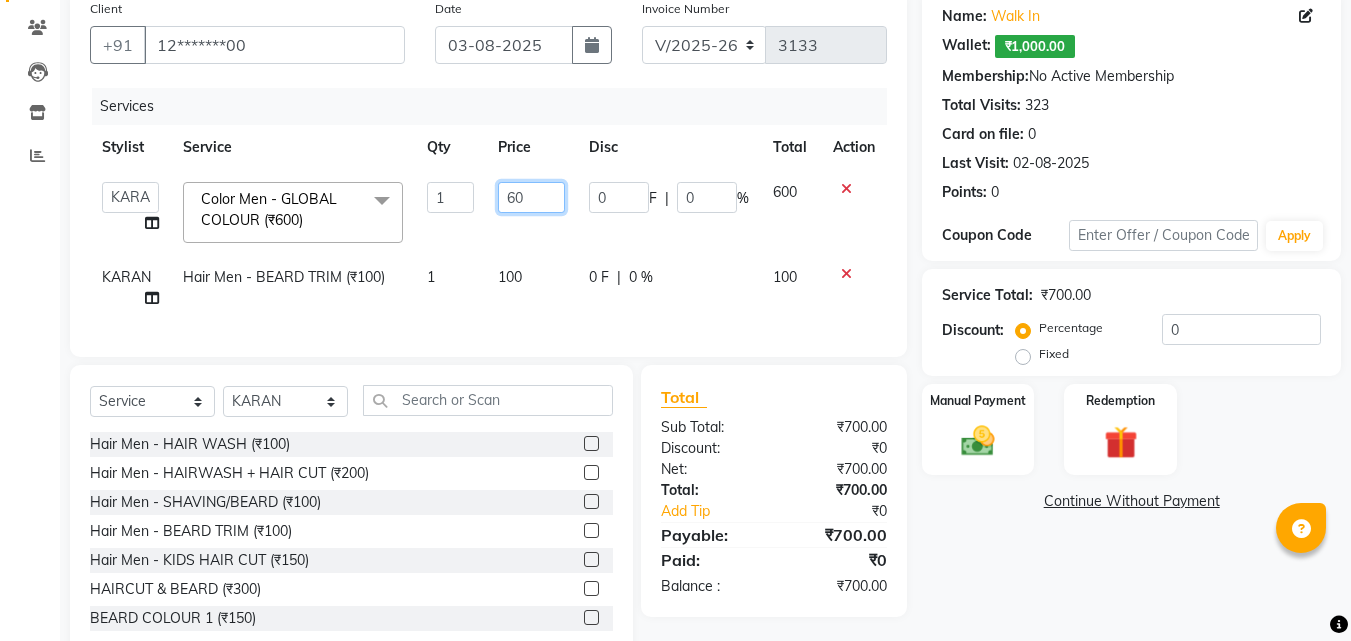 type on "6" 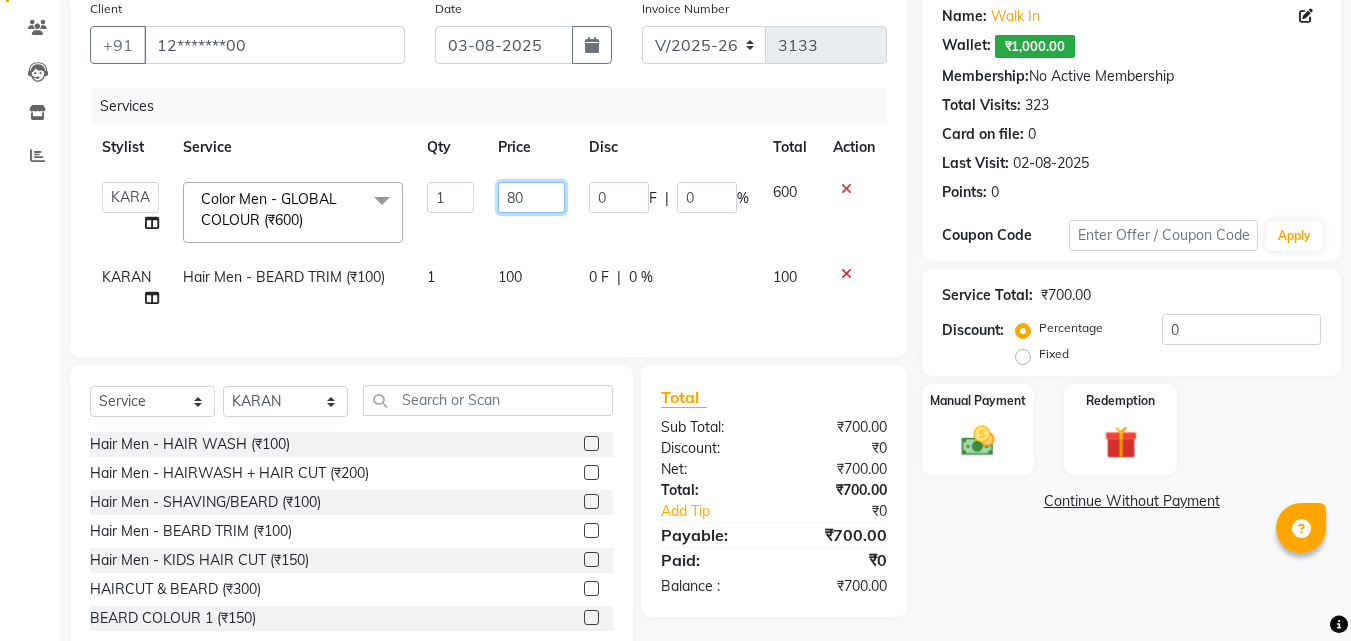 type on "8" 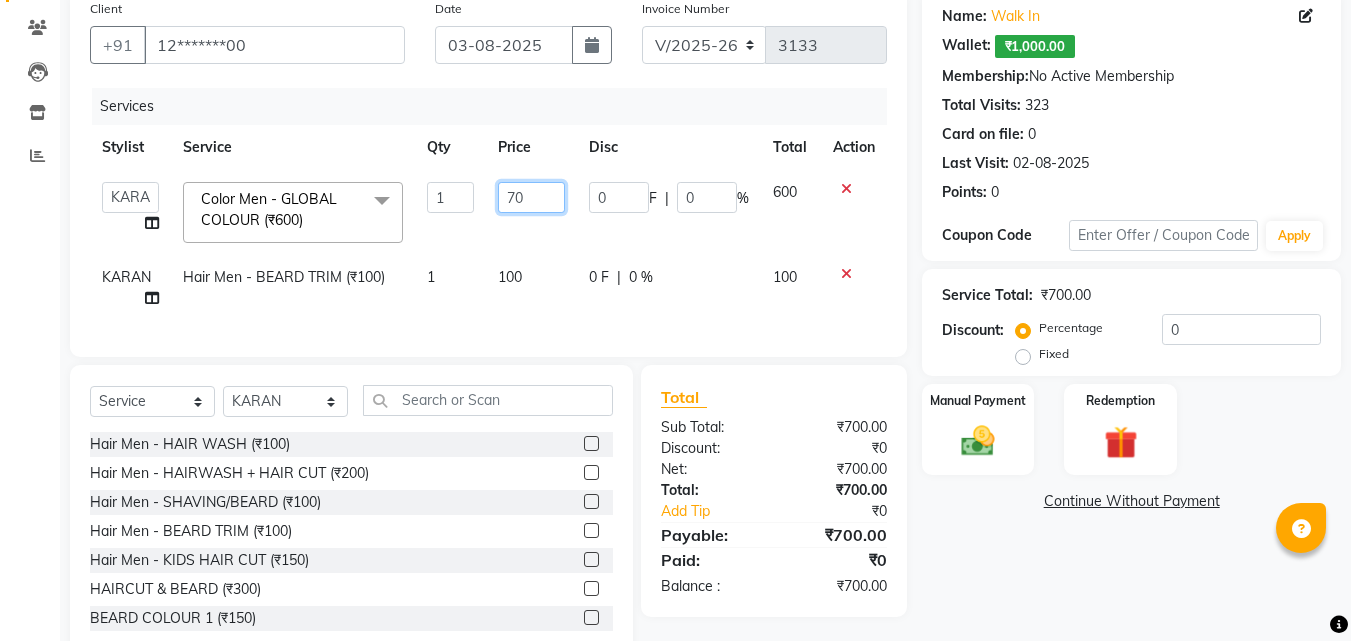type on "700" 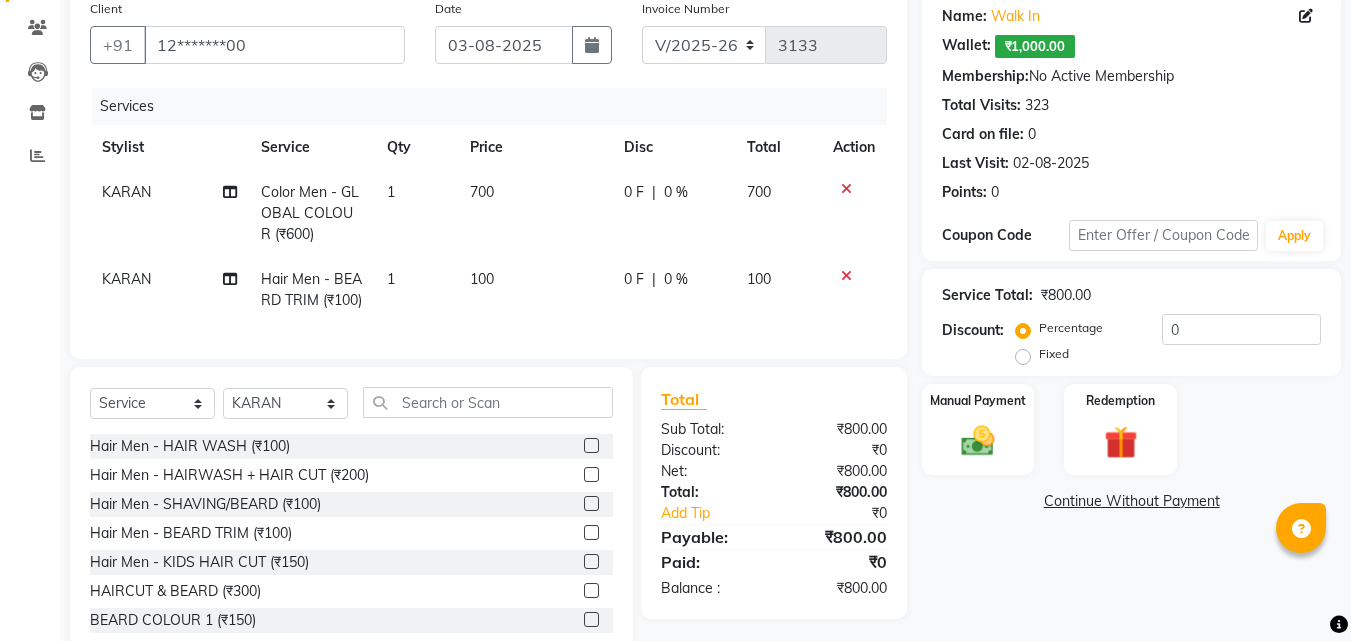 click on "0 F | 0 %" 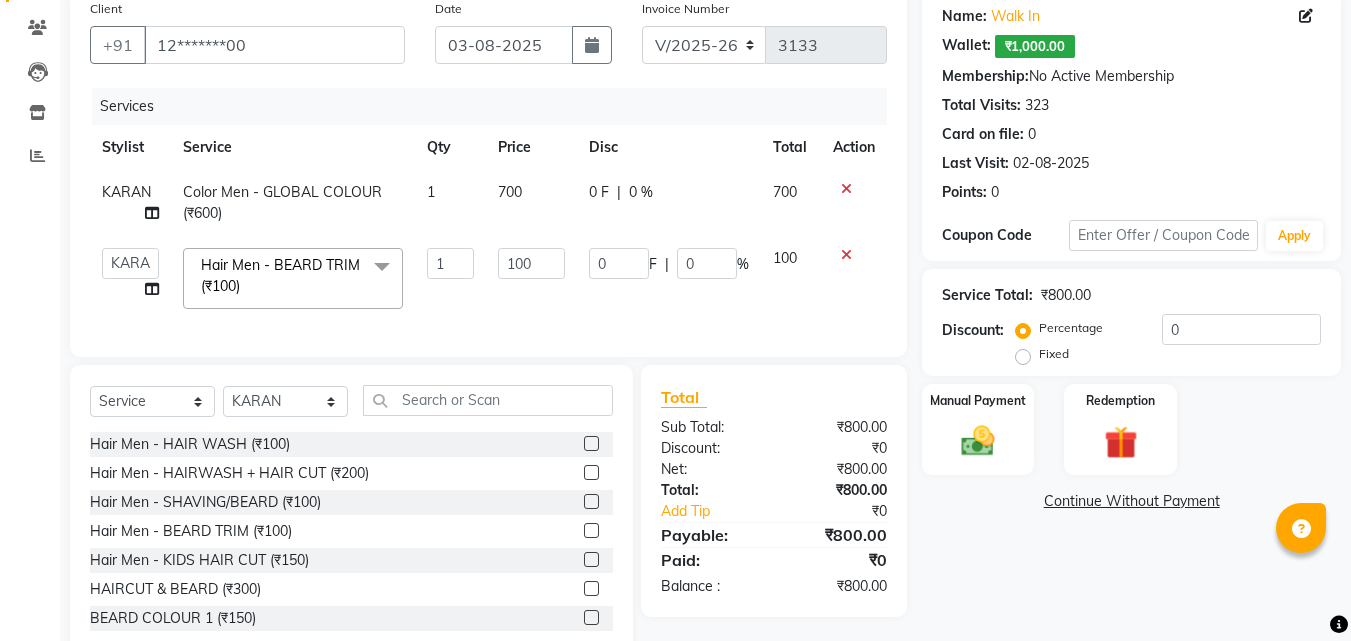 click on "0 F | 0 %" 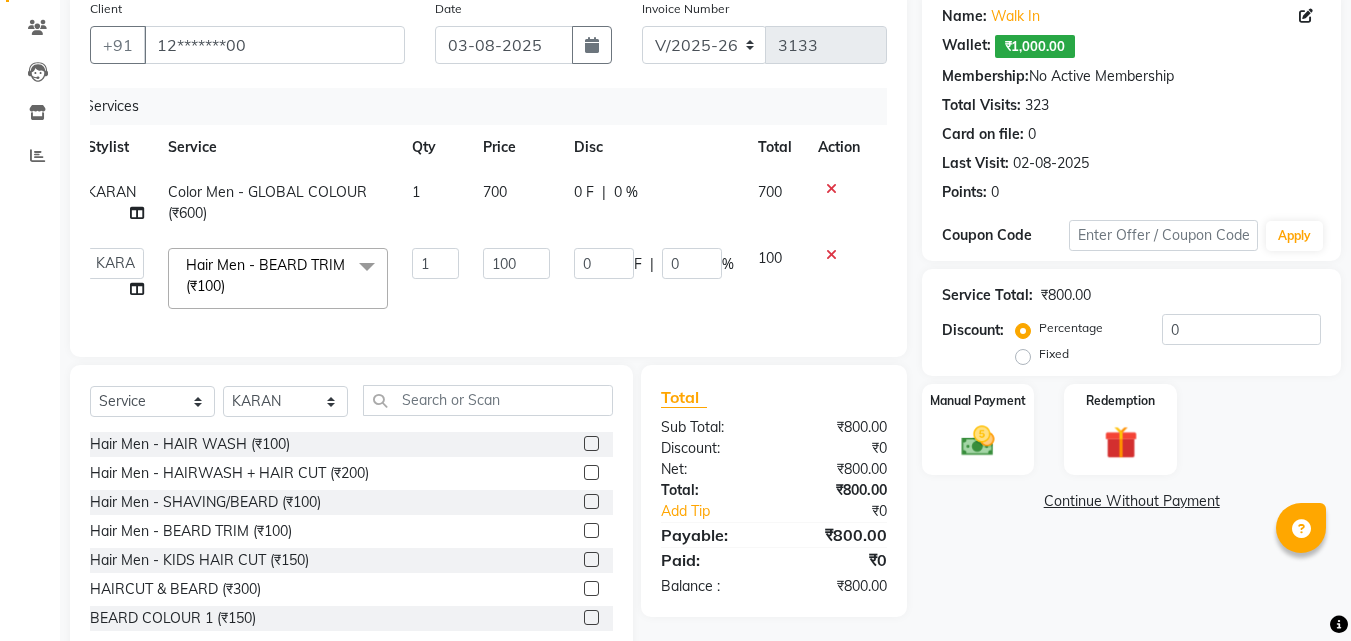 drag, startPoint x: 805, startPoint y: 352, endPoint x: 691, endPoint y: 352, distance: 114 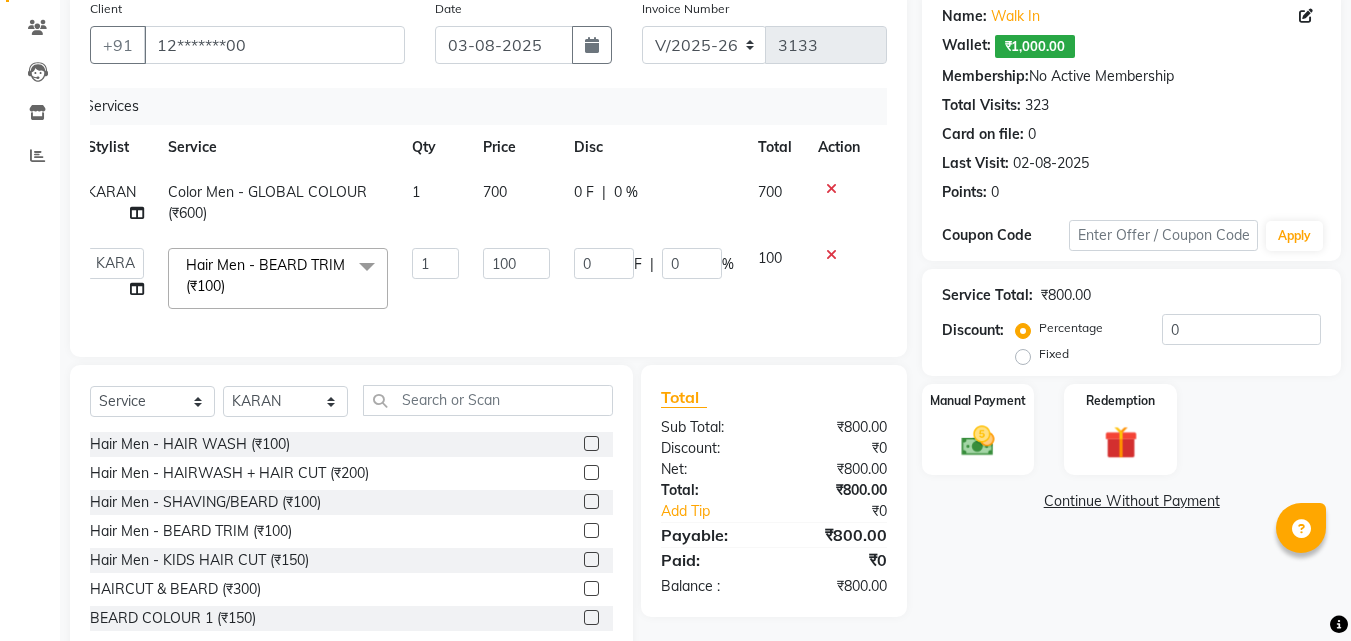 scroll, scrollTop: 0, scrollLeft: 0, axis: both 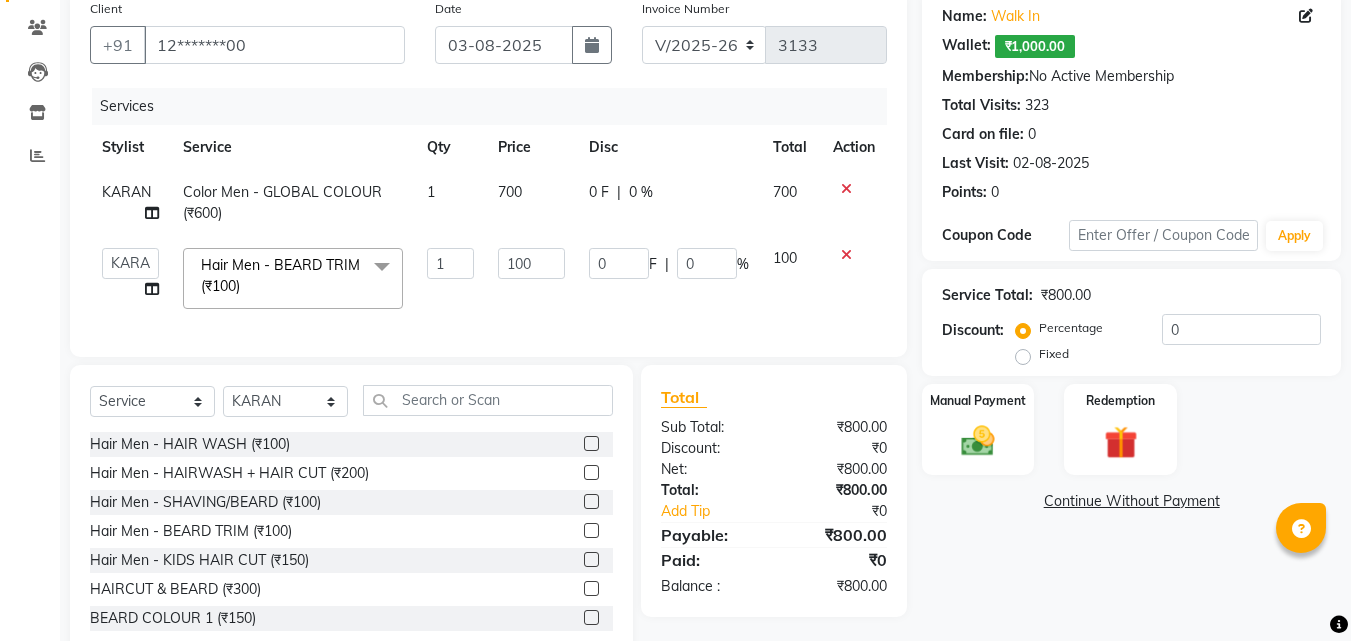click on "0 F | 0 %" 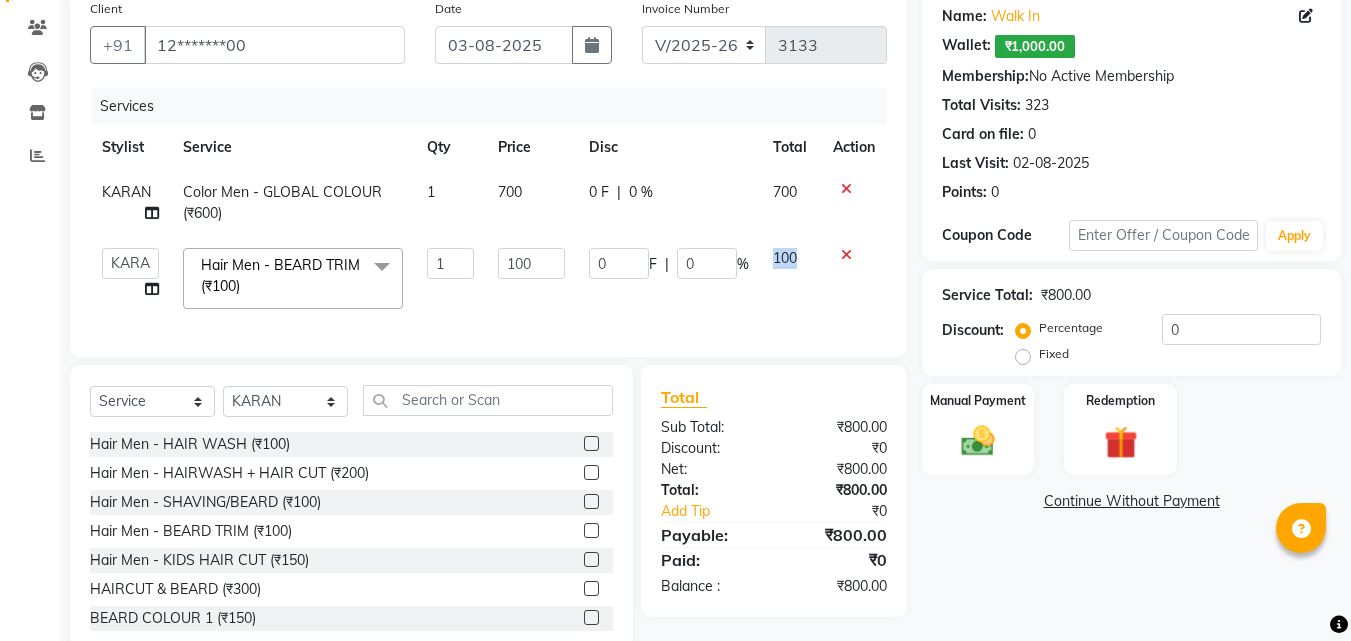 click on "100" 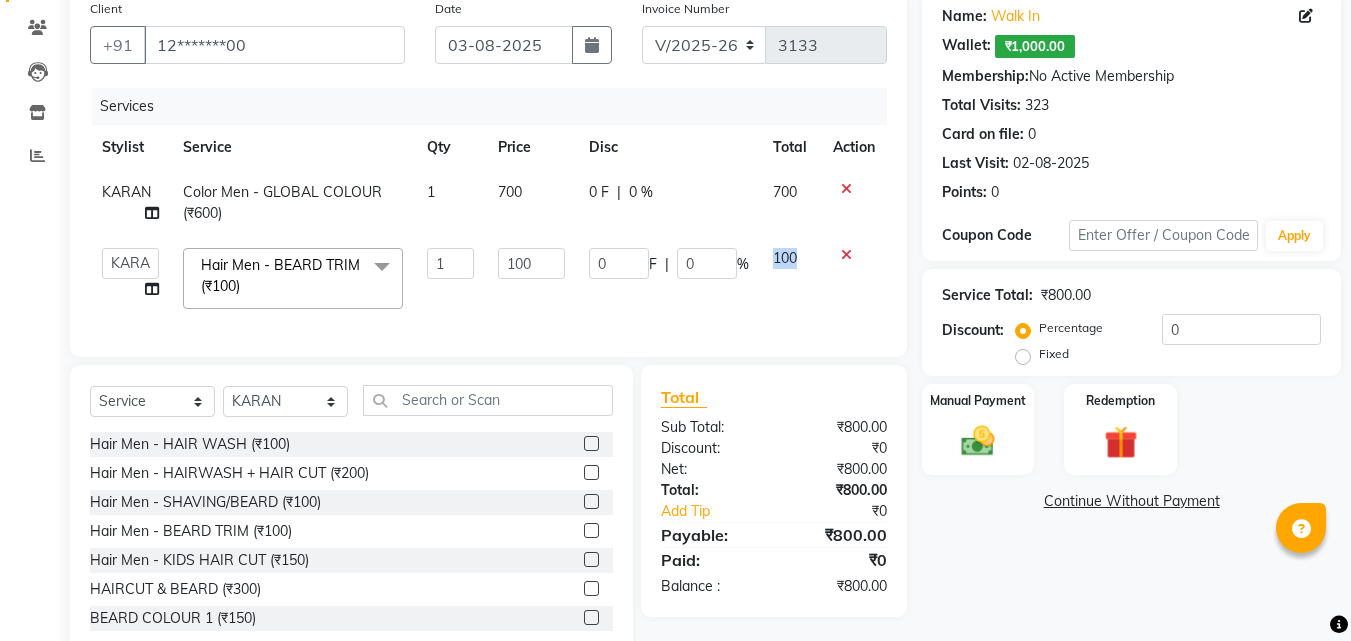 scroll, scrollTop: 0, scrollLeft: 0, axis: both 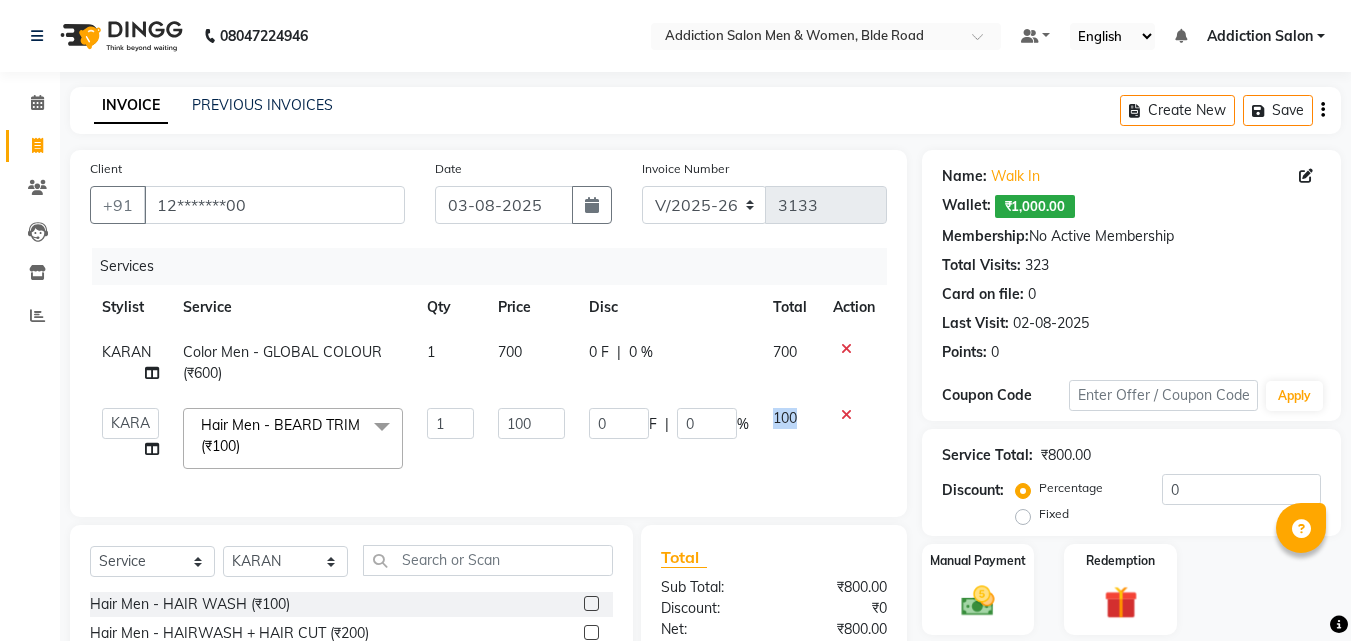click on "100" 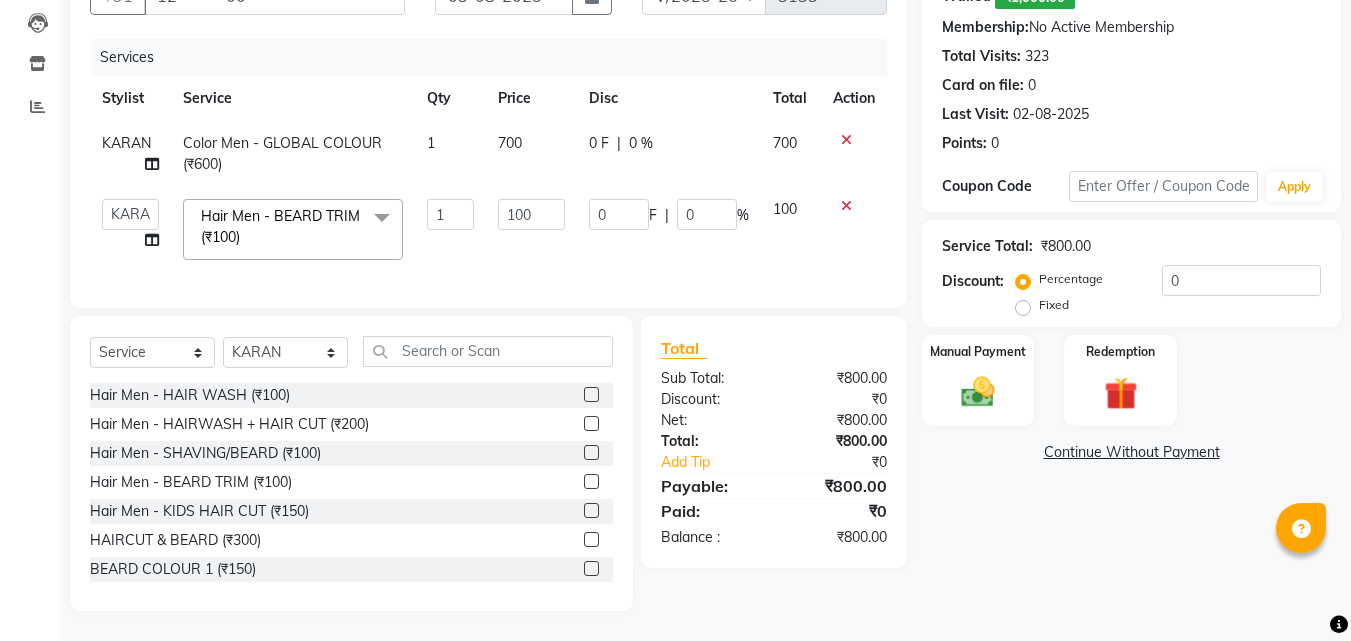 scroll, scrollTop: 224, scrollLeft: 0, axis: vertical 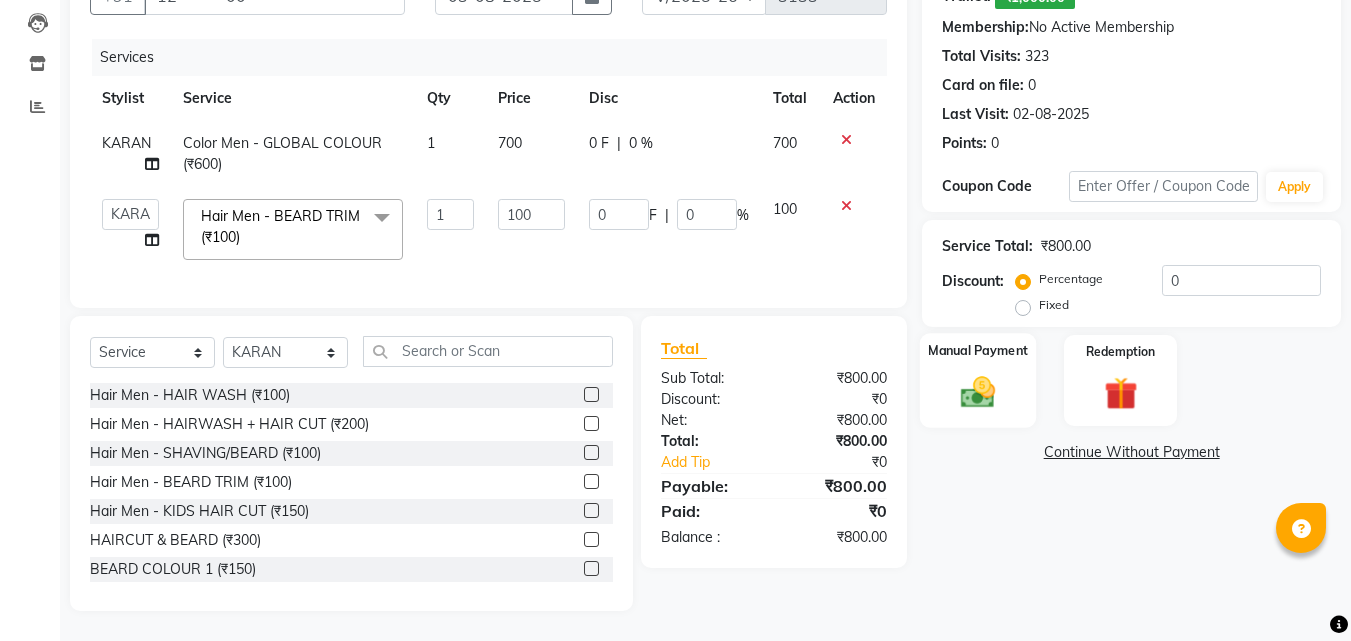 click on "Manual Payment" 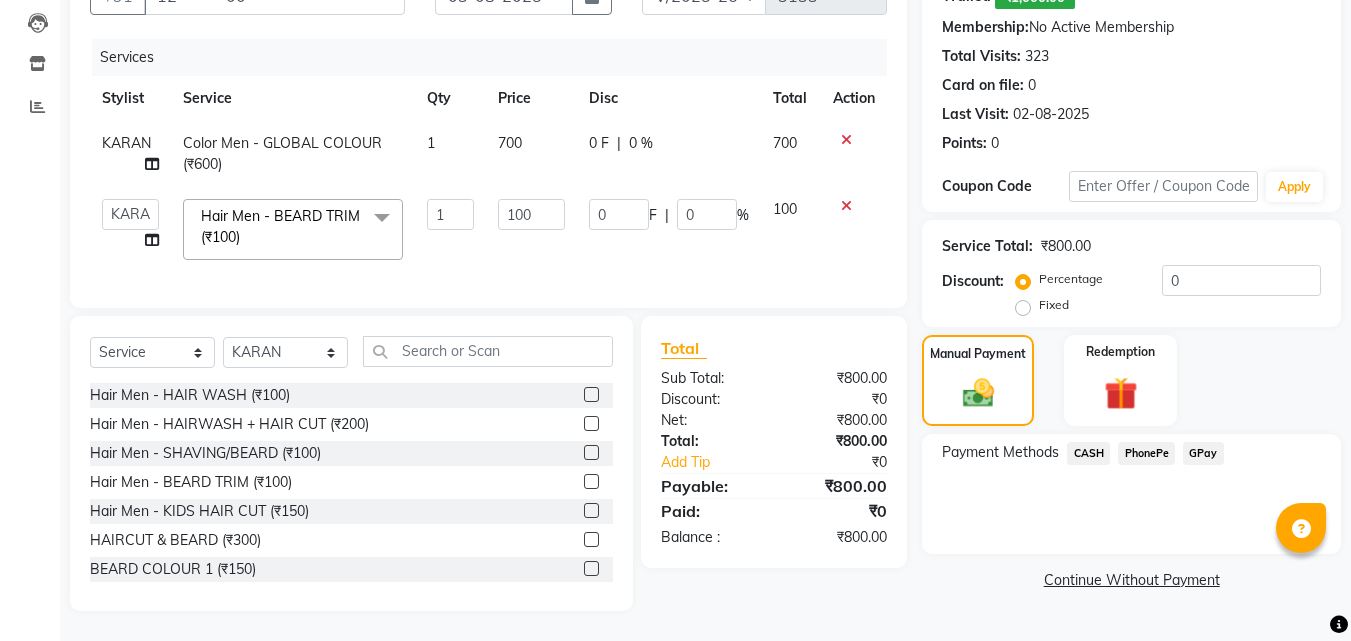 click on "CASH" 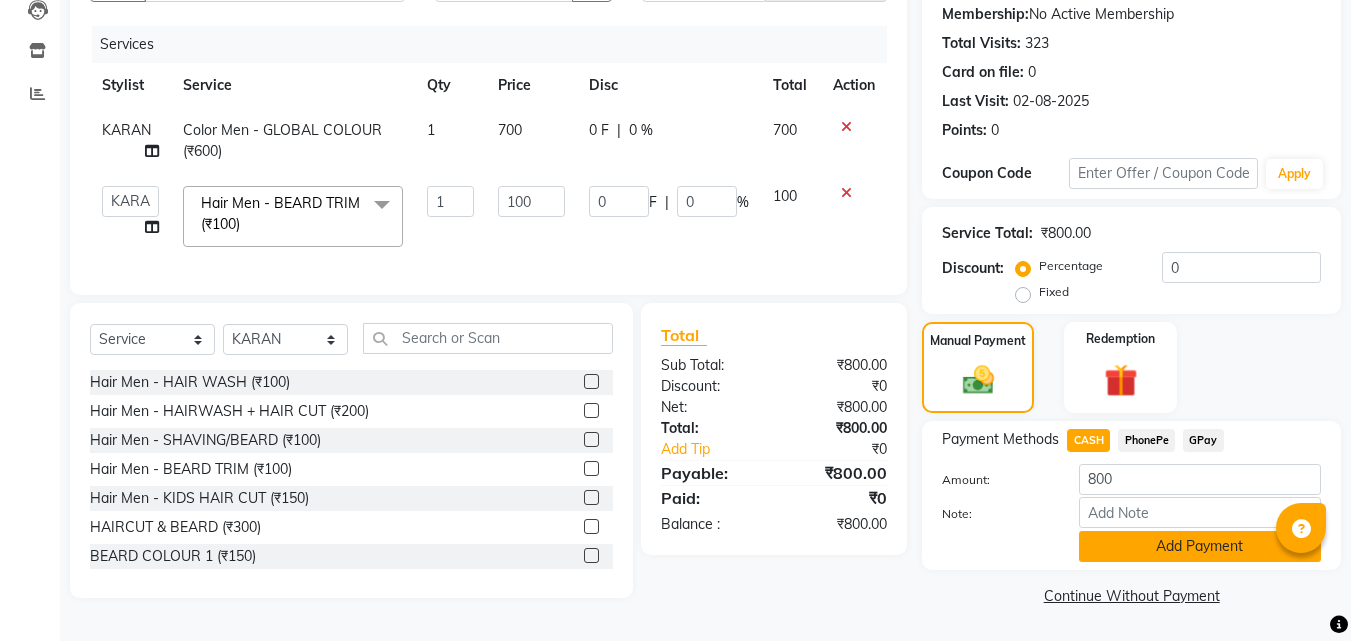 click on "Add Payment" 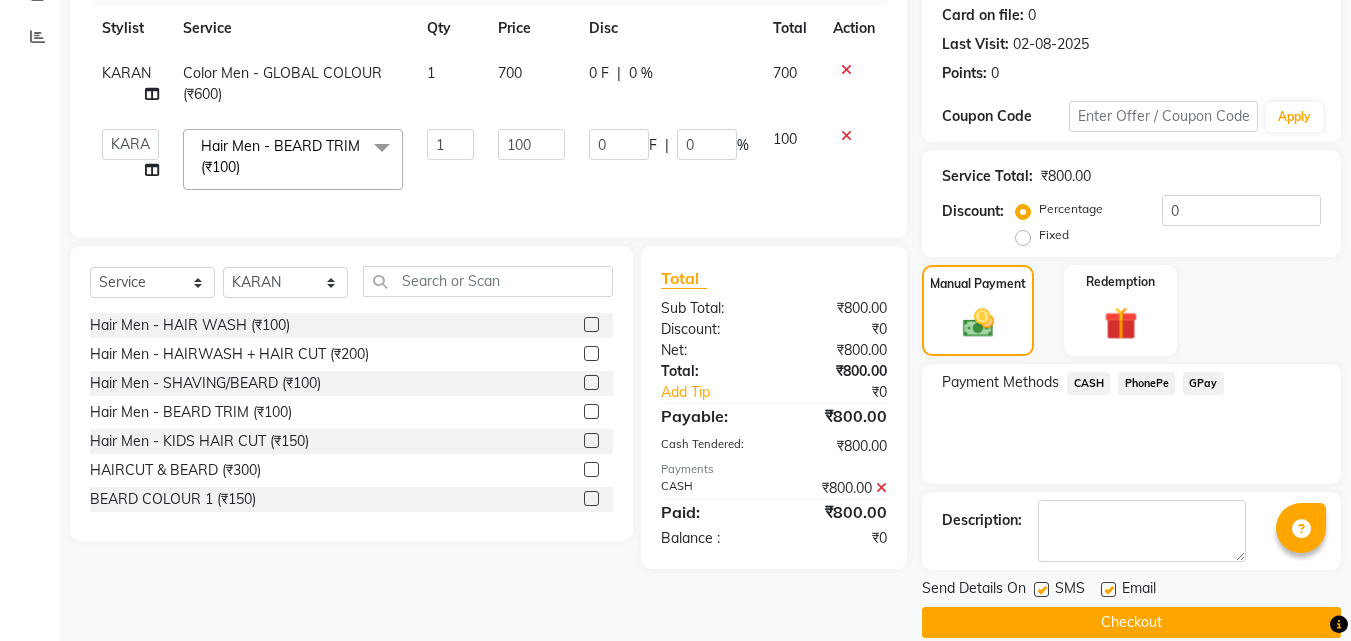 scroll, scrollTop: 306, scrollLeft: 0, axis: vertical 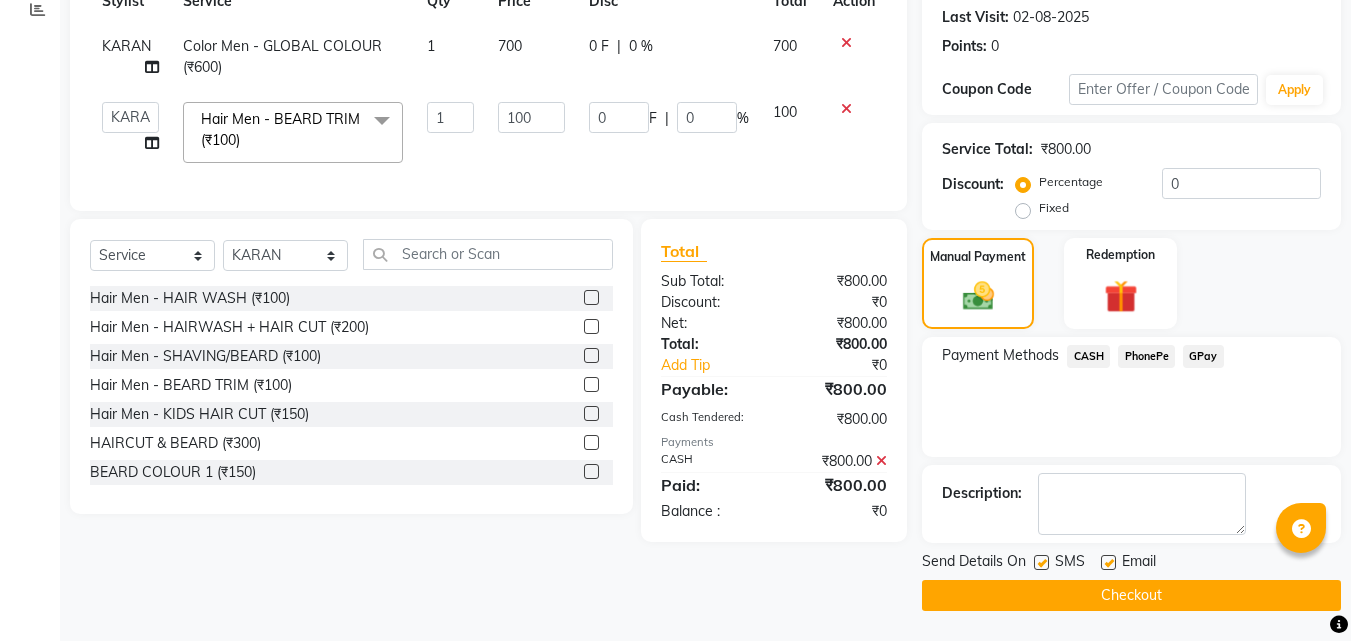 click on "Checkout" 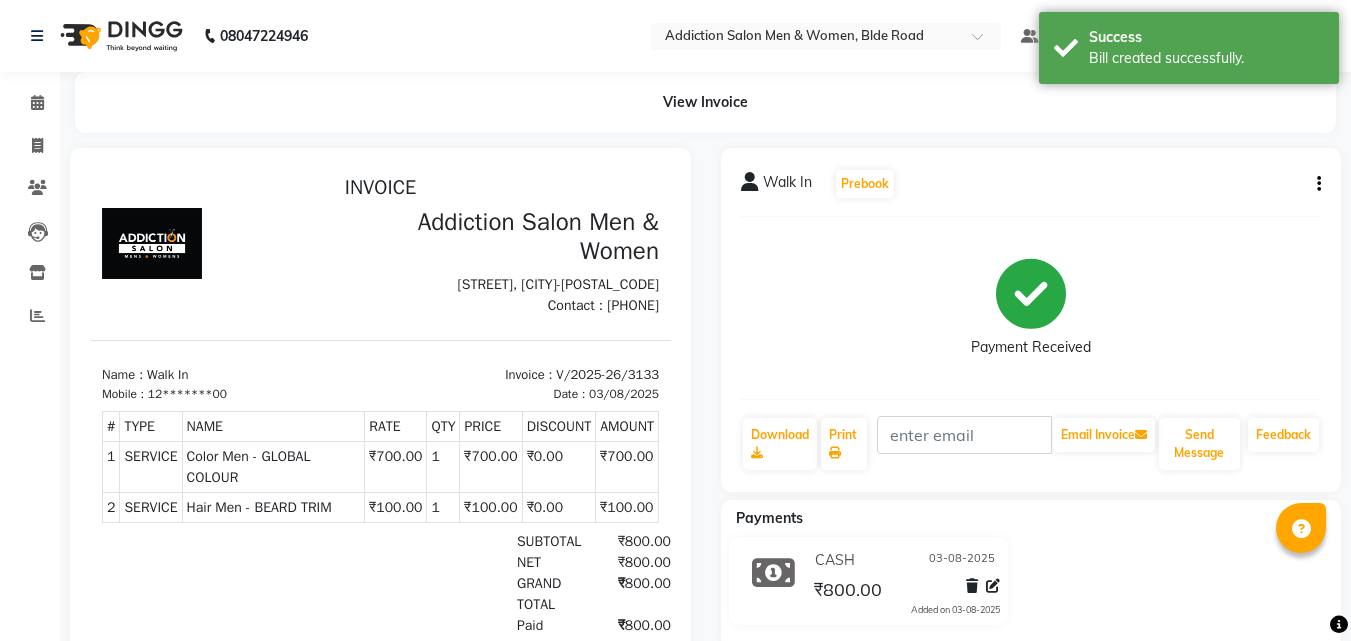 scroll, scrollTop: 0, scrollLeft: 0, axis: both 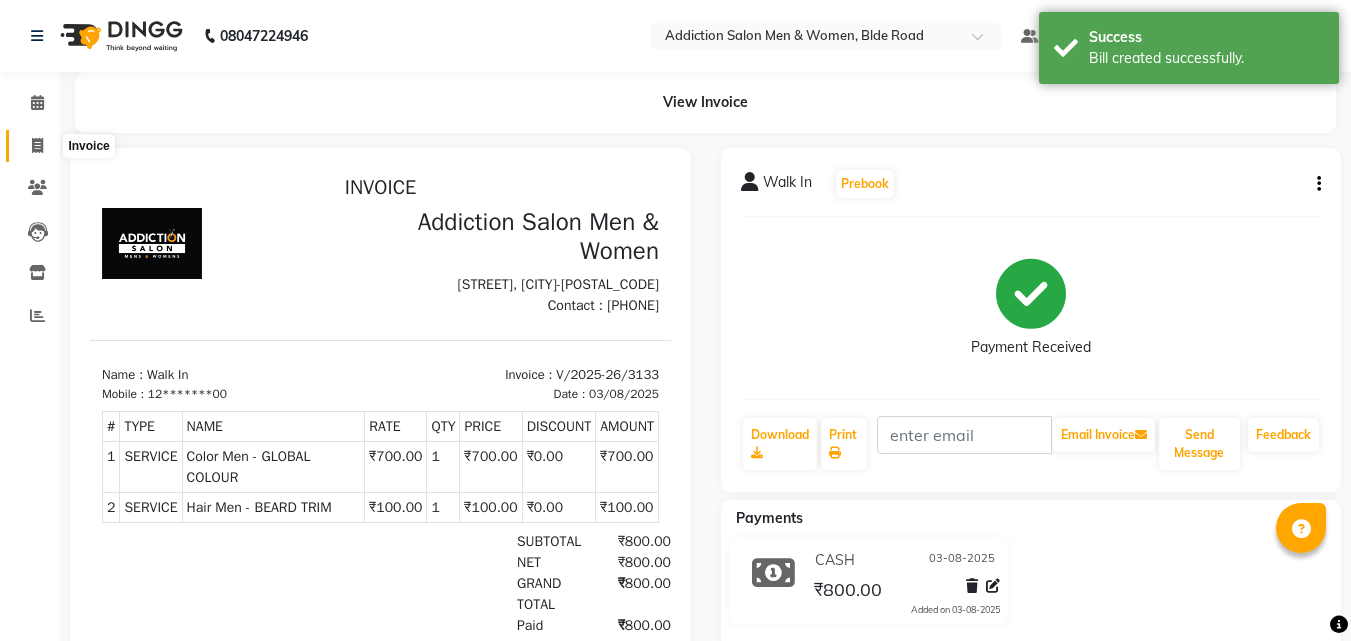 click 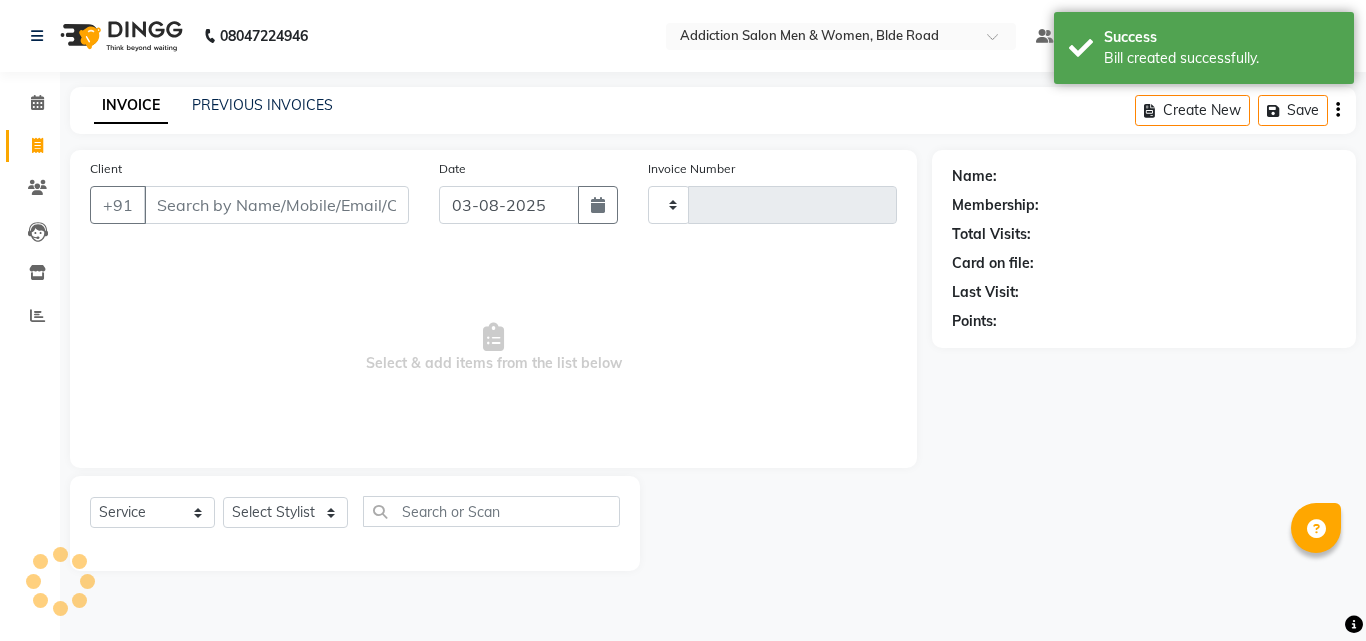 type on "3134" 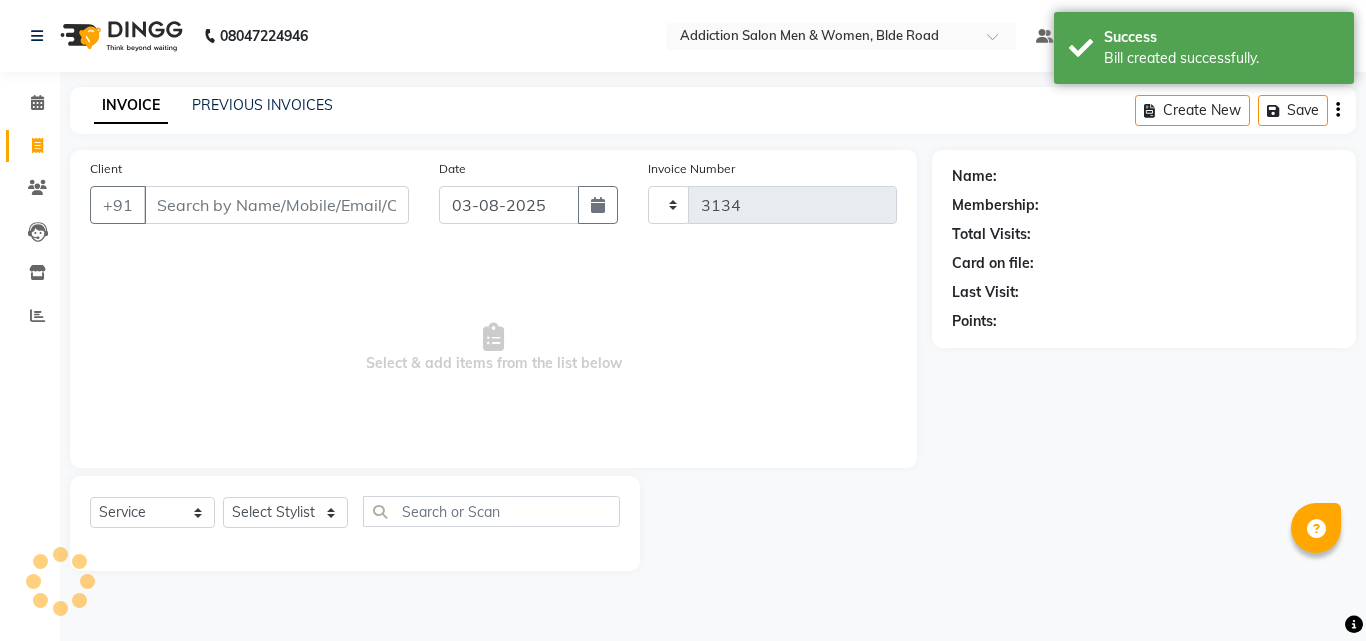 select on "6595" 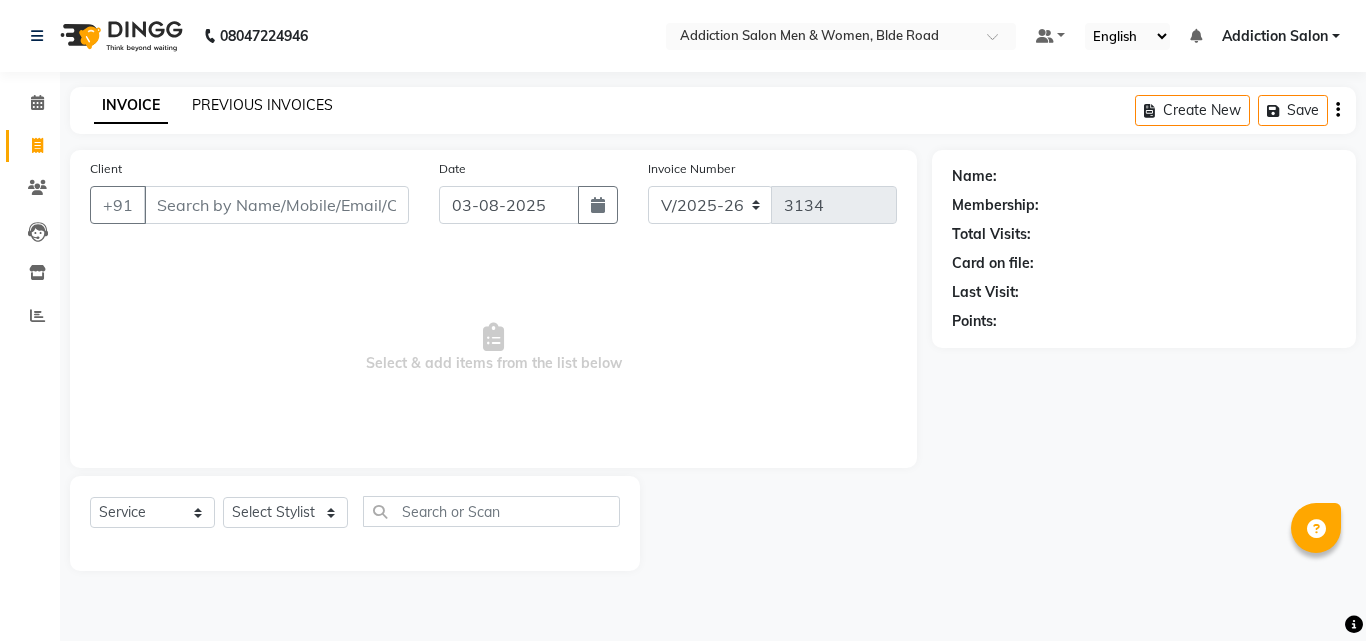 click on "PREVIOUS INVOICES" 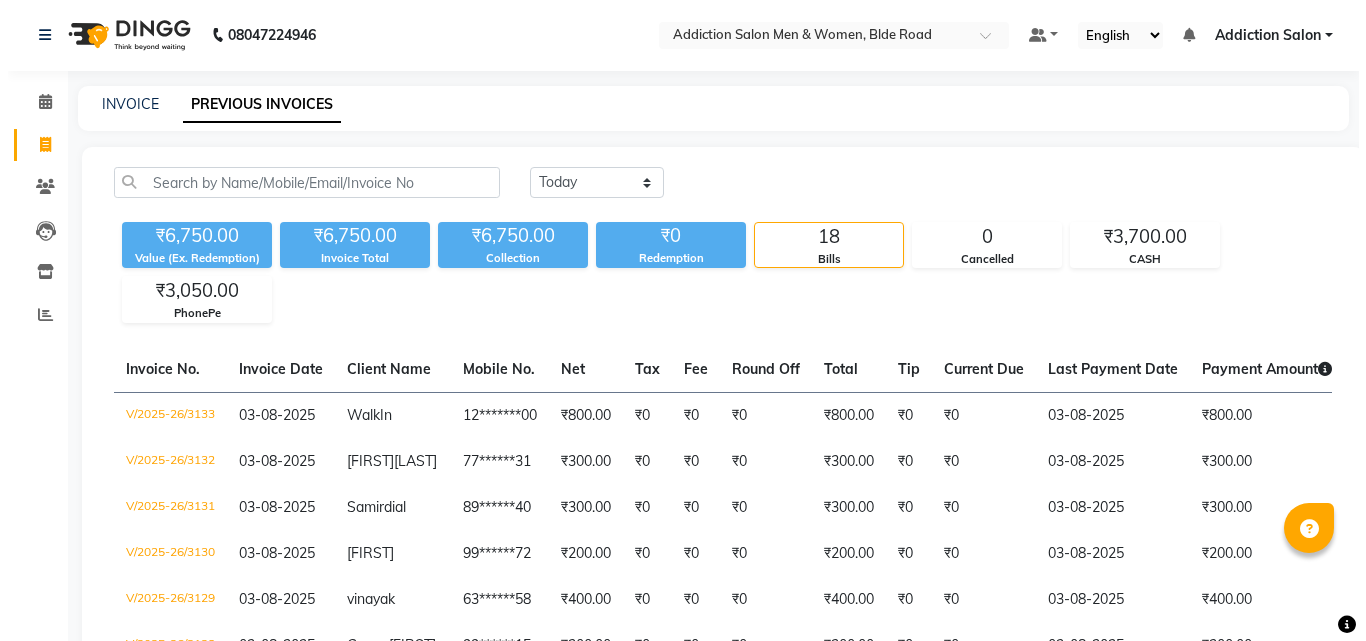 scroll, scrollTop: 0, scrollLeft: 0, axis: both 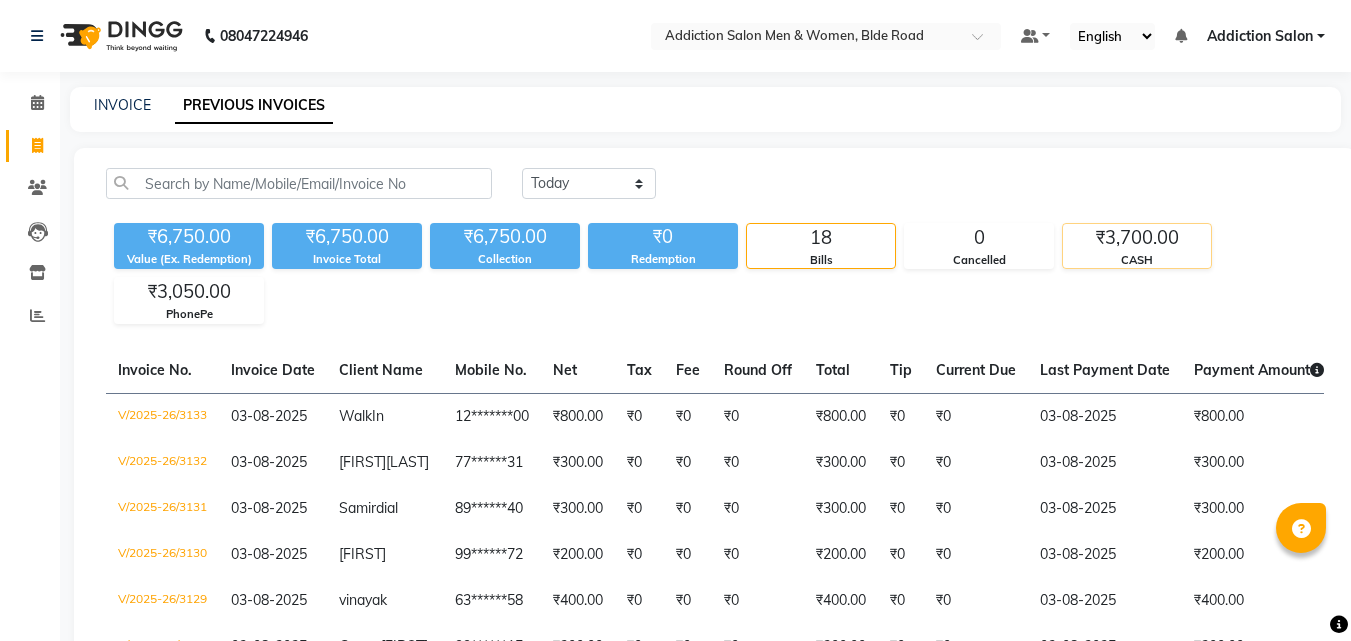 click on "CASH" 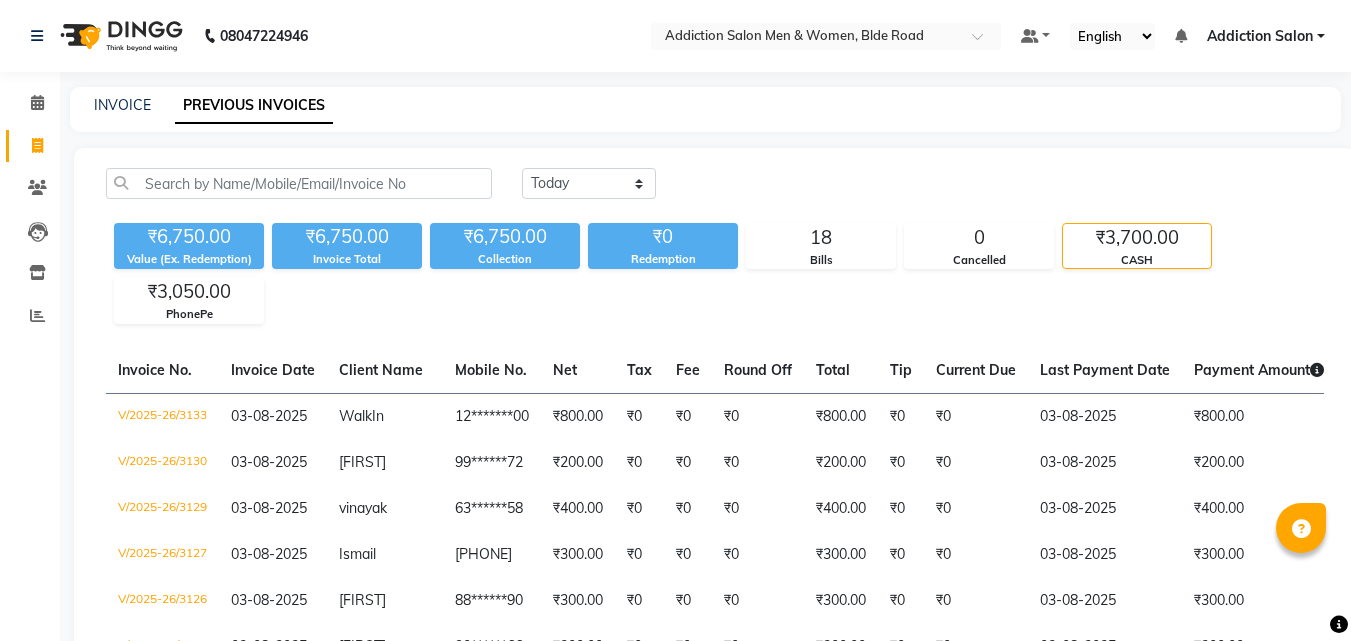 click on "Addiction Salon" at bounding box center [1260, 36] 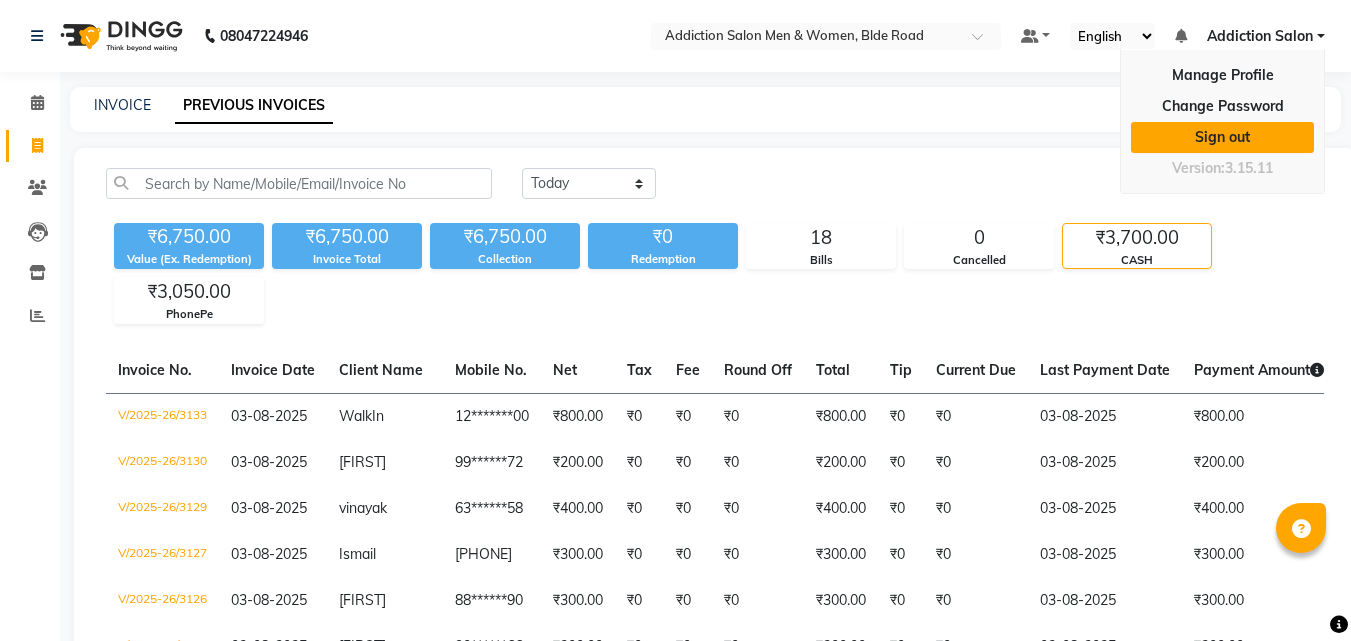 click on "Sign out" at bounding box center (1222, 137) 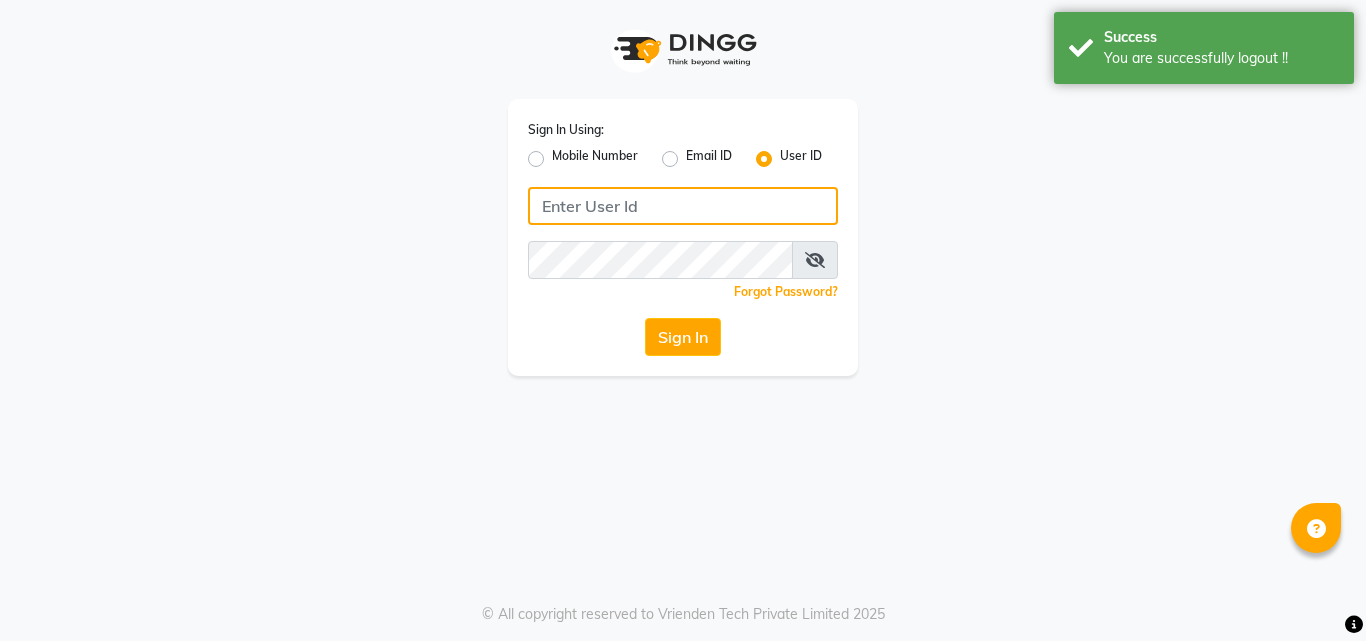 type on "8105474348" 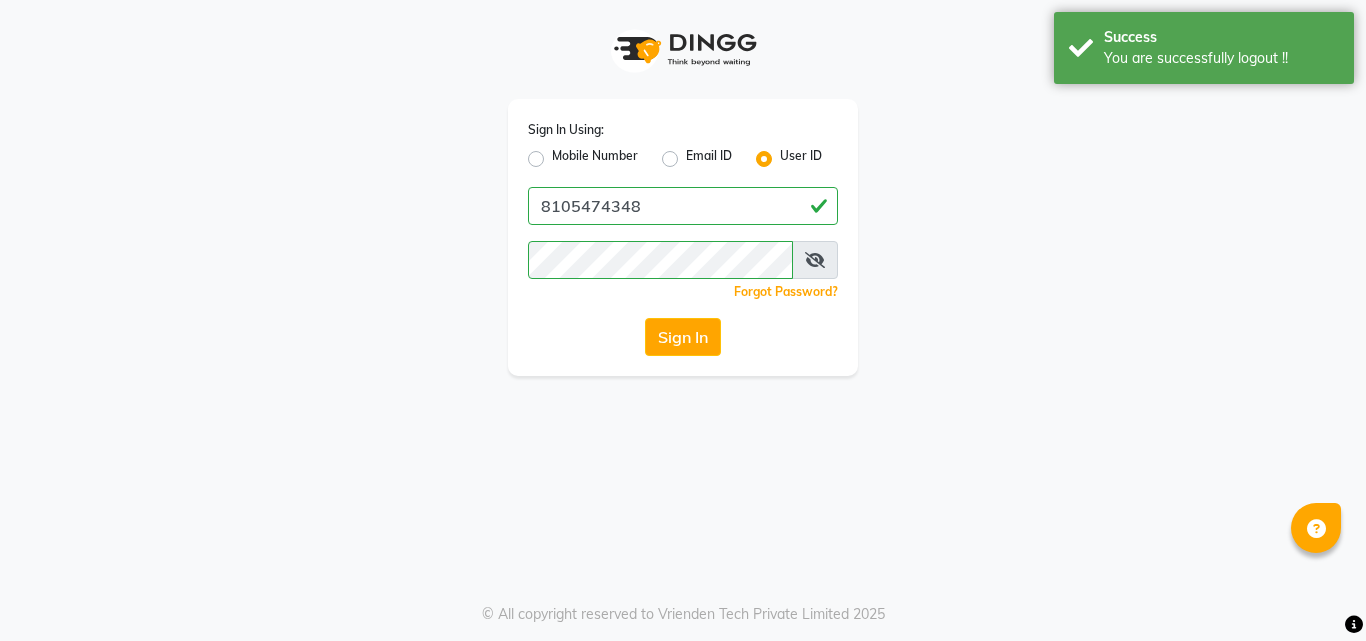 click on "Sign In Using: Mobile Number Email ID User ID [PHONE]  Remember me Forgot Password?  Sign In" 